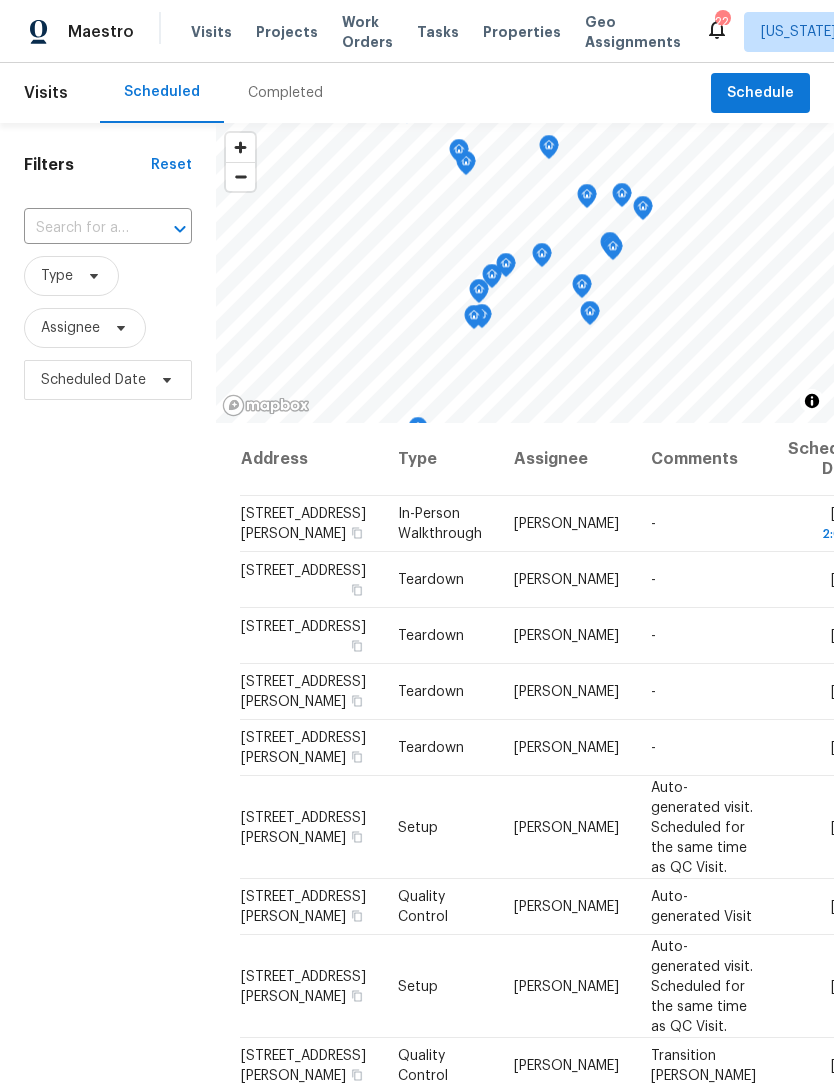 scroll, scrollTop: 66, scrollLeft: 0, axis: vertical 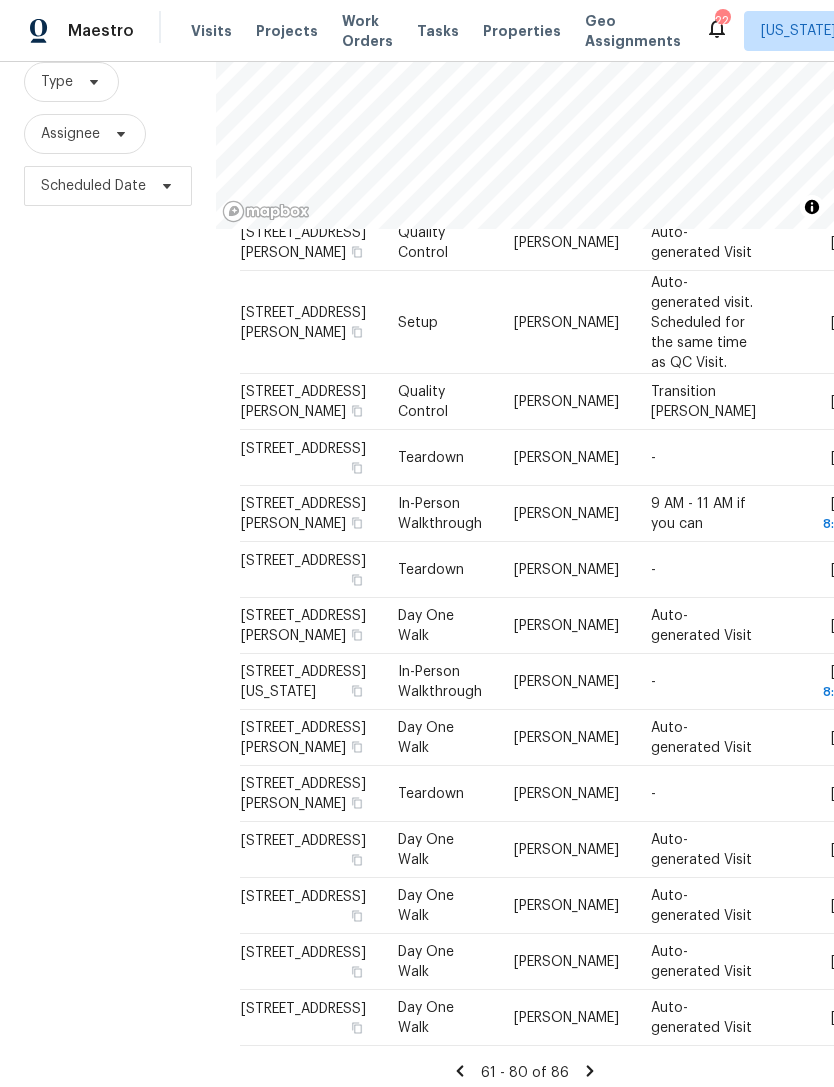 click 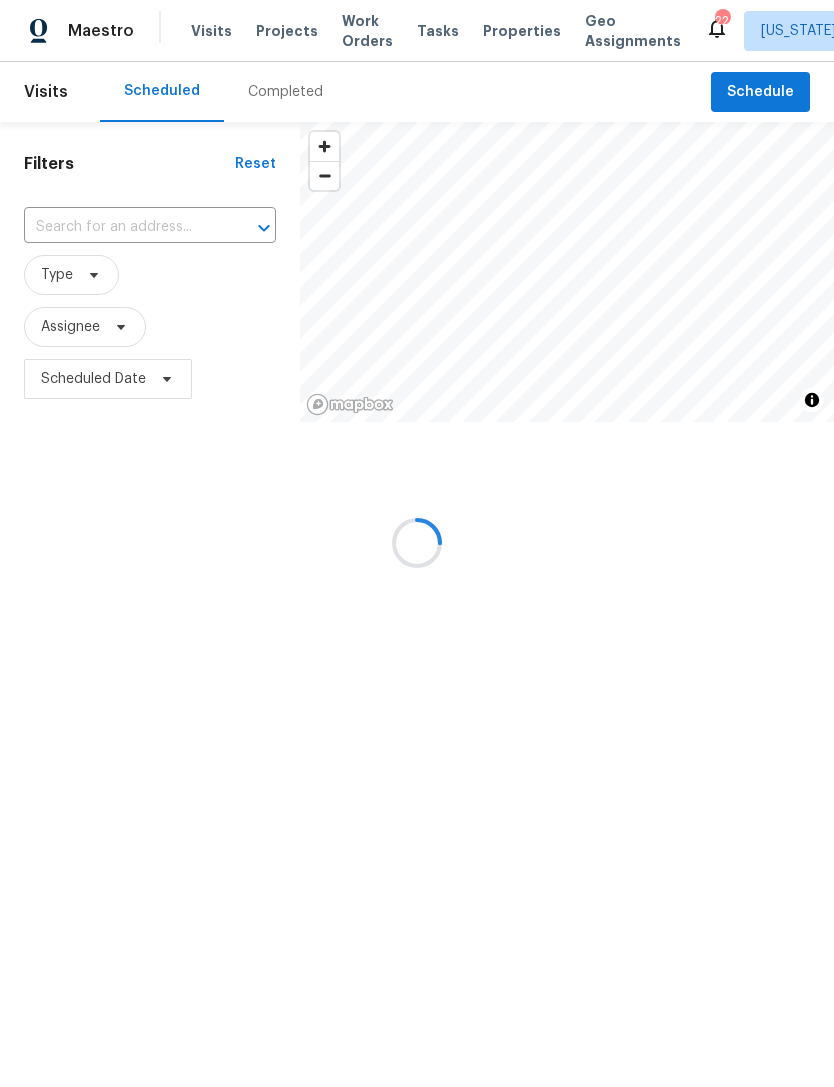 scroll, scrollTop: 0, scrollLeft: 0, axis: both 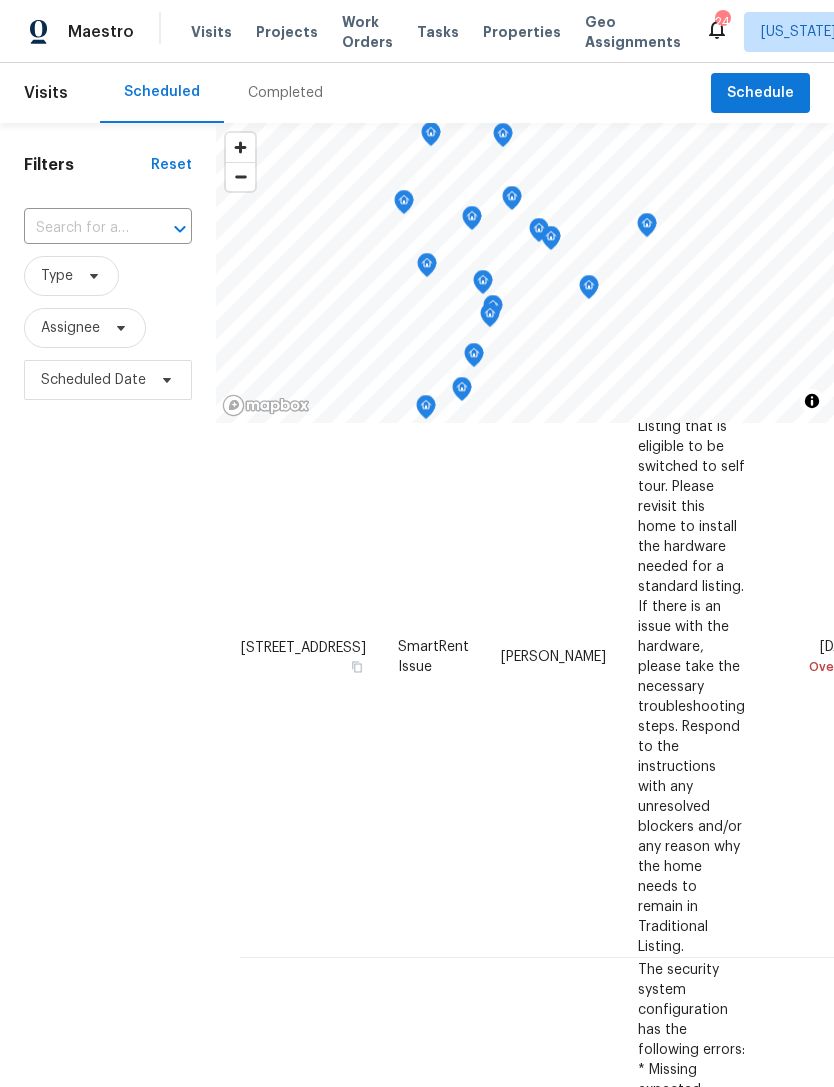 click on "Filters Reset ​ Type Assignee Scheduled Date" at bounding box center (108, 708) 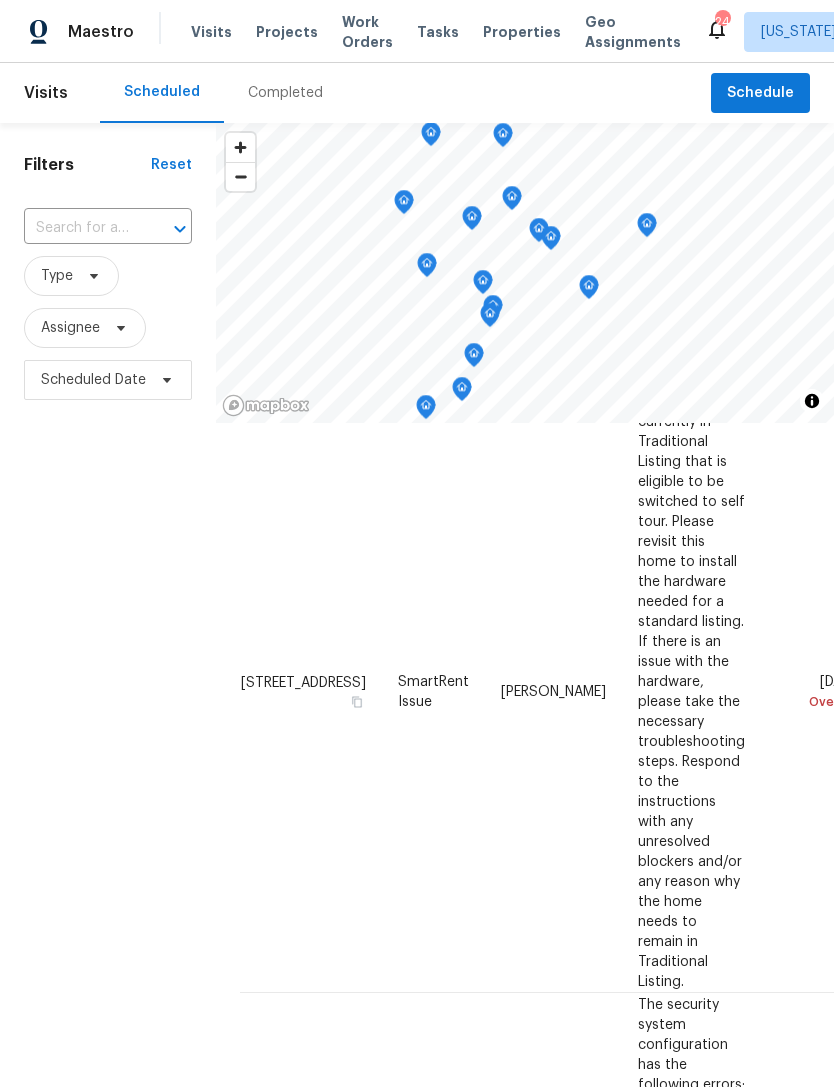 scroll, scrollTop: 104, scrollLeft: 0, axis: vertical 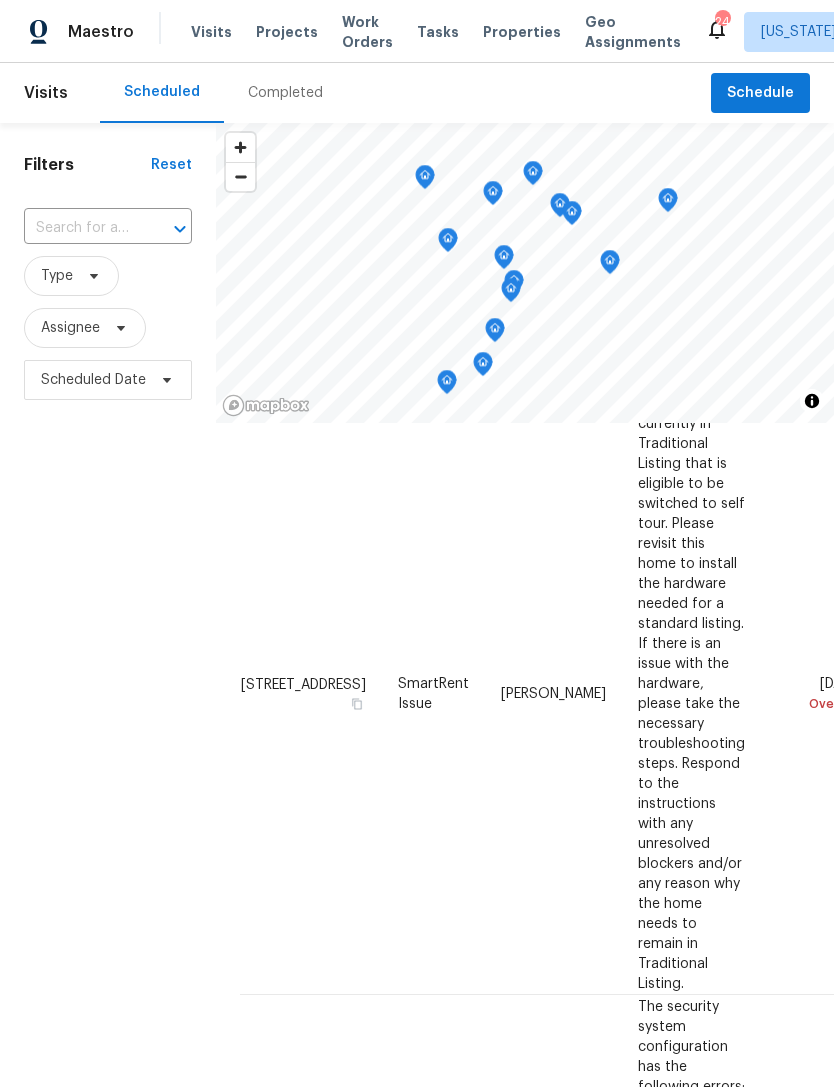 click 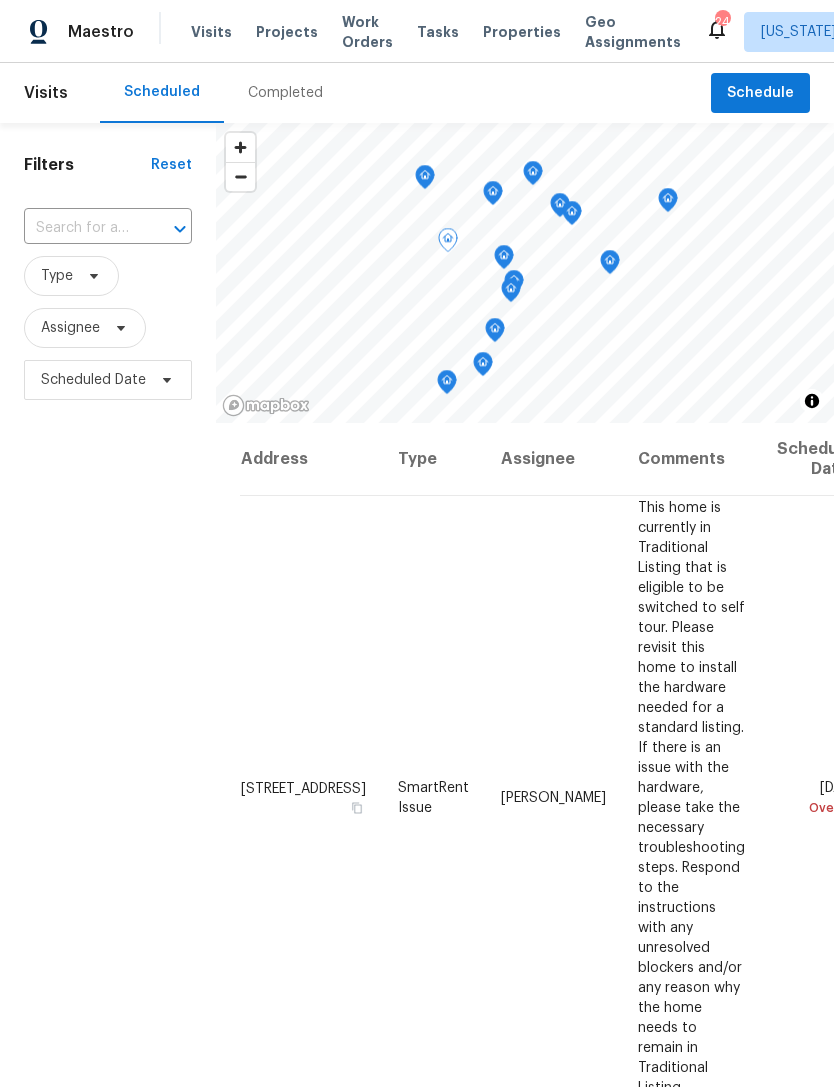 scroll, scrollTop: 0, scrollLeft: 0, axis: both 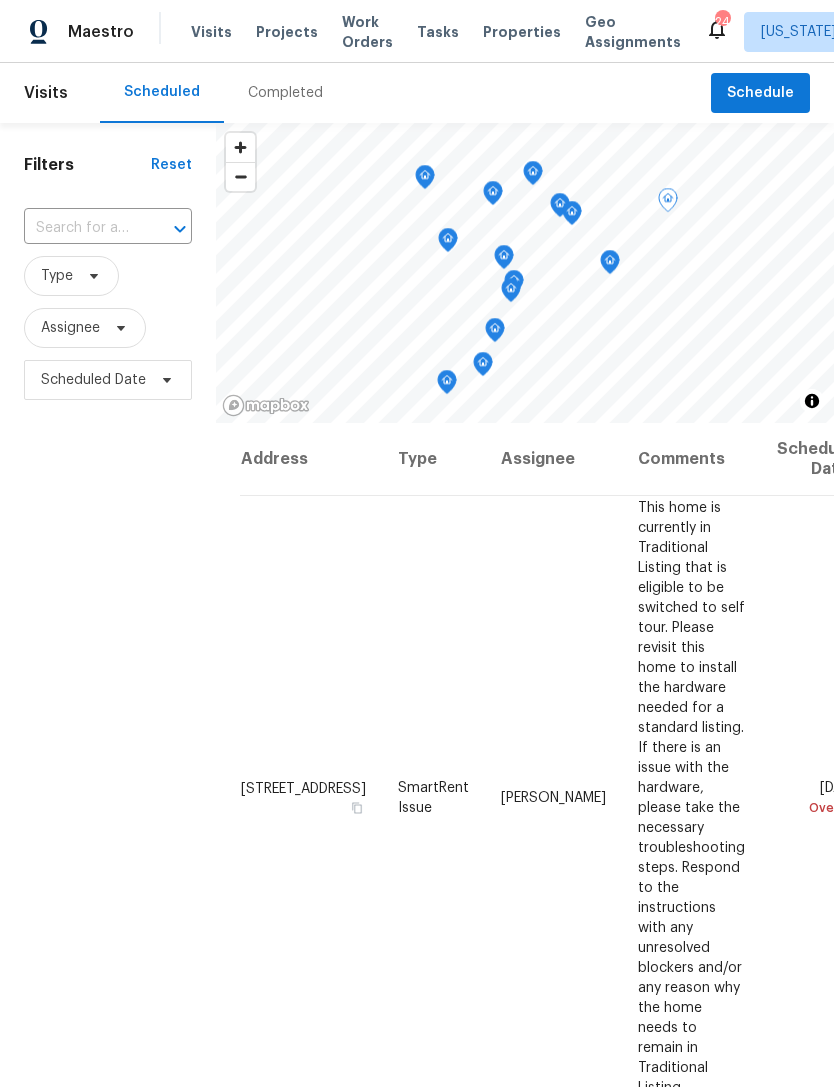 click 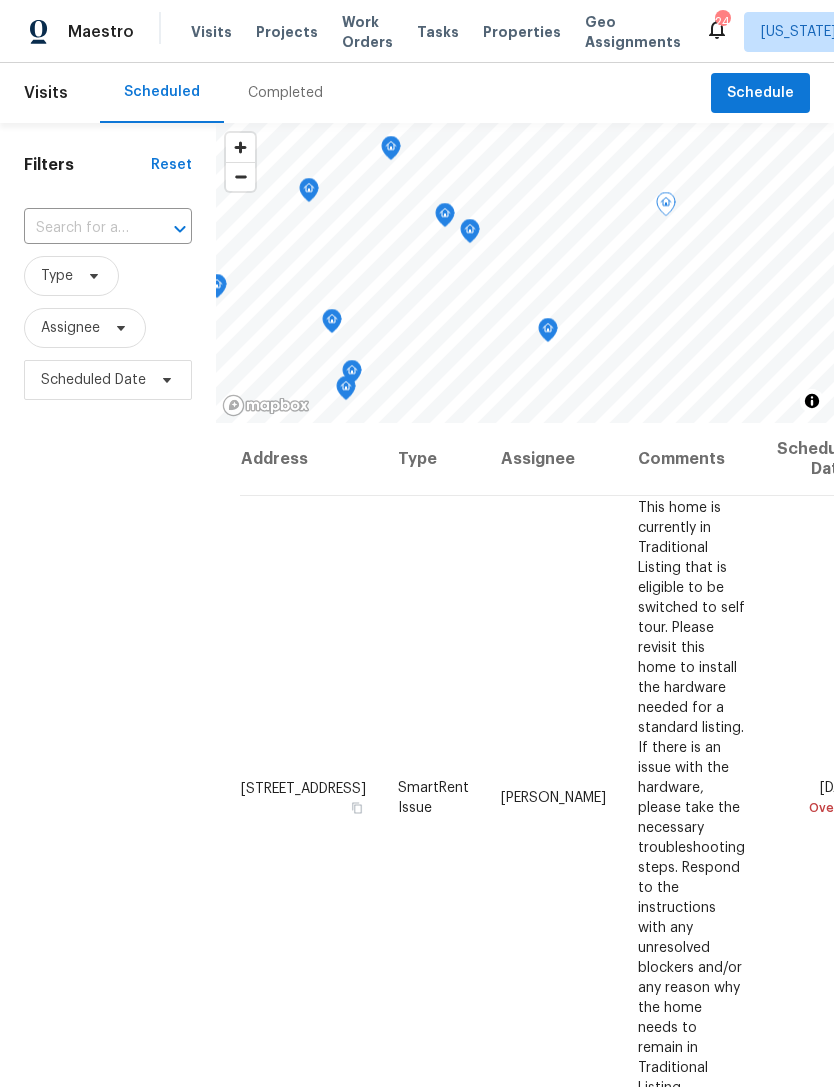 click 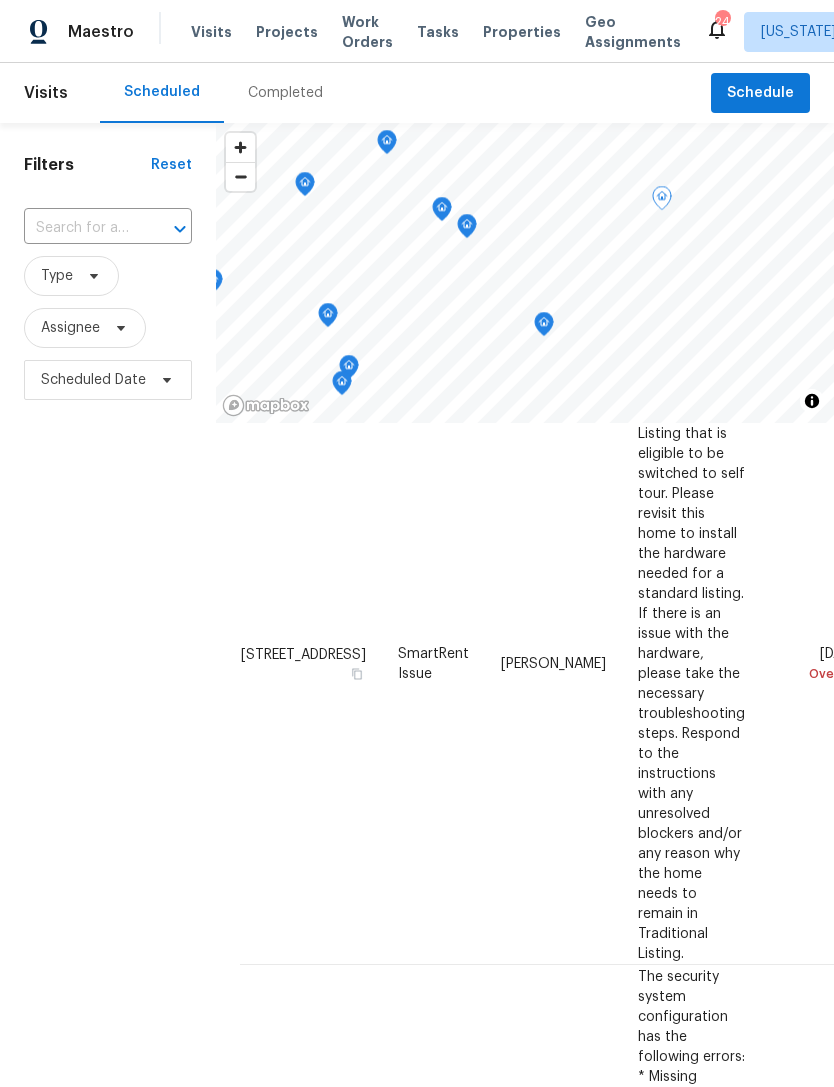scroll, scrollTop: 117, scrollLeft: 0, axis: vertical 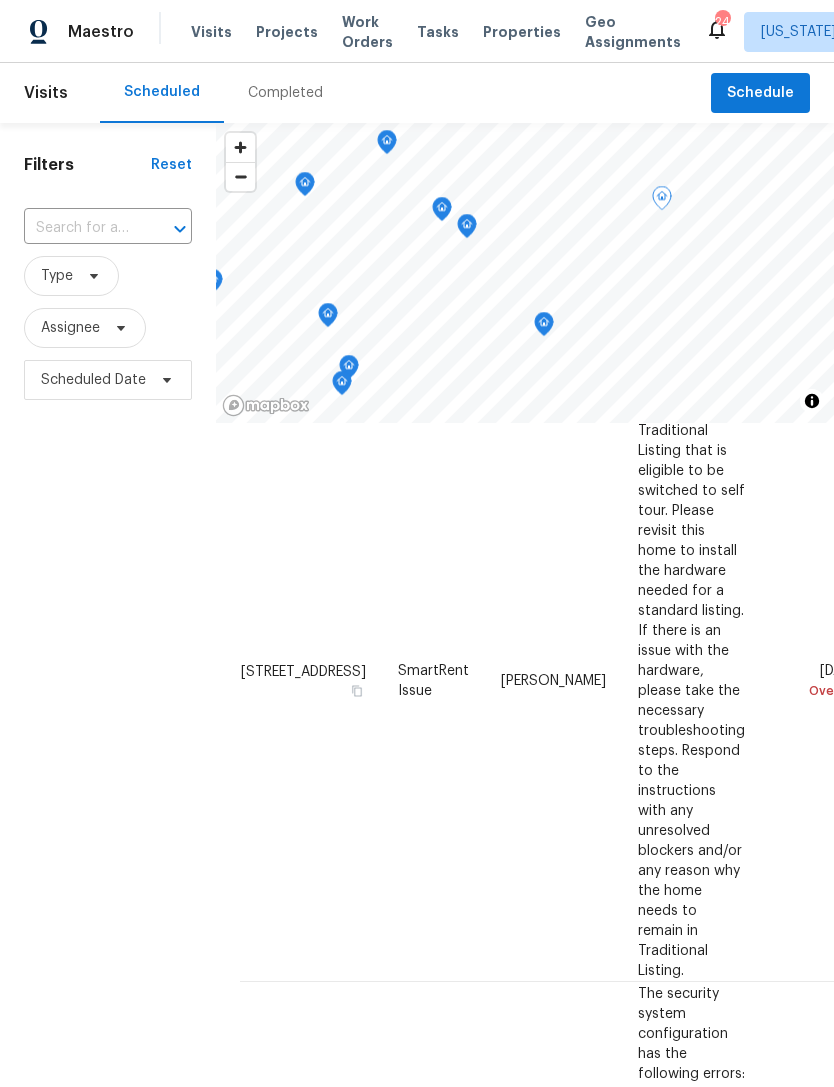 click 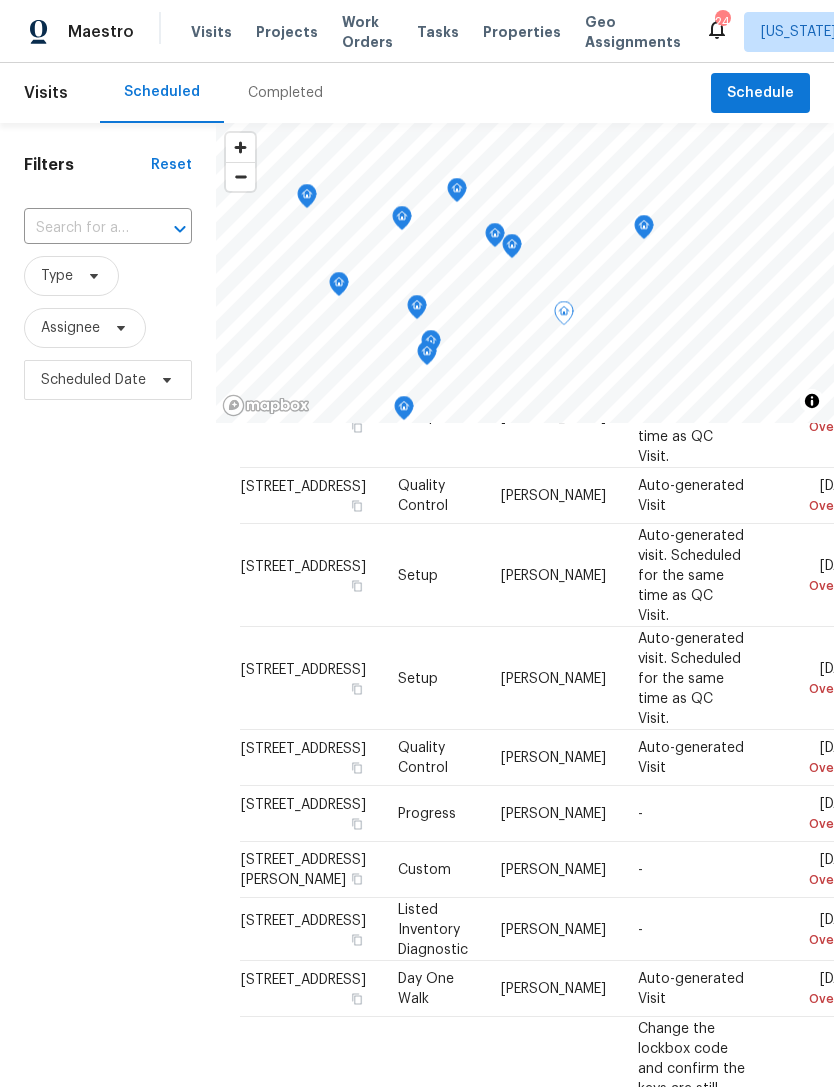 scroll, scrollTop: 3784, scrollLeft: 0, axis: vertical 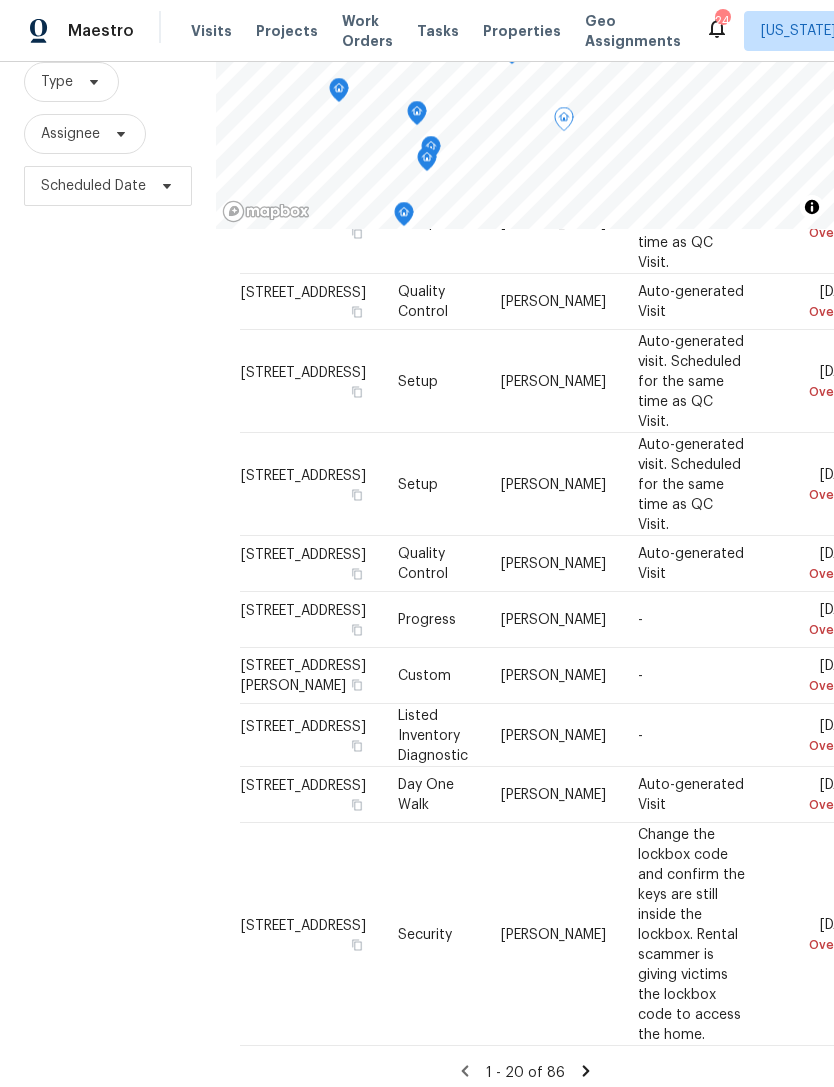 click 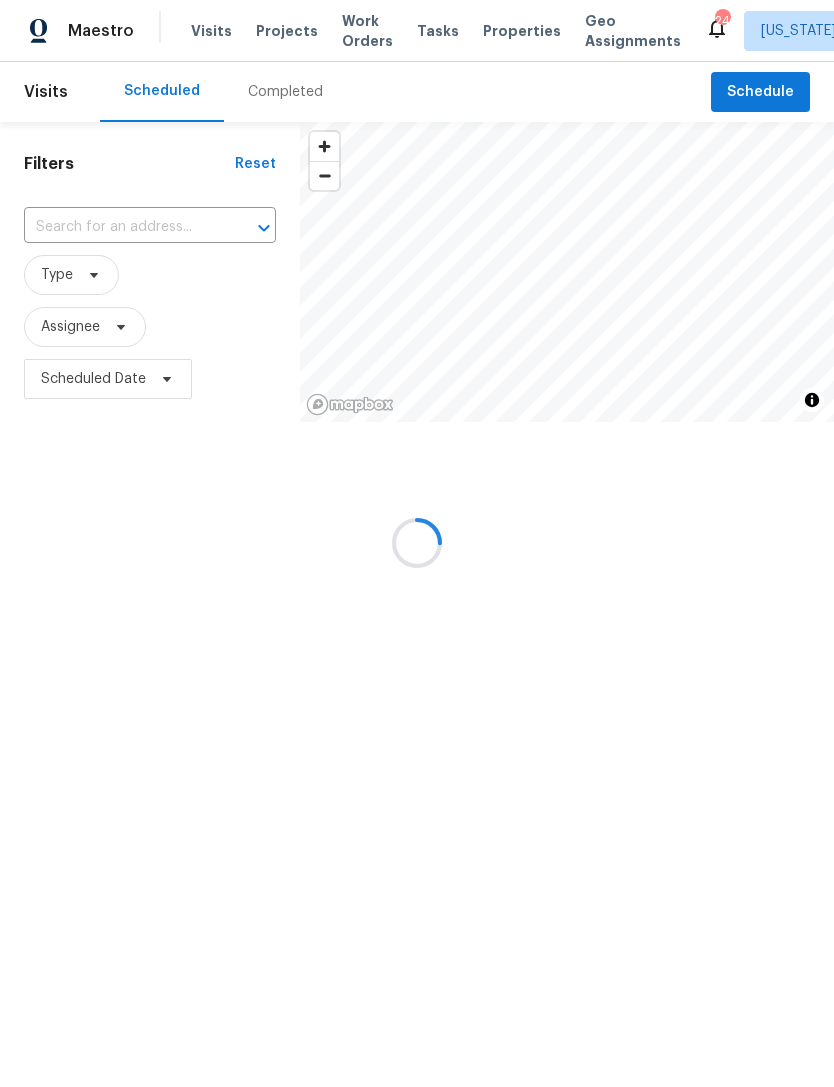 scroll, scrollTop: 0, scrollLeft: 0, axis: both 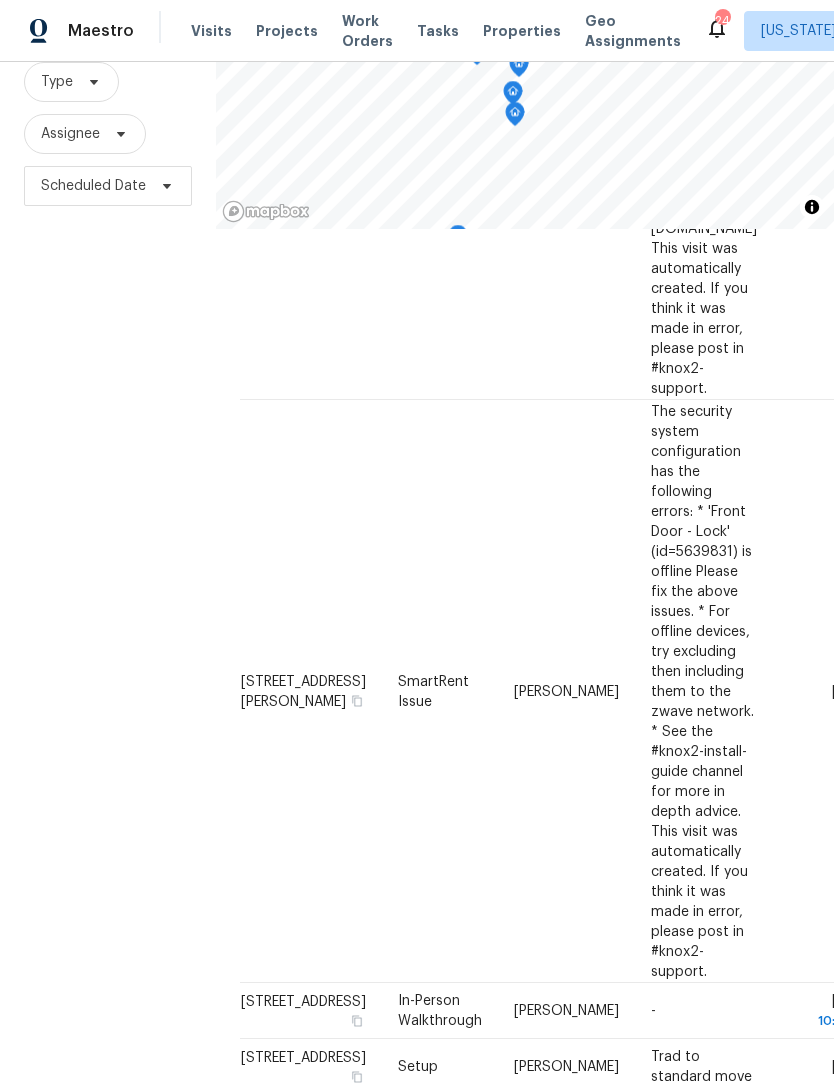 click 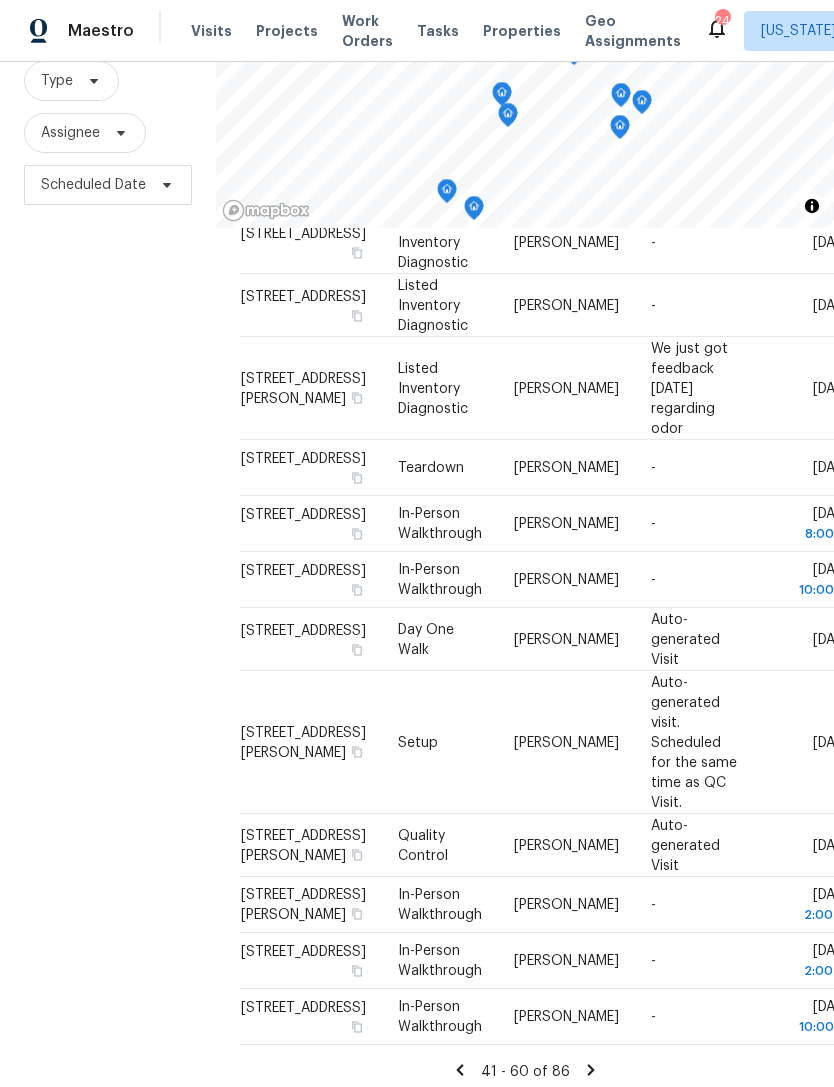 scroll, scrollTop: 193, scrollLeft: 0, axis: vertical 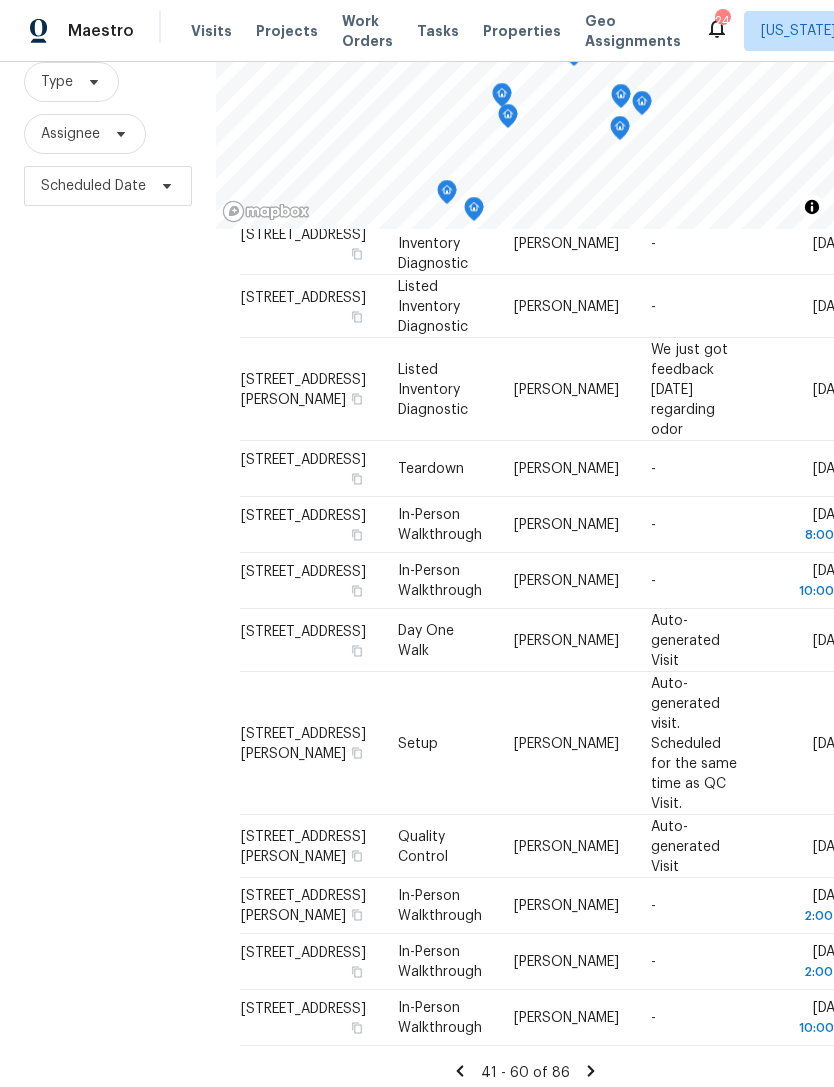 click 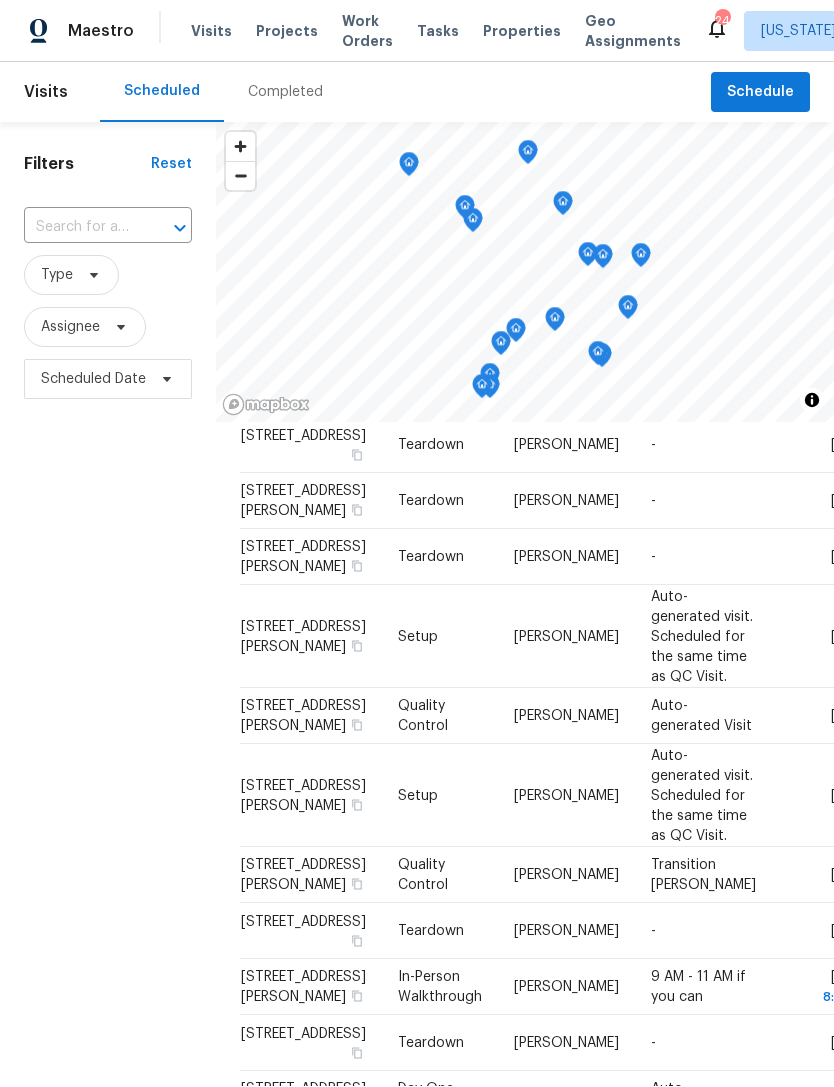 scroll, scrollTop: 1004, scrollLeft: 0, axis: vertical 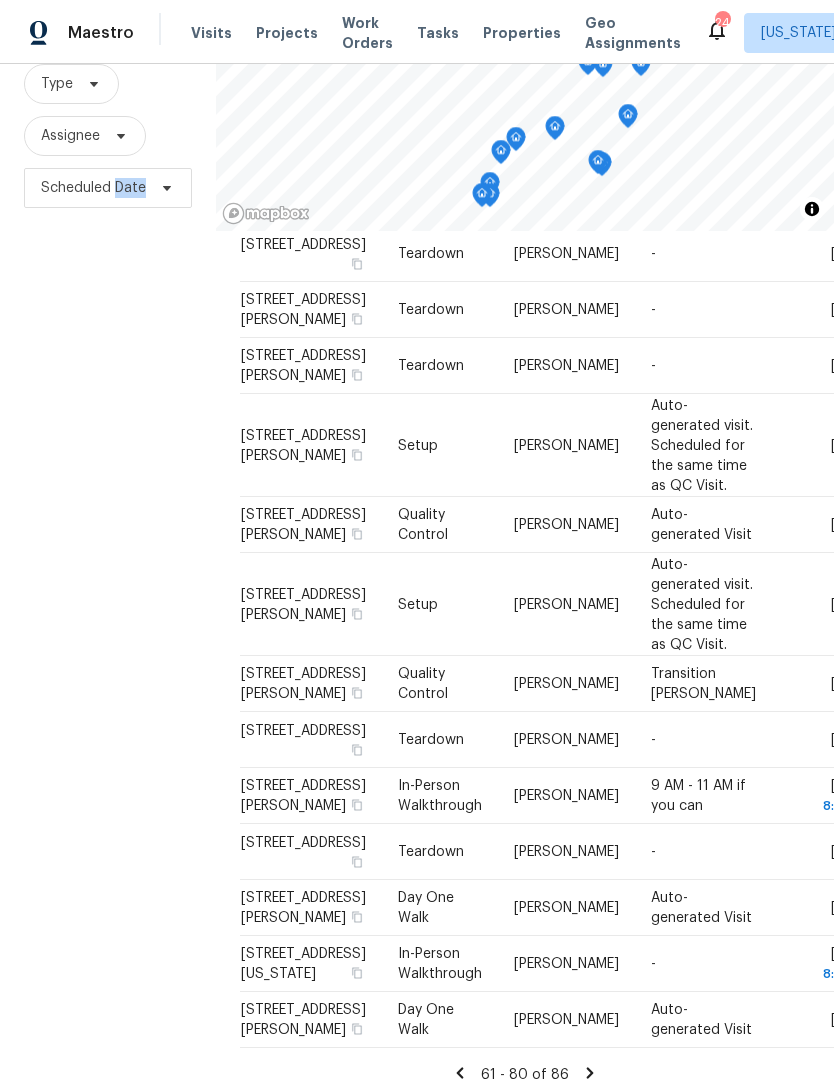 click on "Properties" at bounding box center (522, 32) 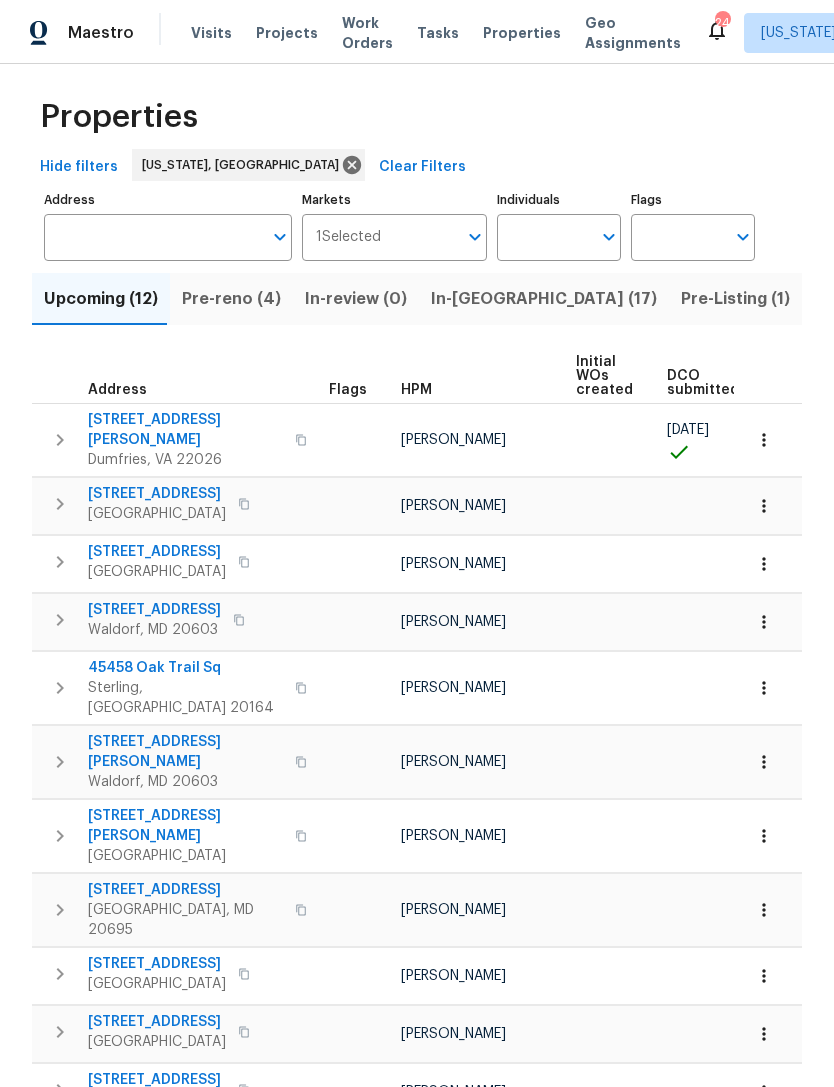 scroll, scrollTop: 12, scrollLeft: 0, axis: vertical 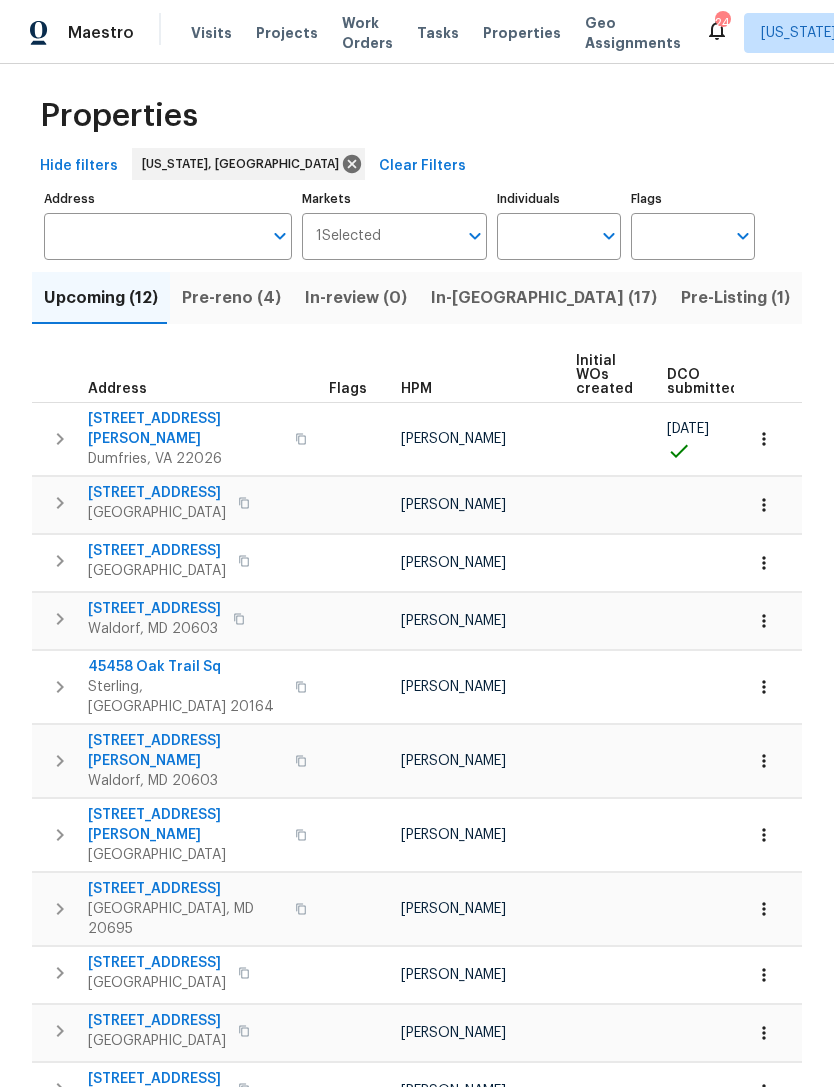 click on "In-reno (17)" at bounding box center [544, 297] 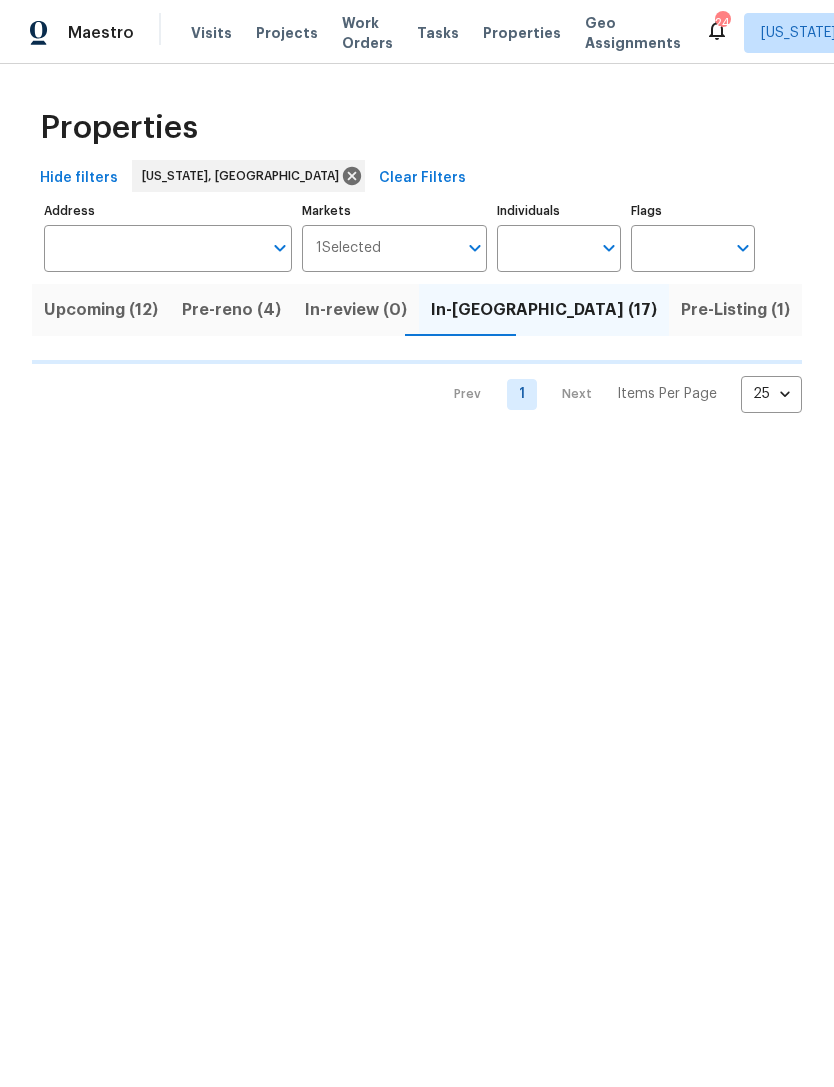 scroll, scrollTop: 0, scrollLeft: 0, axis: both 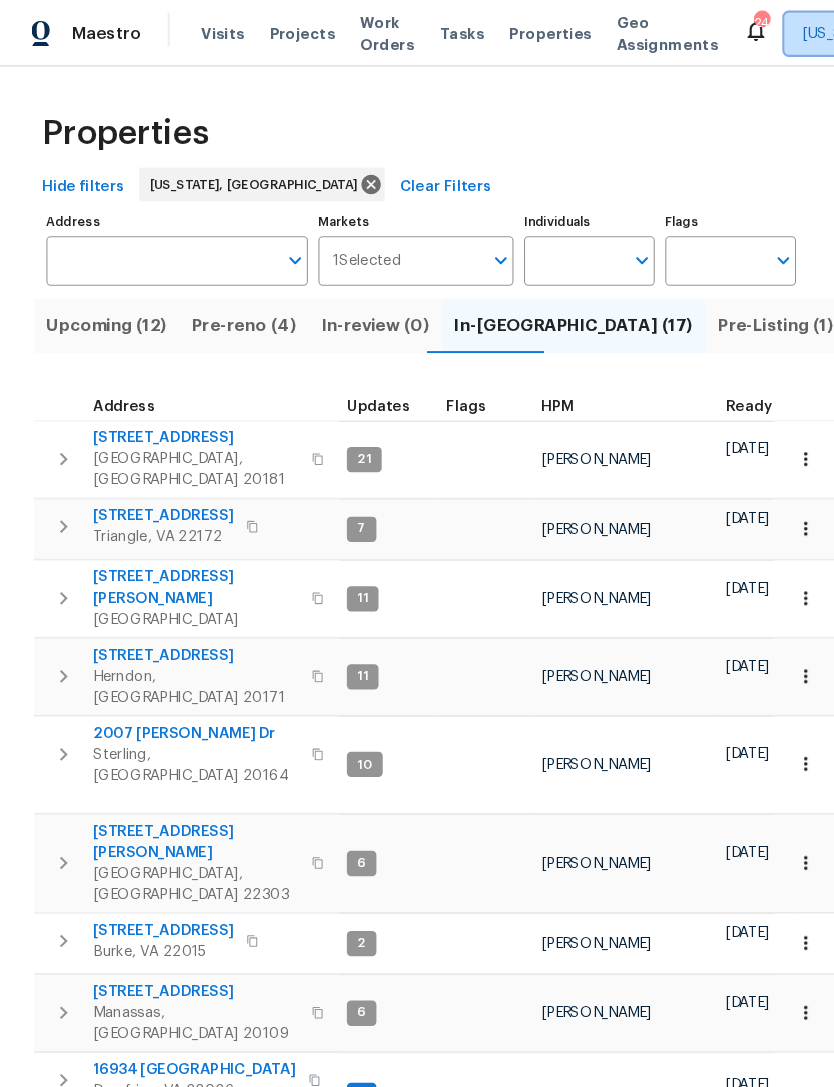click on "Washington, DC" at bounding box center (871, 32) 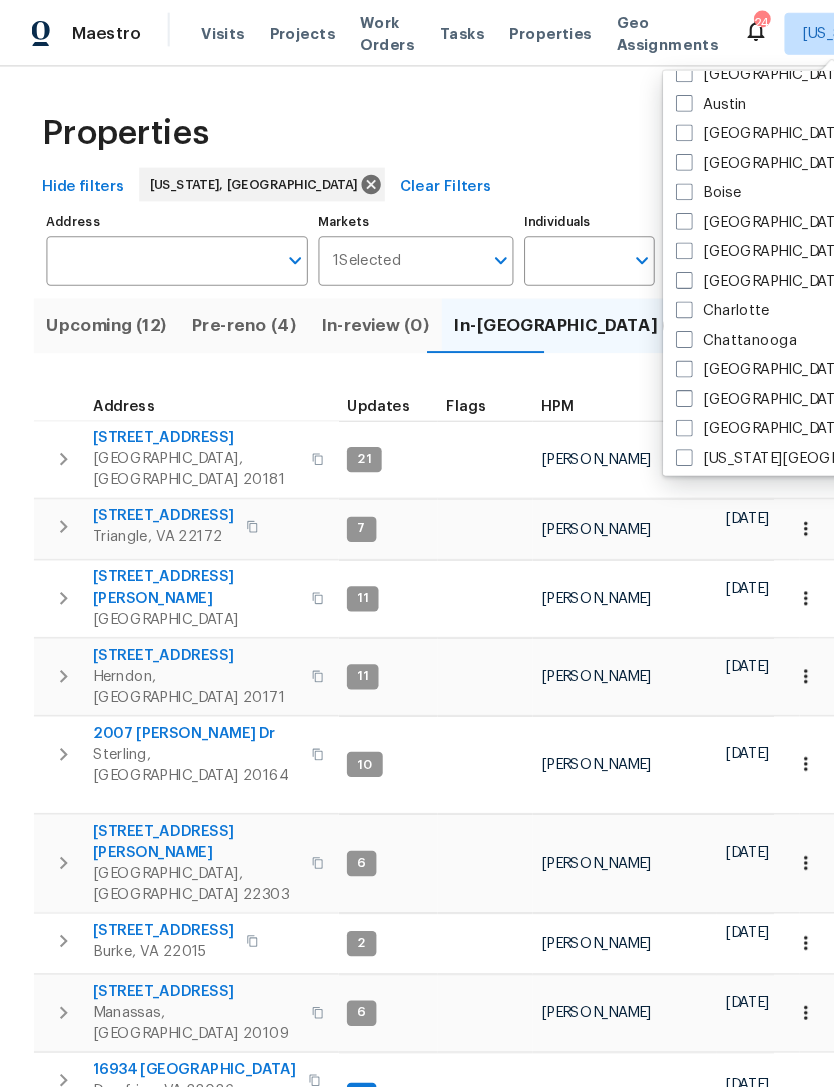 scroll, scrollTop: 114, scrollLeft: 0, axis: vertical 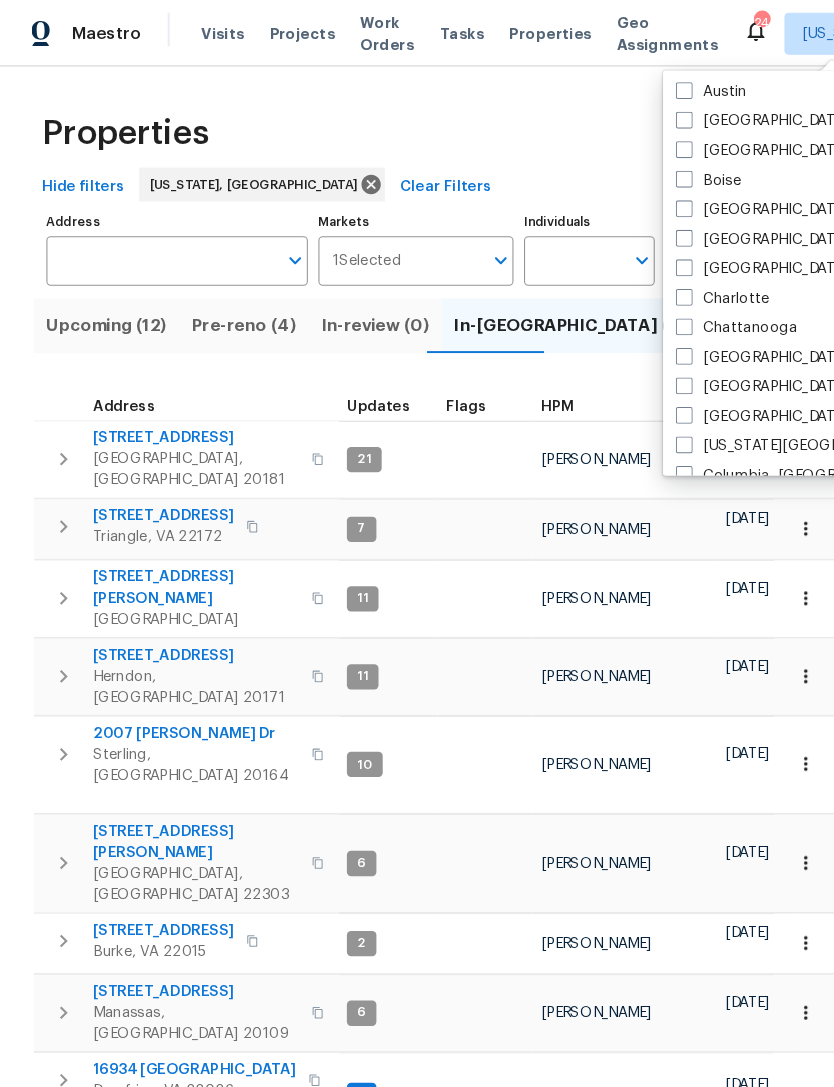 click at bounding box center (649, 254) 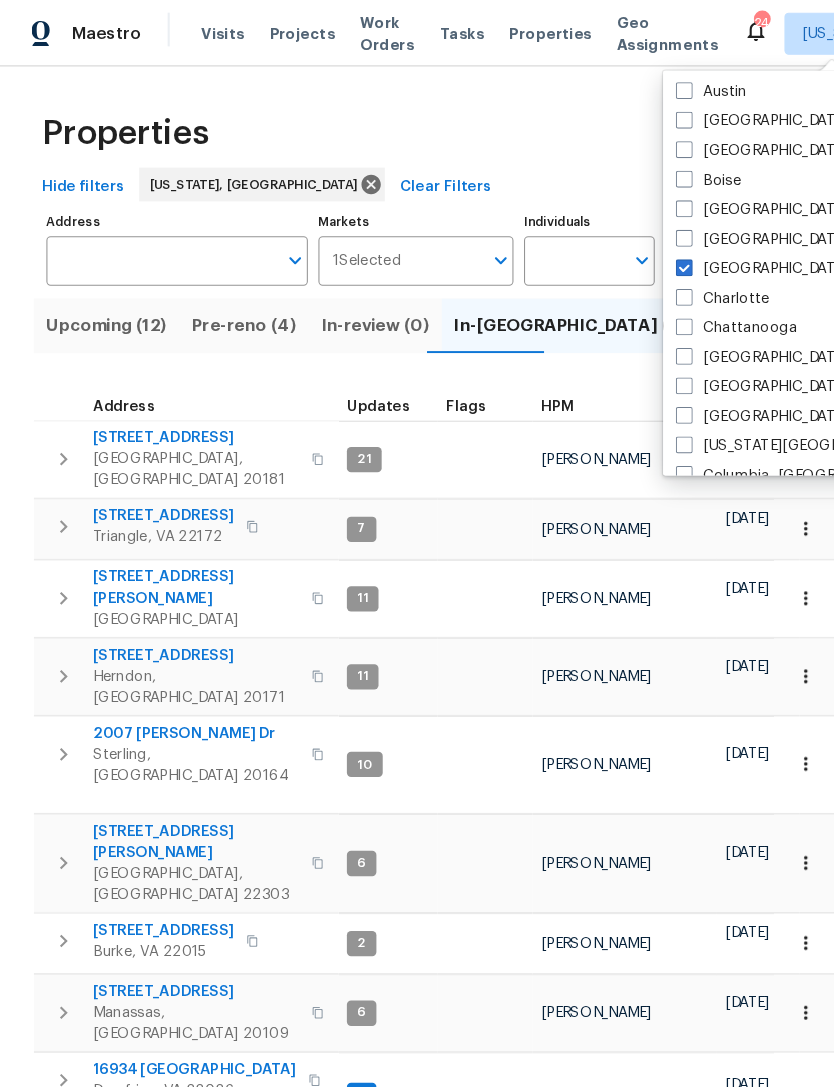 checkbox on "true" 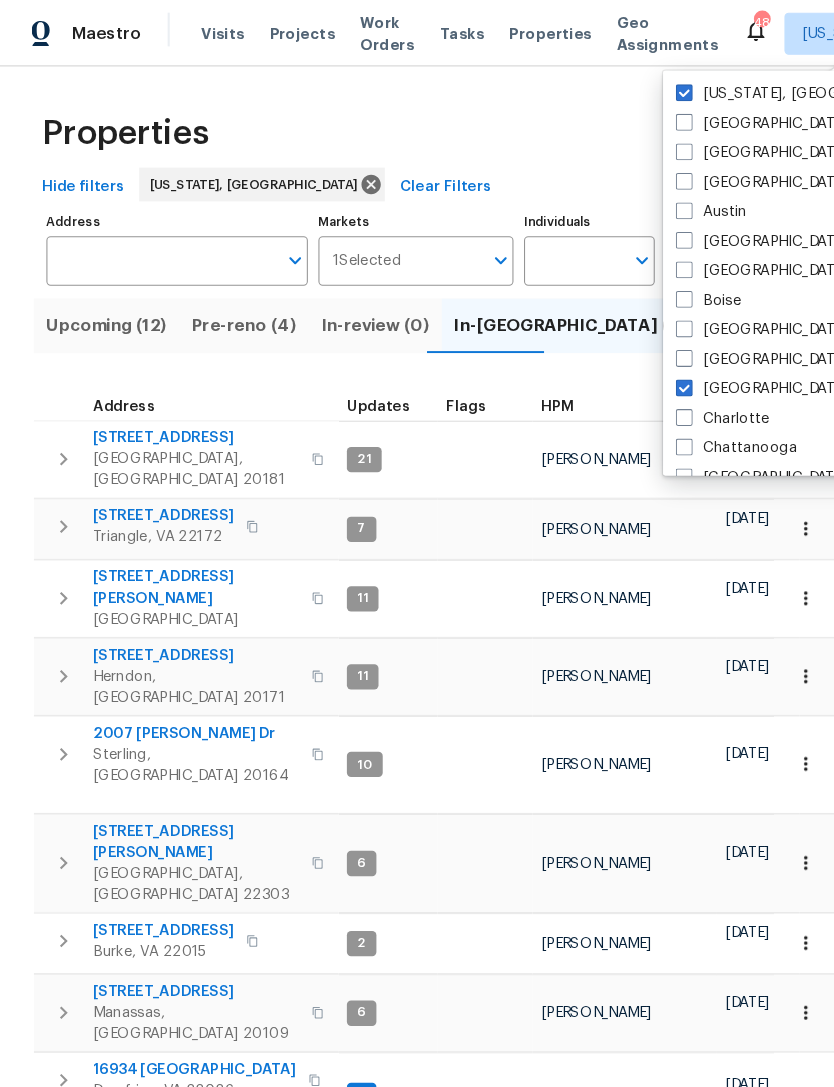 scroll, scrollTop: 0, scrollLeft: 0, axis: both 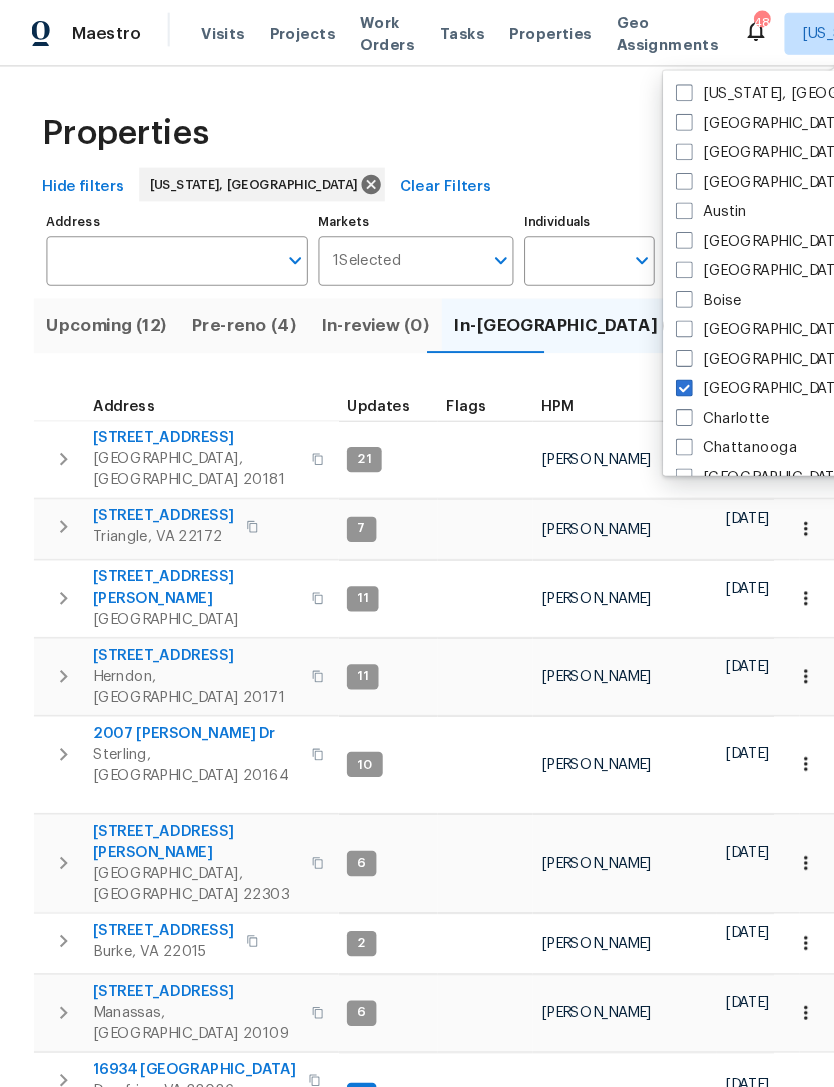 checkbox on "false" 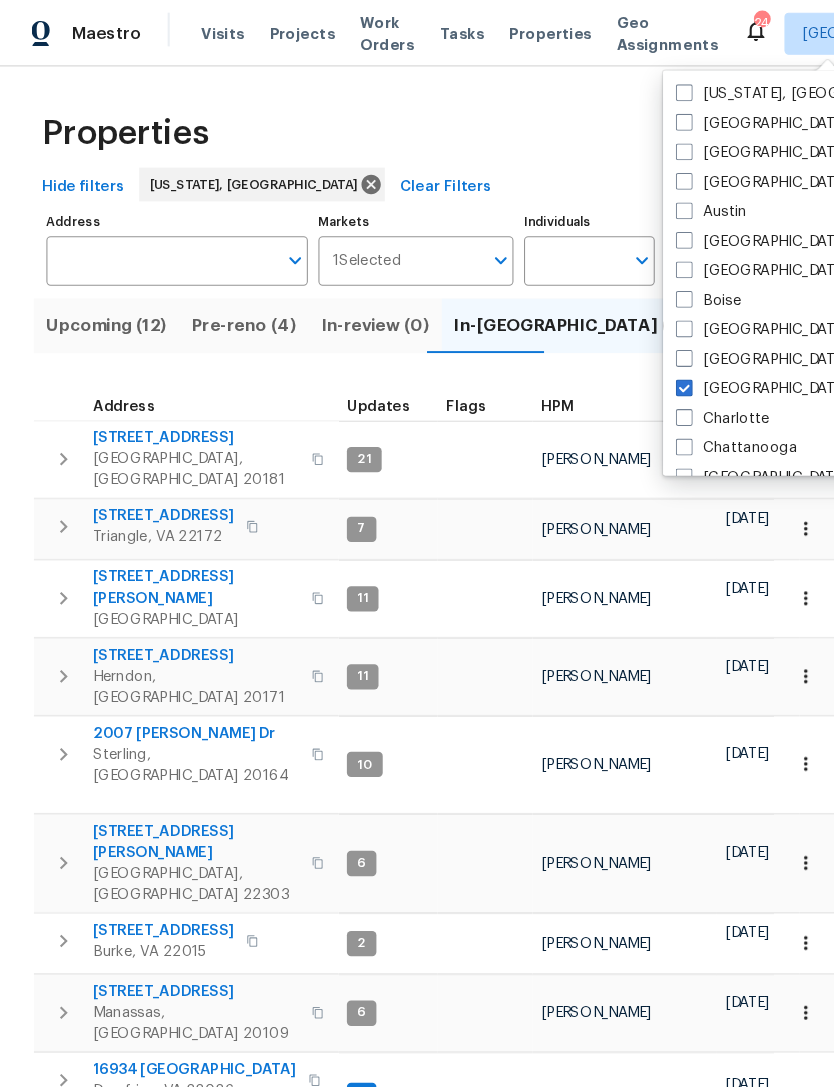 click on "Properties" at bounding box center [522, 32] 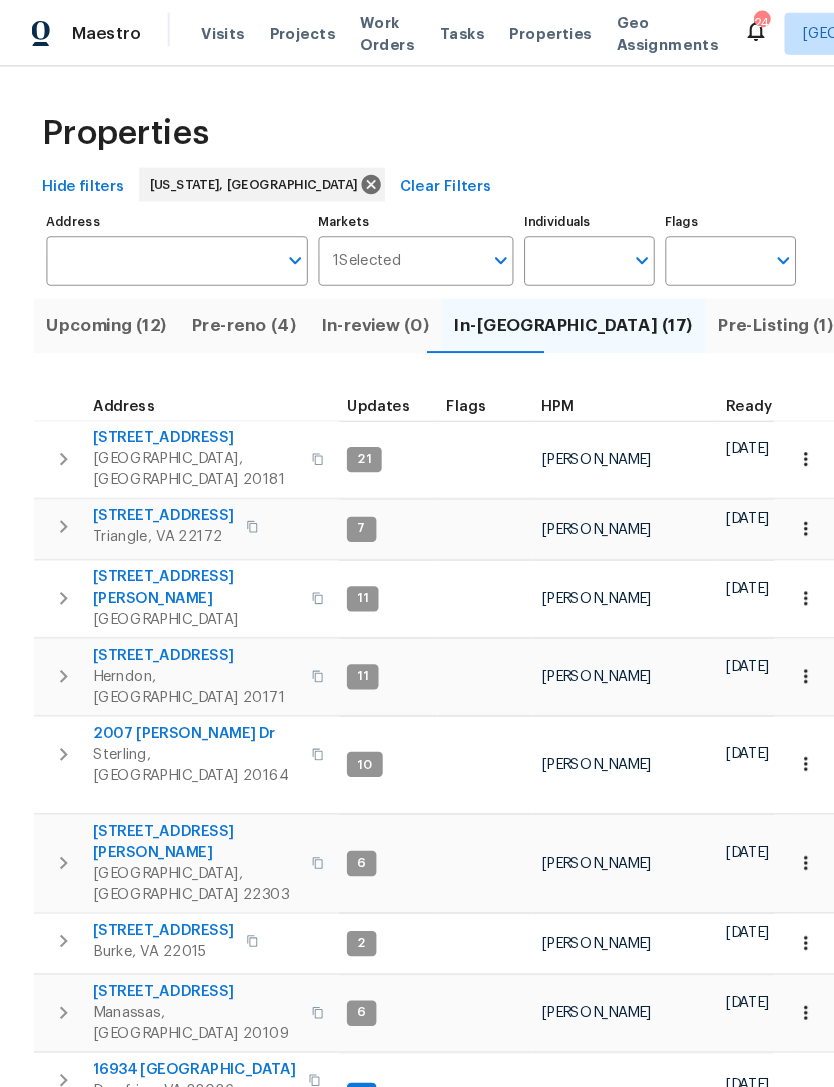 click on "Properties" at bounding box center [522, 32] 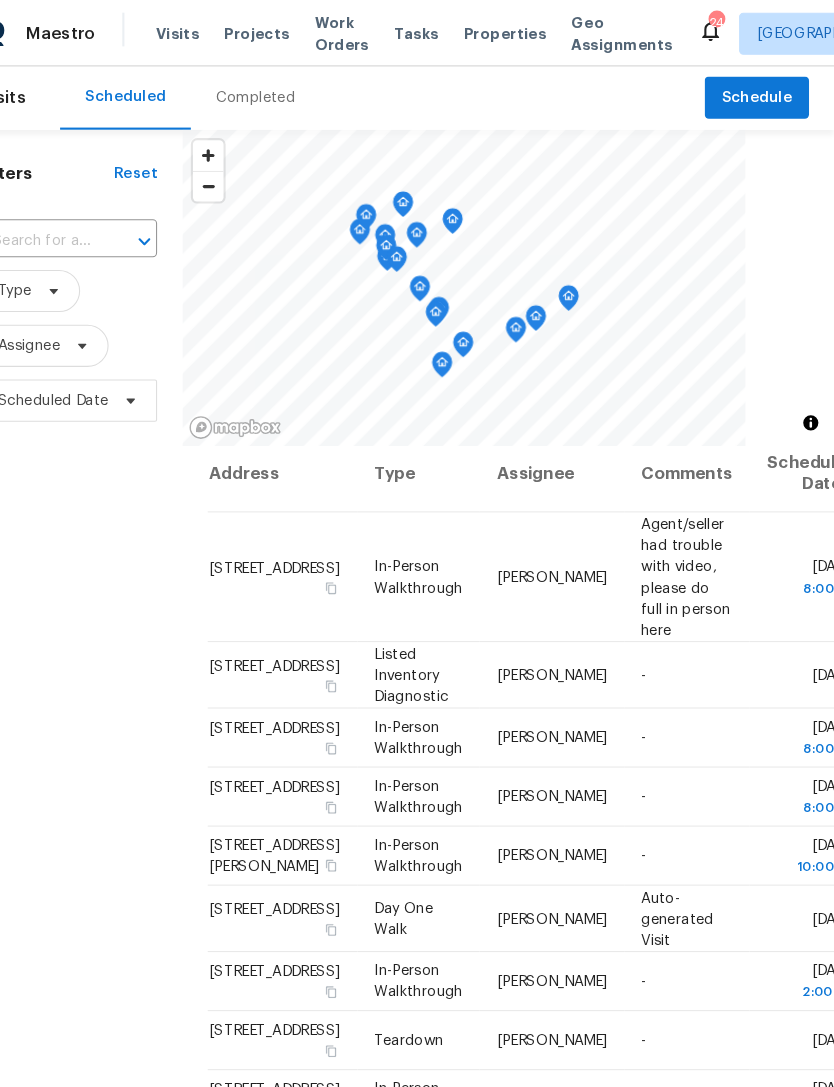 scroll, scrollTop: 2, scrollLeft: 0, axis: vertical 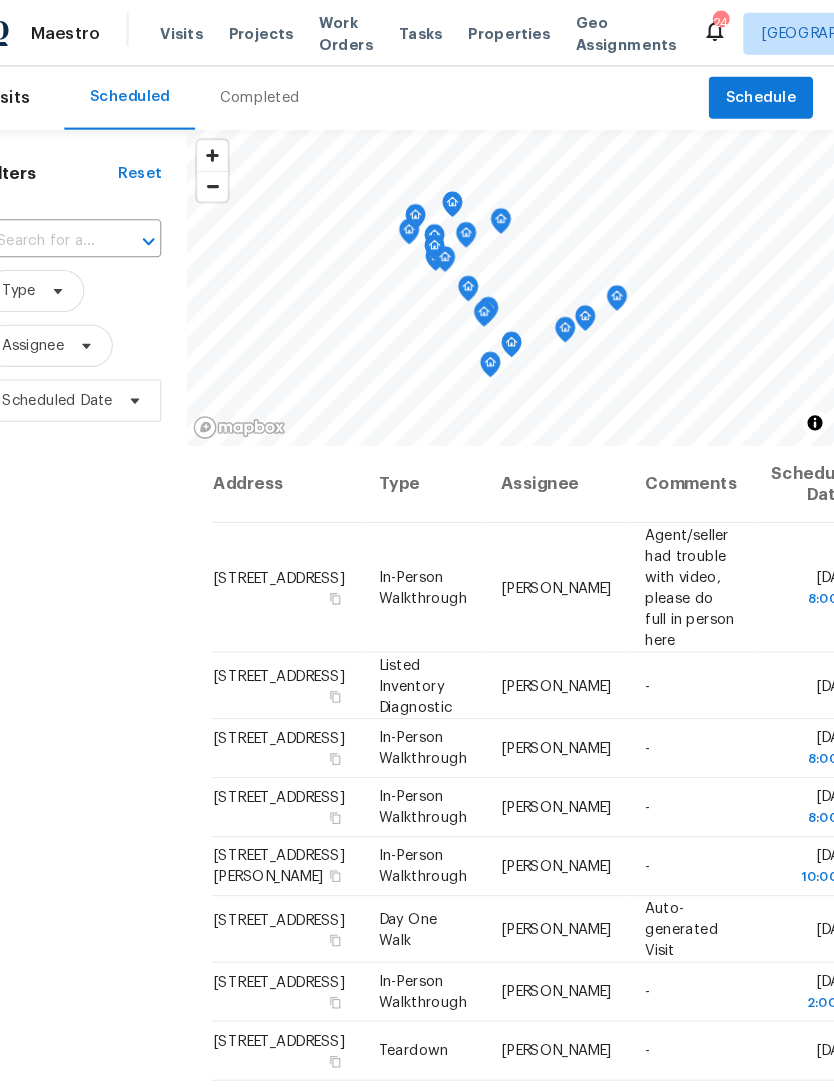 click on "Properties" at bounding box center (522, 32) 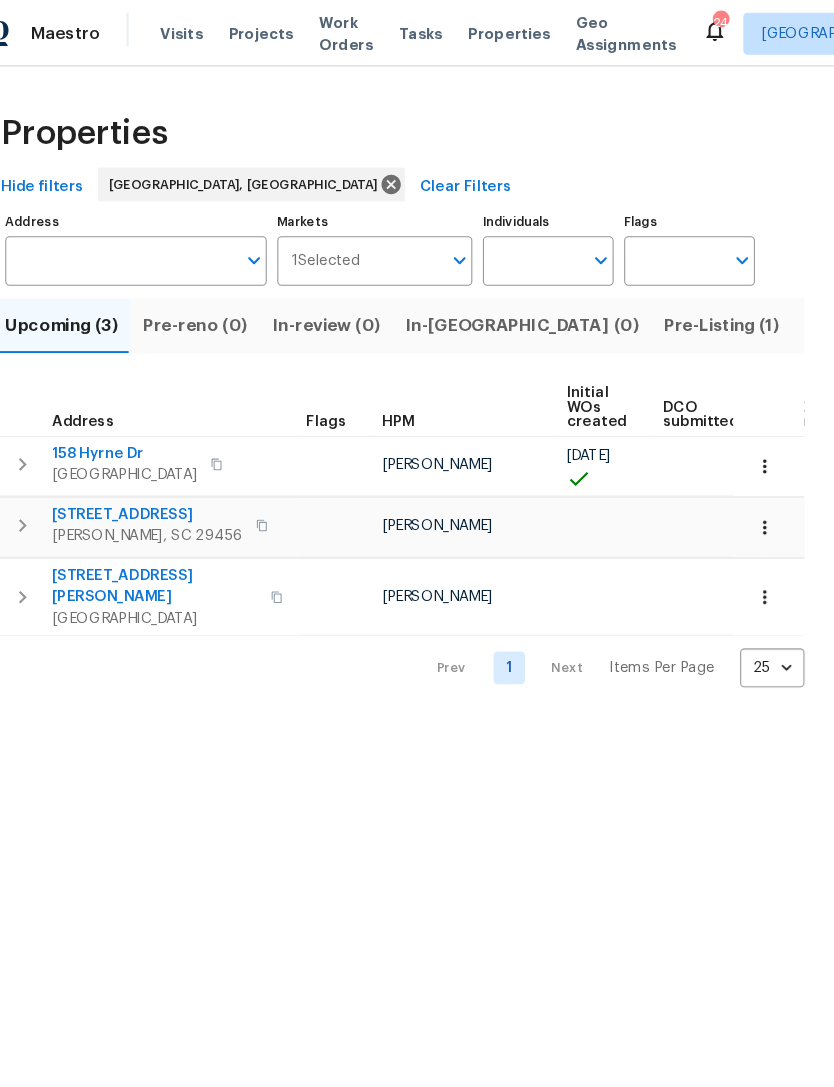 click on "Pre-Listing (1)" at bounding box center (723, 309) 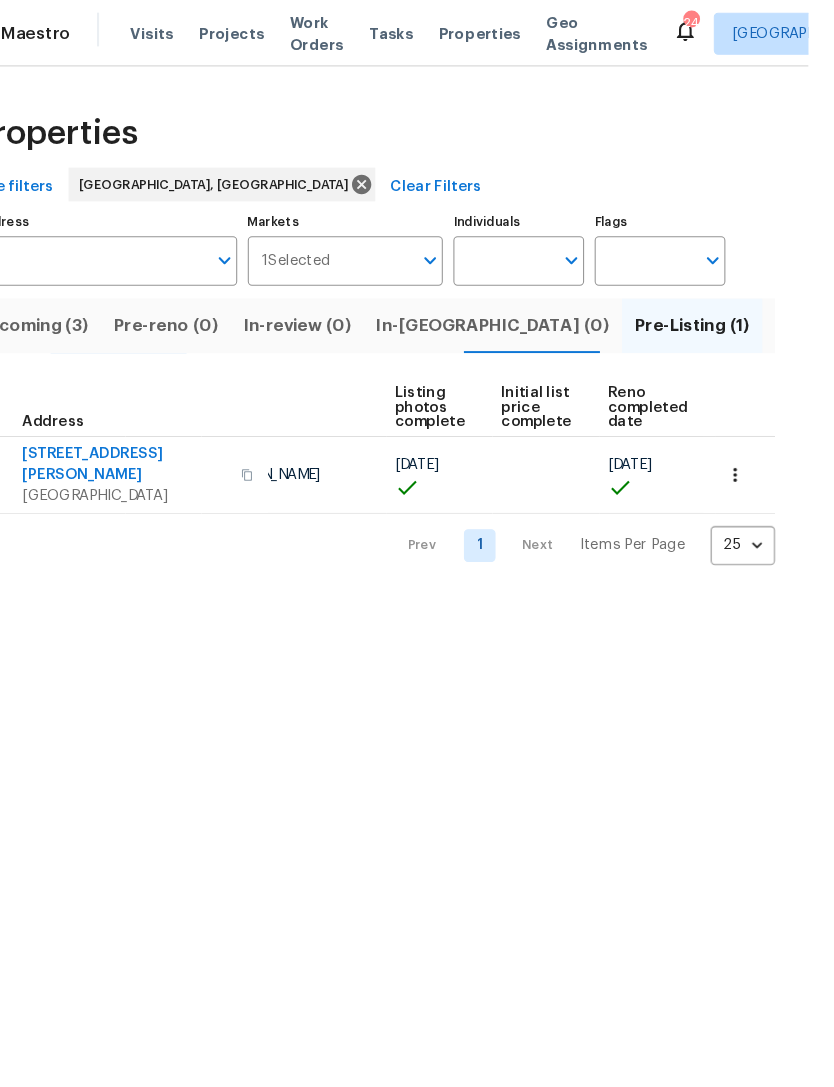 scroll, scrollTop: 0, scrollLeft: 133, axis: horizontal 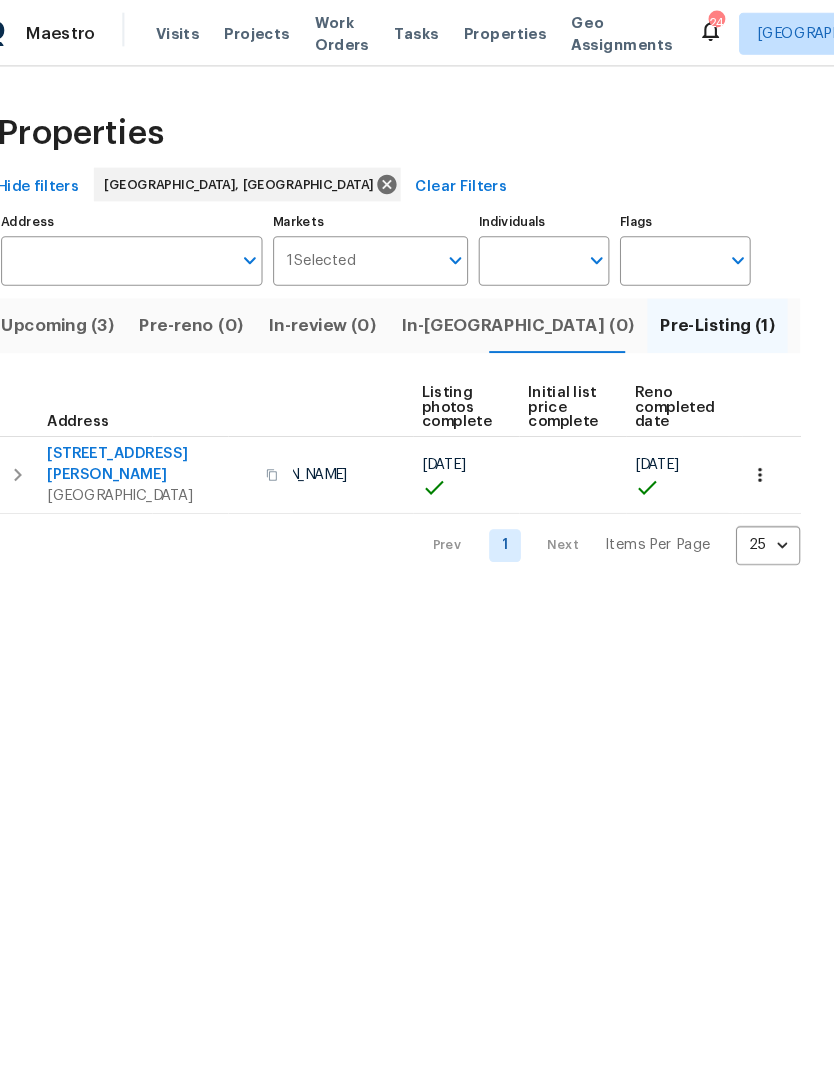 click on "Resale (13)" at bounding box center [954, 309] 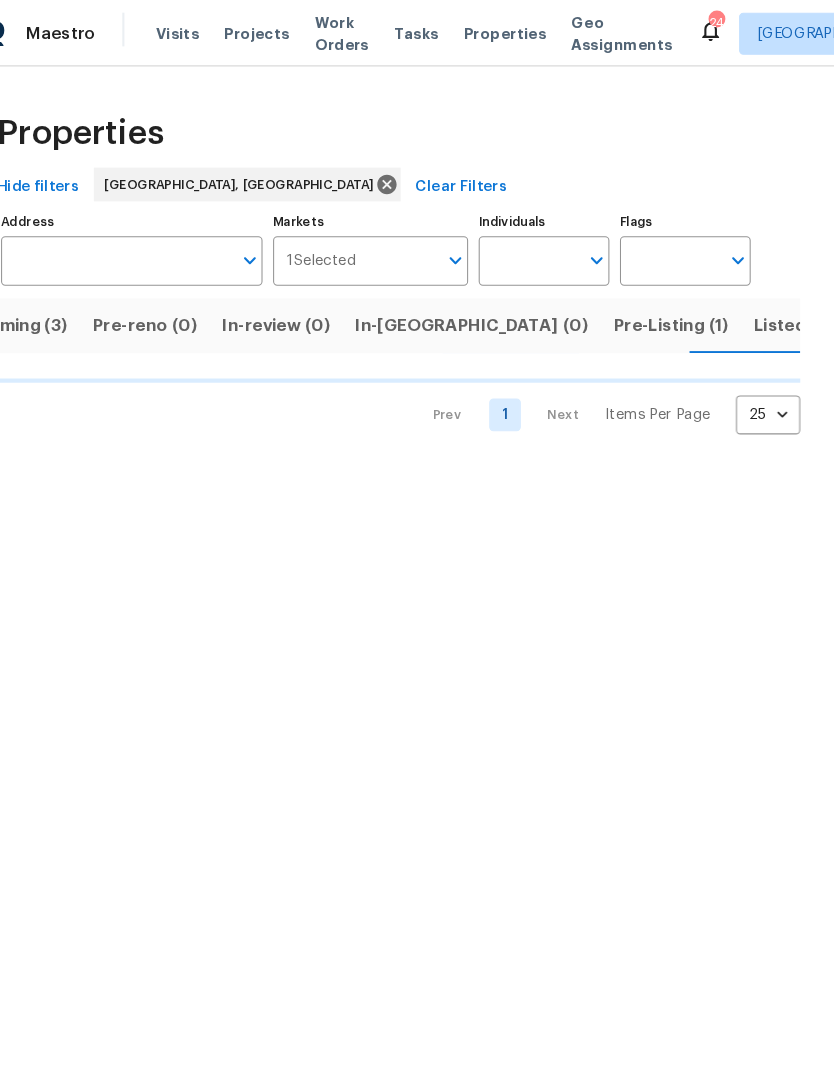 scroll, scrollTop: 0, scrollLeft: 45, axis: horizontal 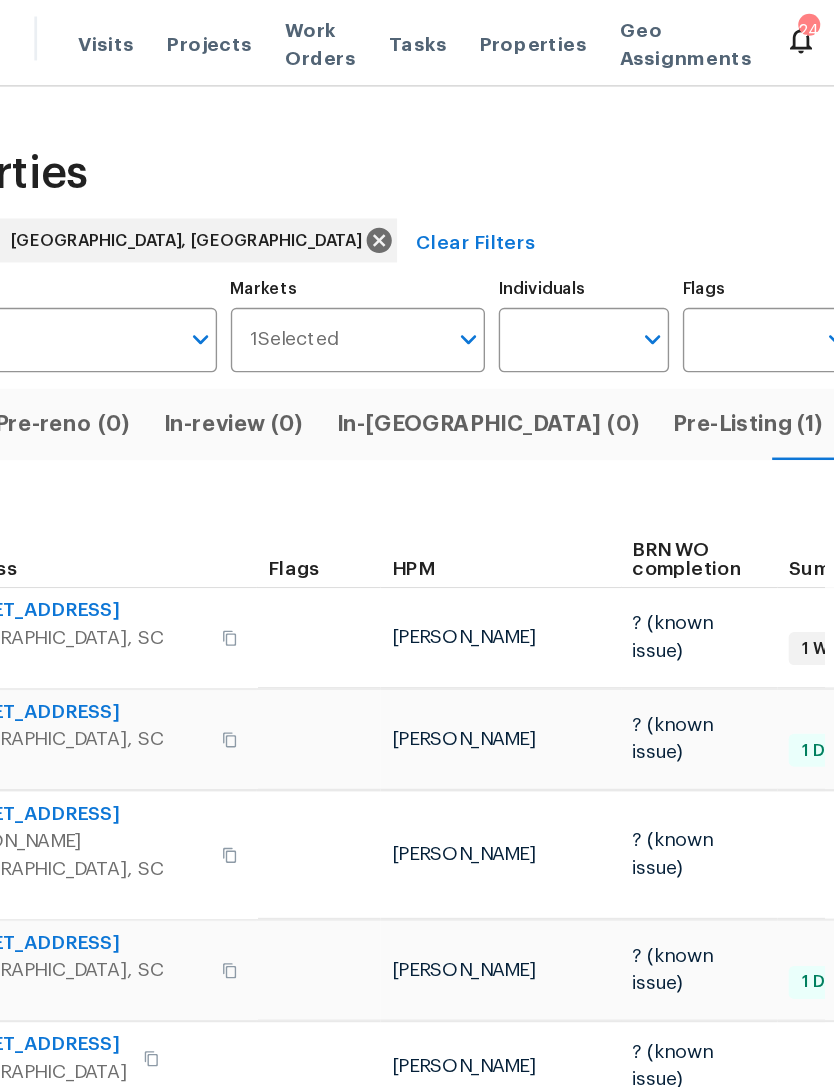 click on "Listed (26)" at bounding box center [800, 309] 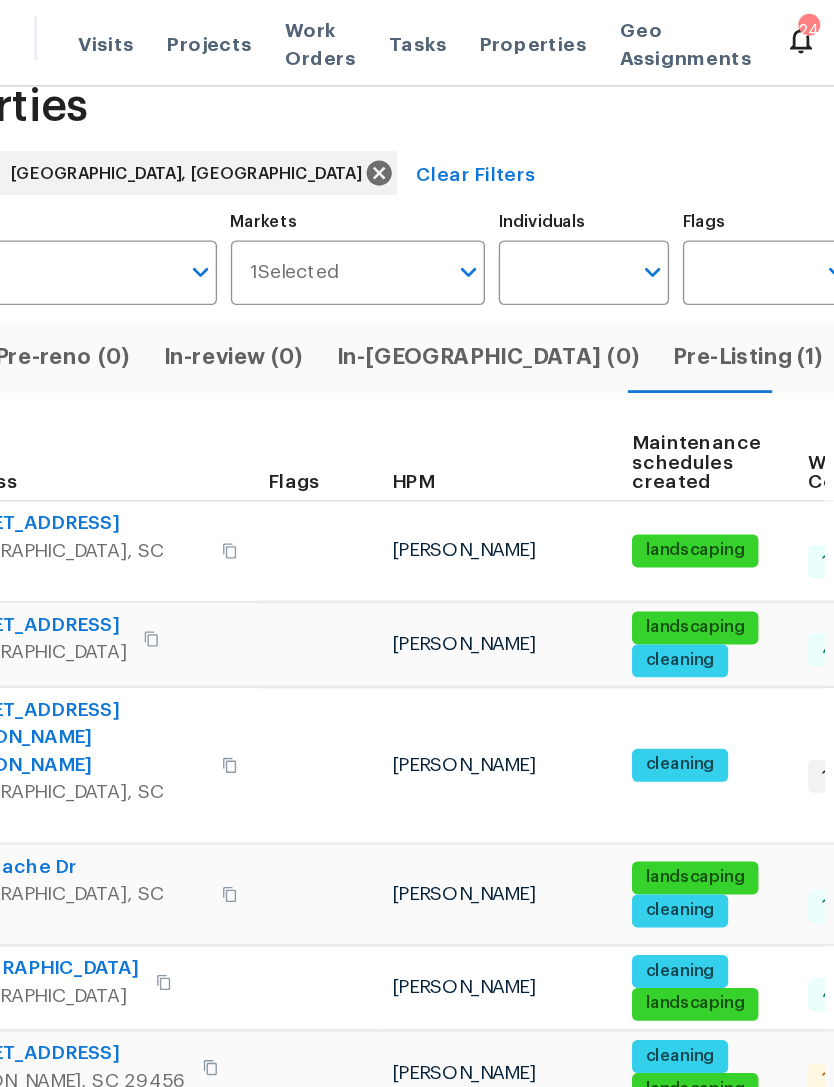 scroll, scrollTop: 53, scrollLeft: 0, axis: vertical 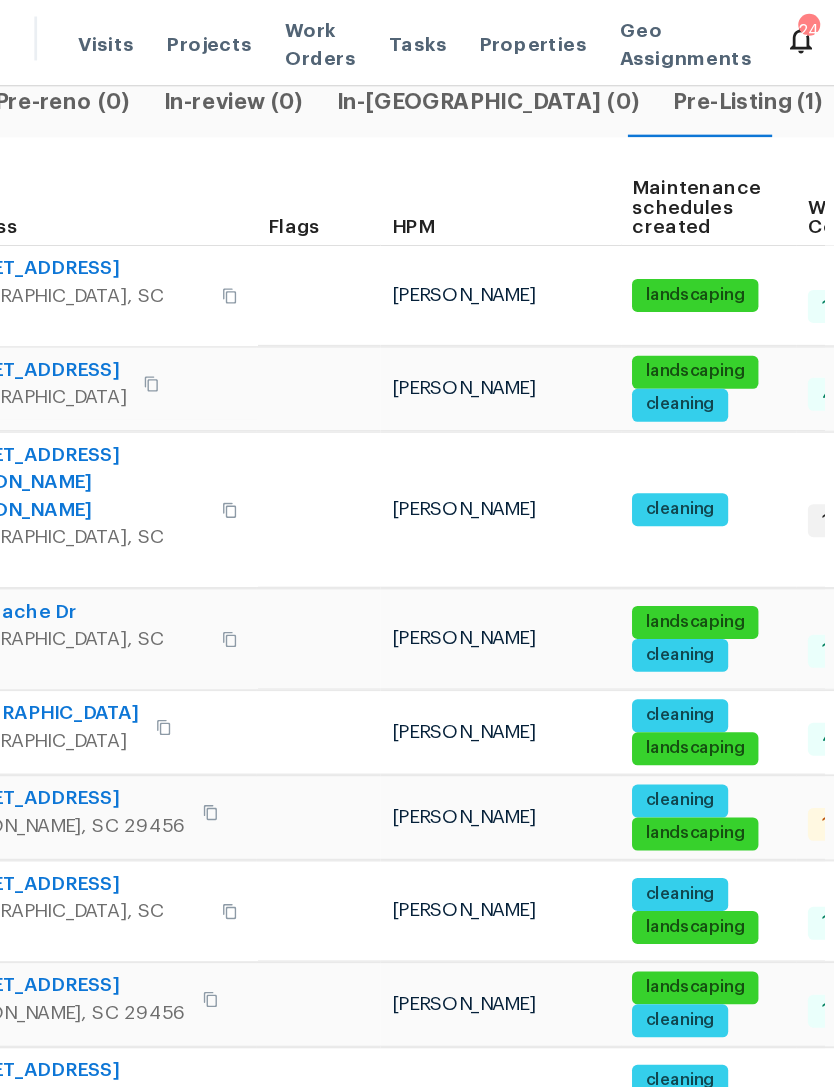 click on "714 Oxford Rd" at bounding box center [178, 581] 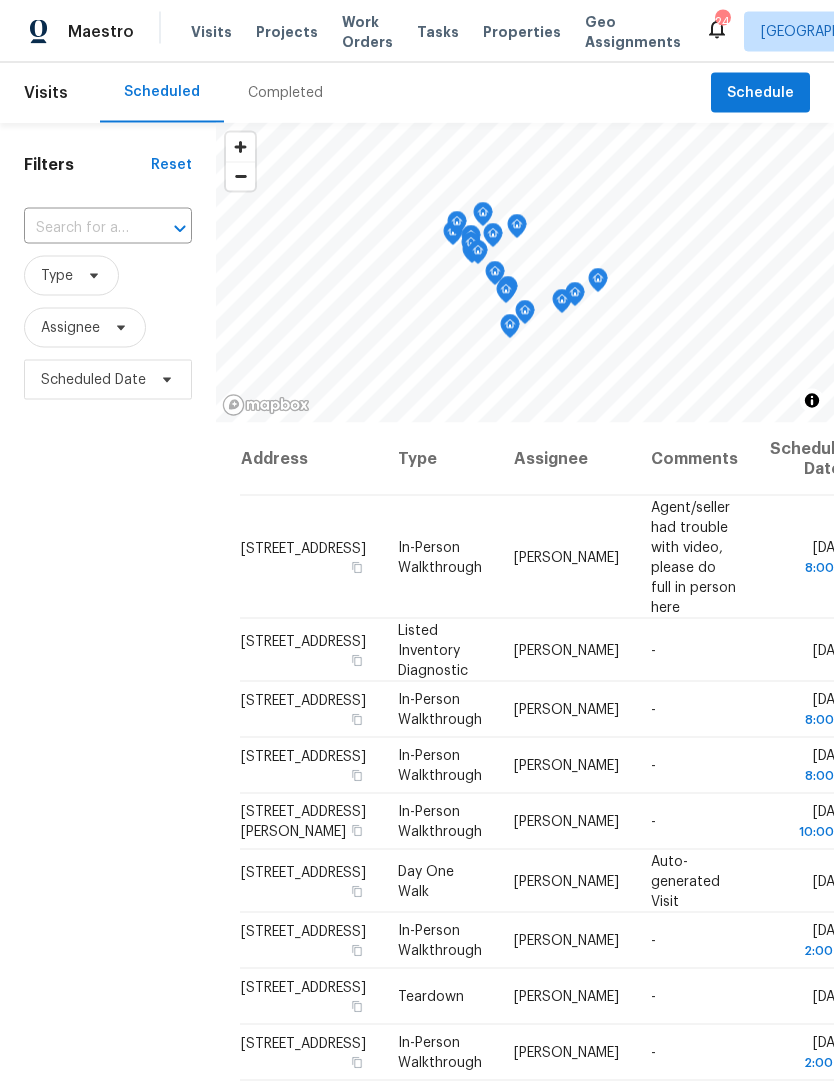 scroll, scrollTop: 65, scrollLeft: 0, axis: vertical 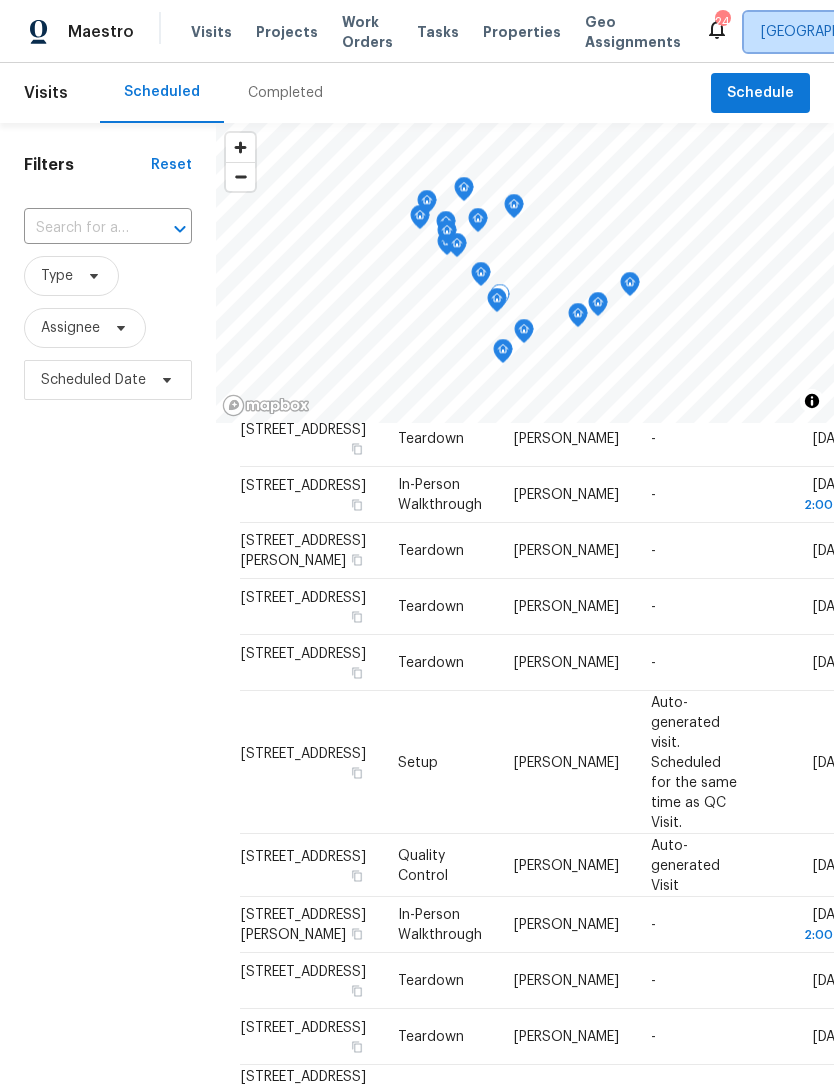 click on "[GEOGRAPHIC_DATA], [GEOGRAPHIC_DATA]" at bounding box center (917, 32) 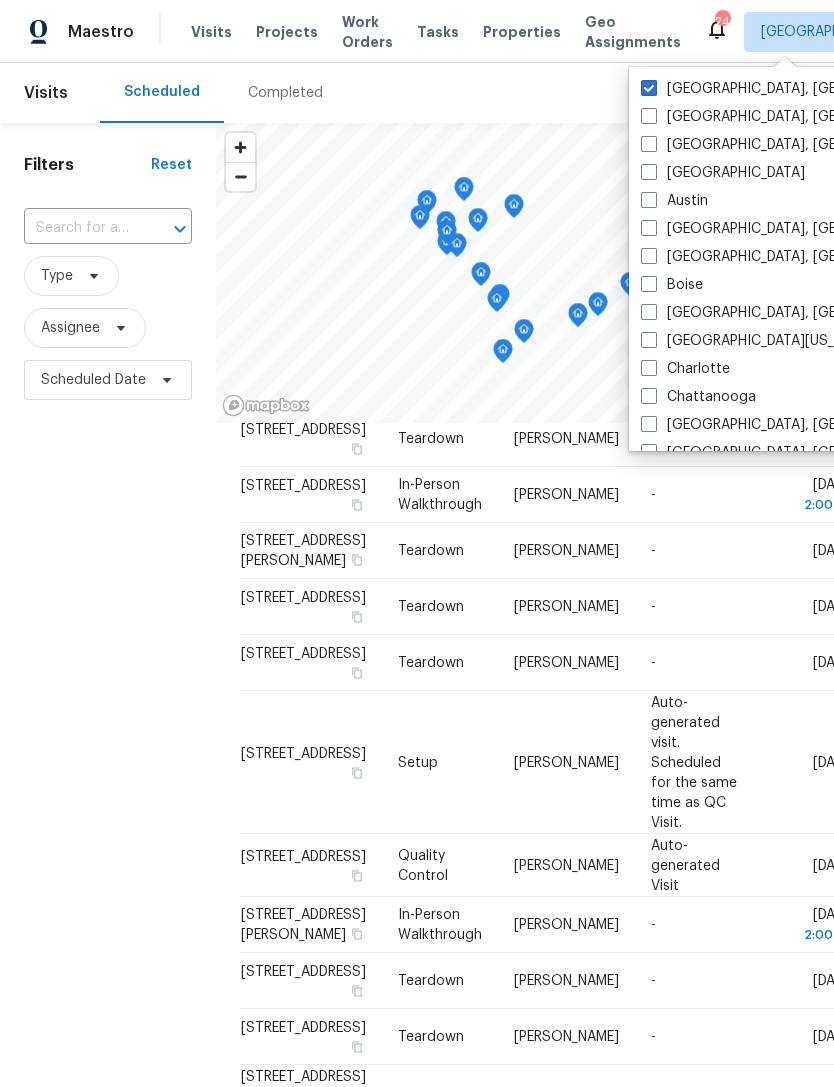 click 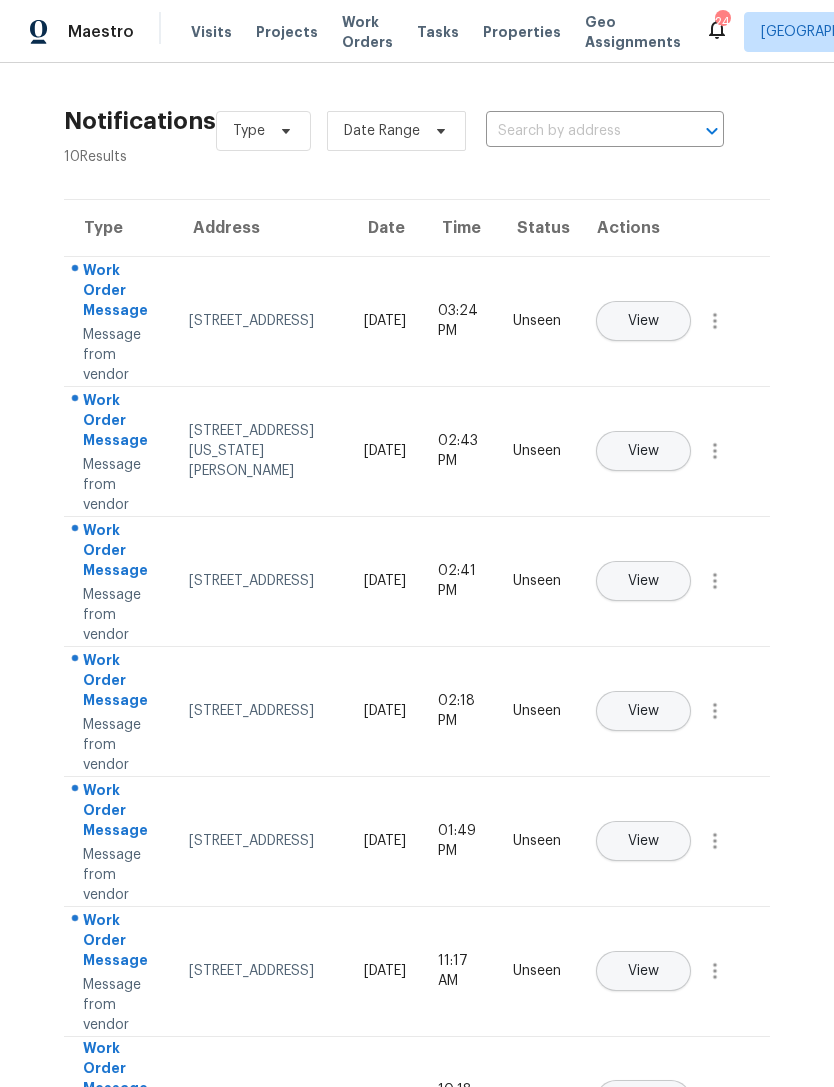 click 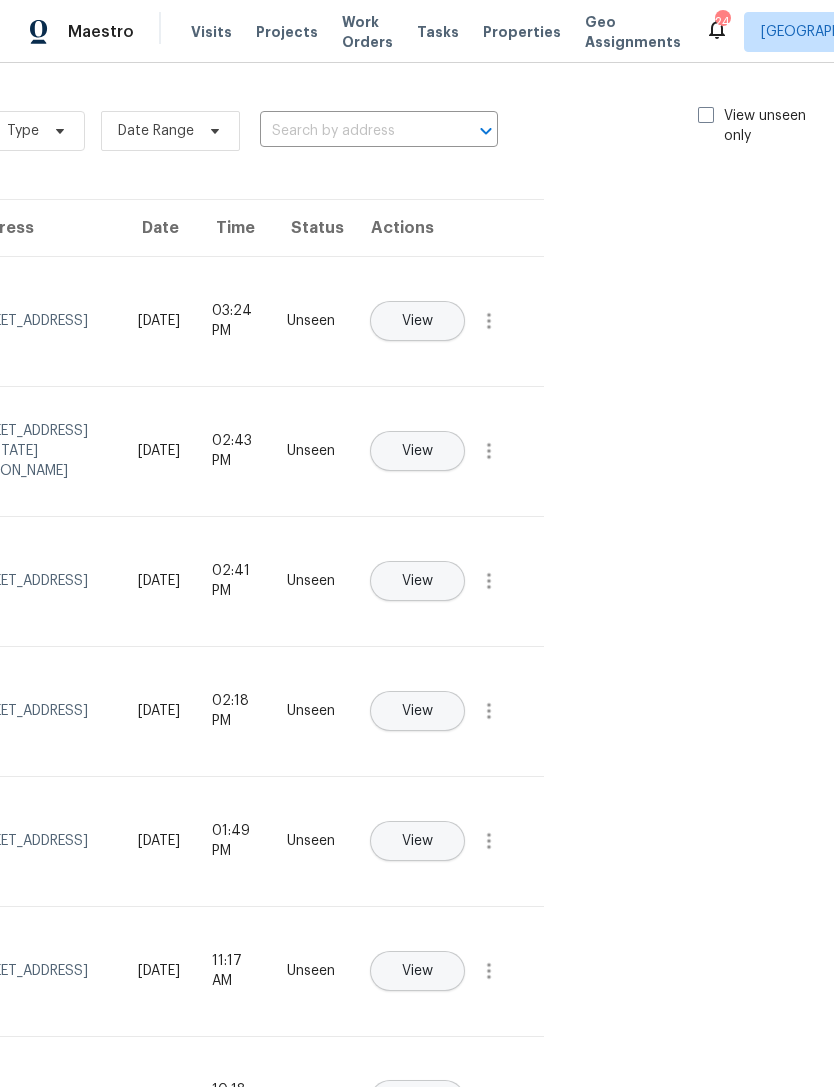 scroll, scrollTop: 0, scrollLeft: 225, axis: horizontal 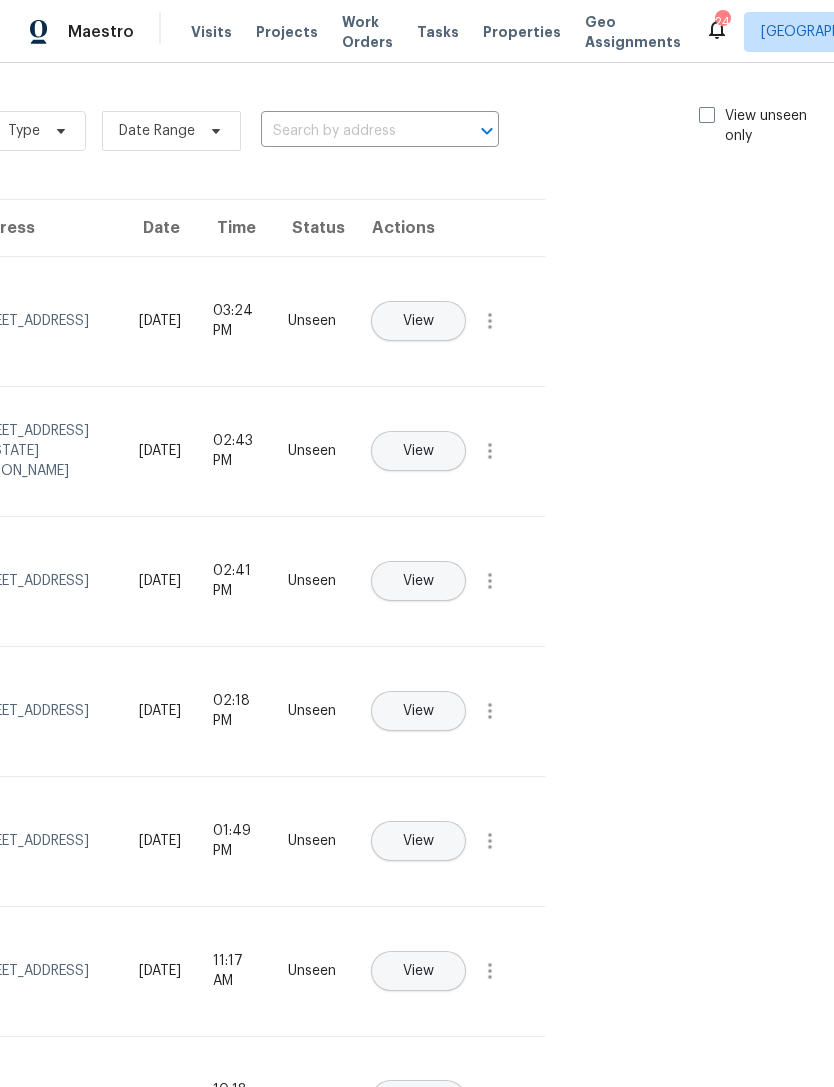 click at bounding box center [707, 115] 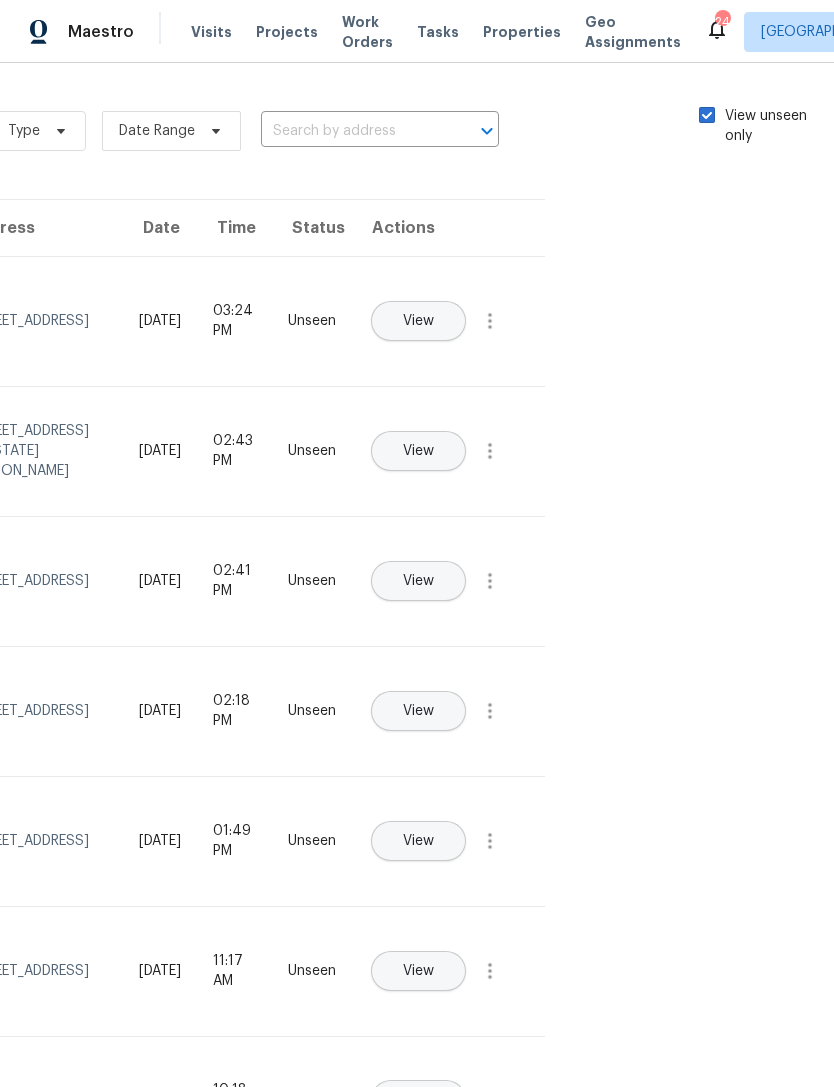 checkbox on "true" 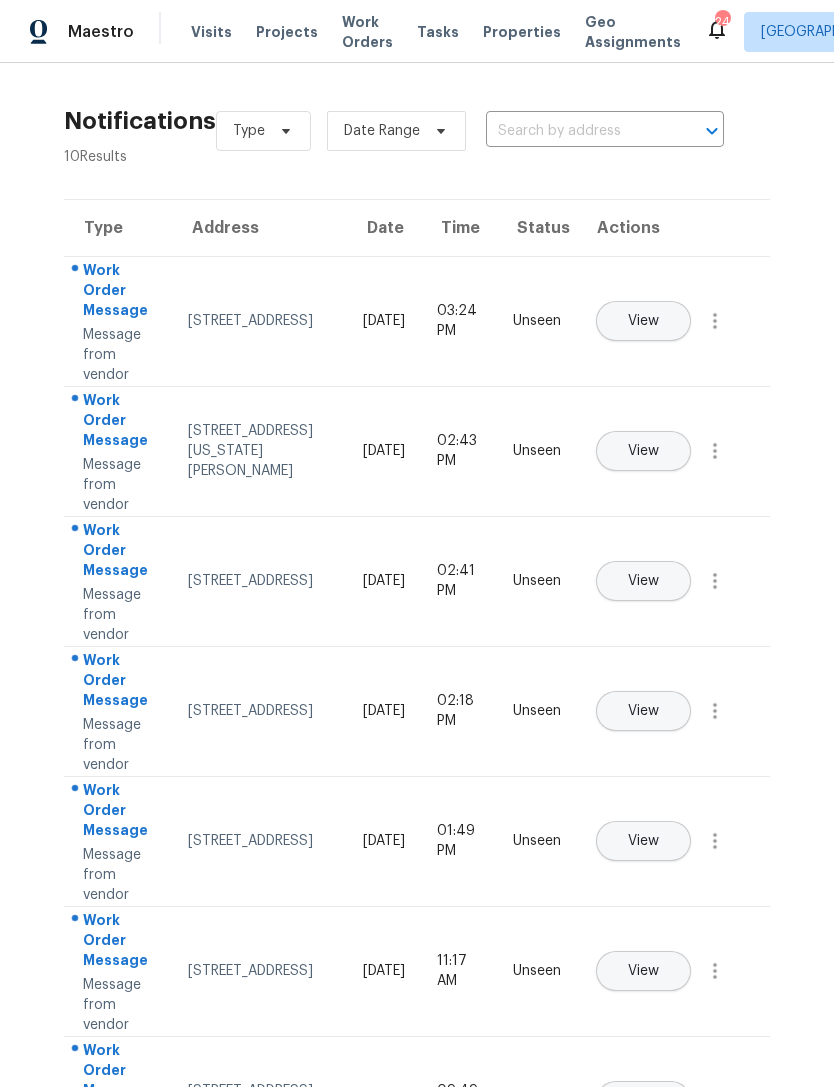 scroll, scrollTop: 0, scrollLeft: 0, axis: both 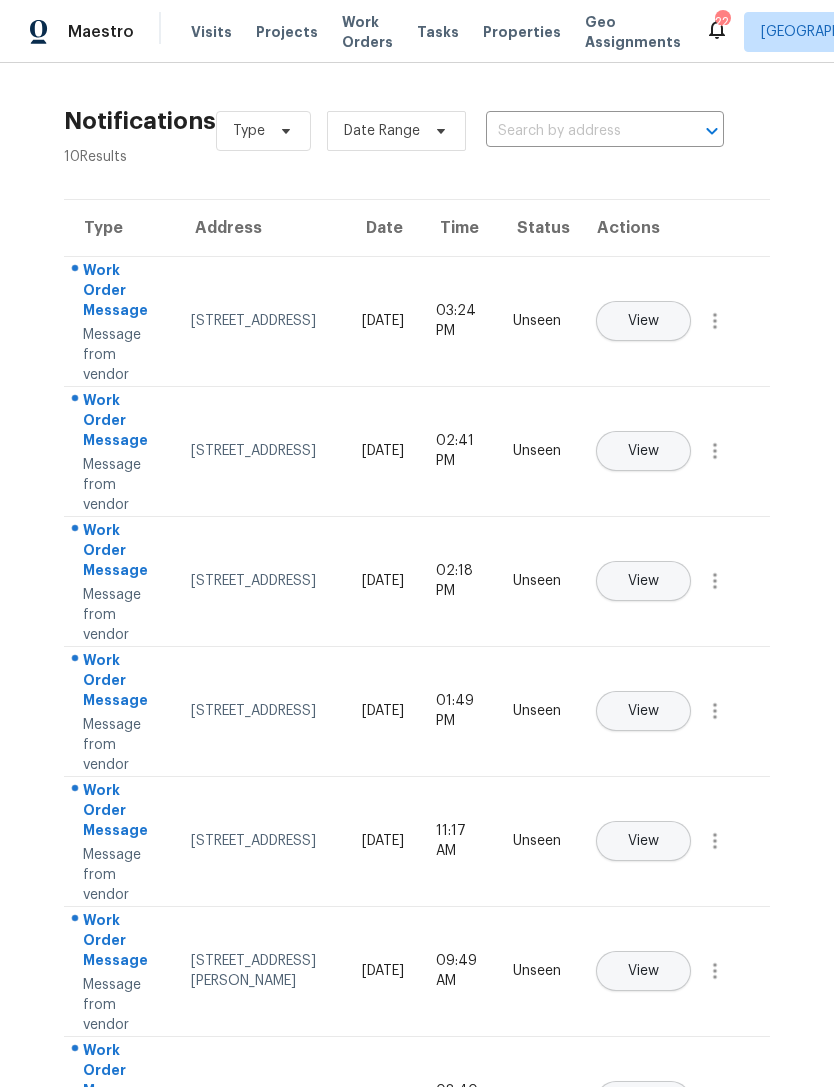 click on "Visits" at bounding box center [211, 32] 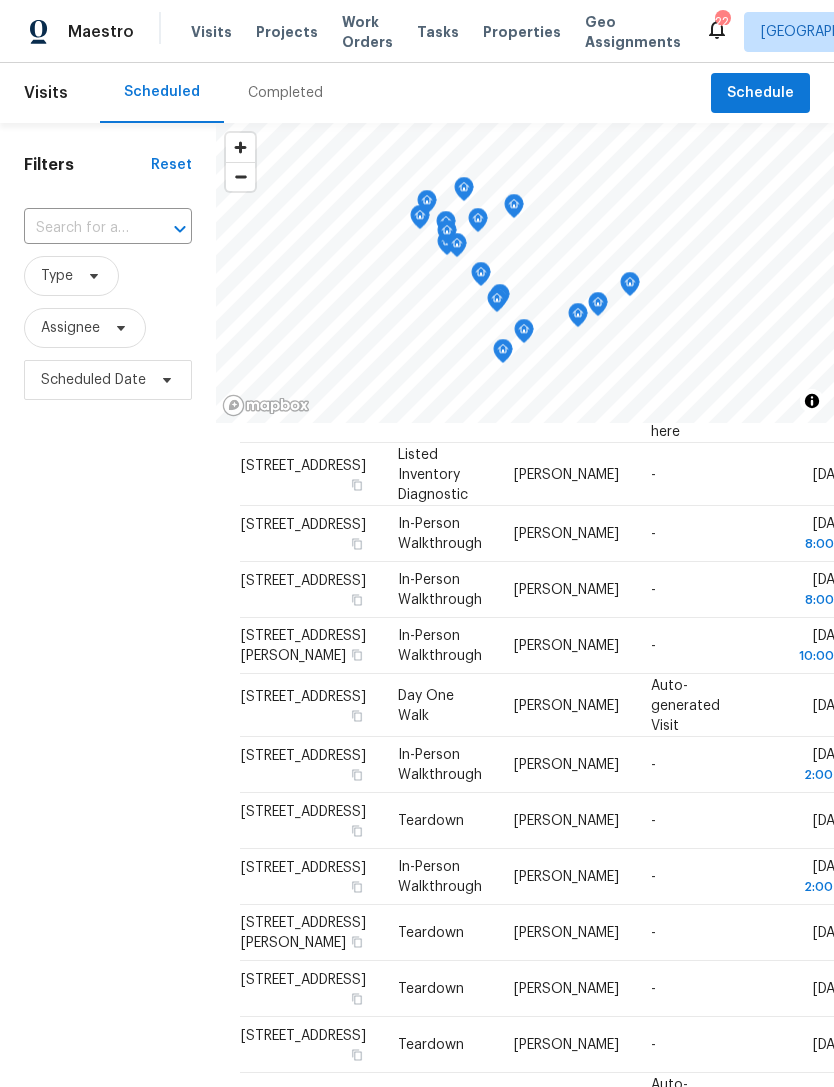 scroll, scrollTop: 177, scrollLeft: 0, axis: vertical 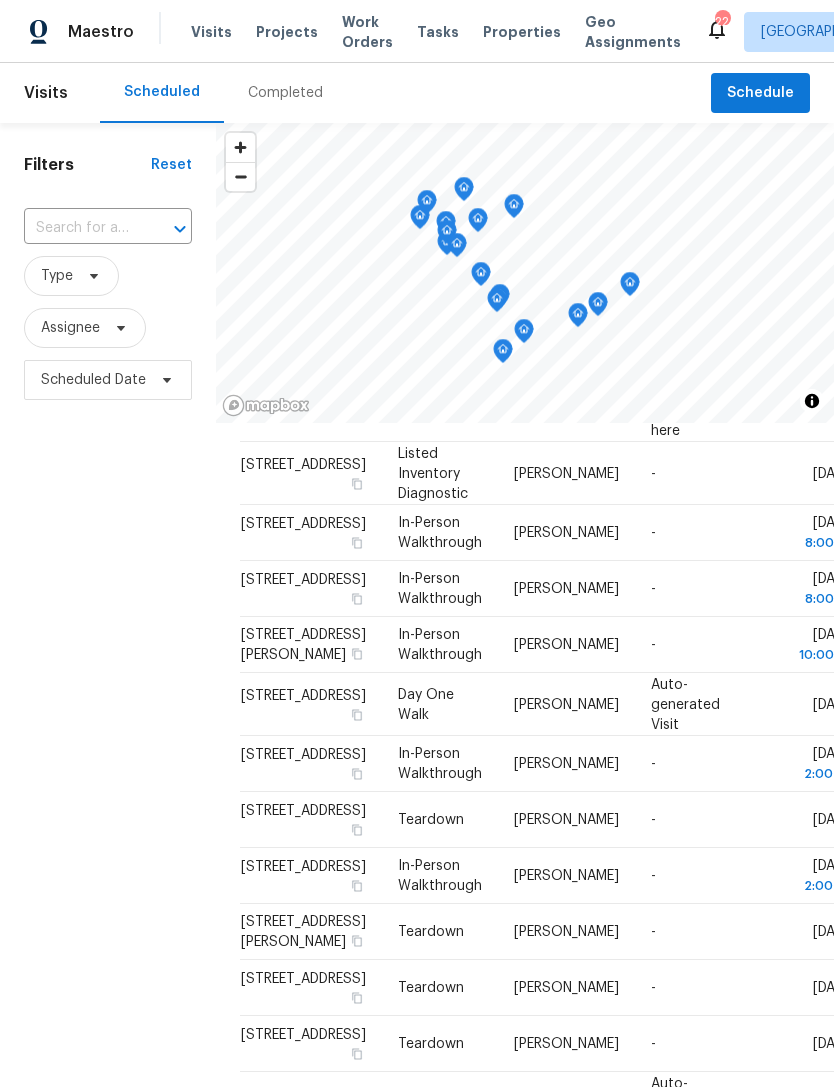 click on "In-Person Walkthrough" at bounding box center [440, 533] 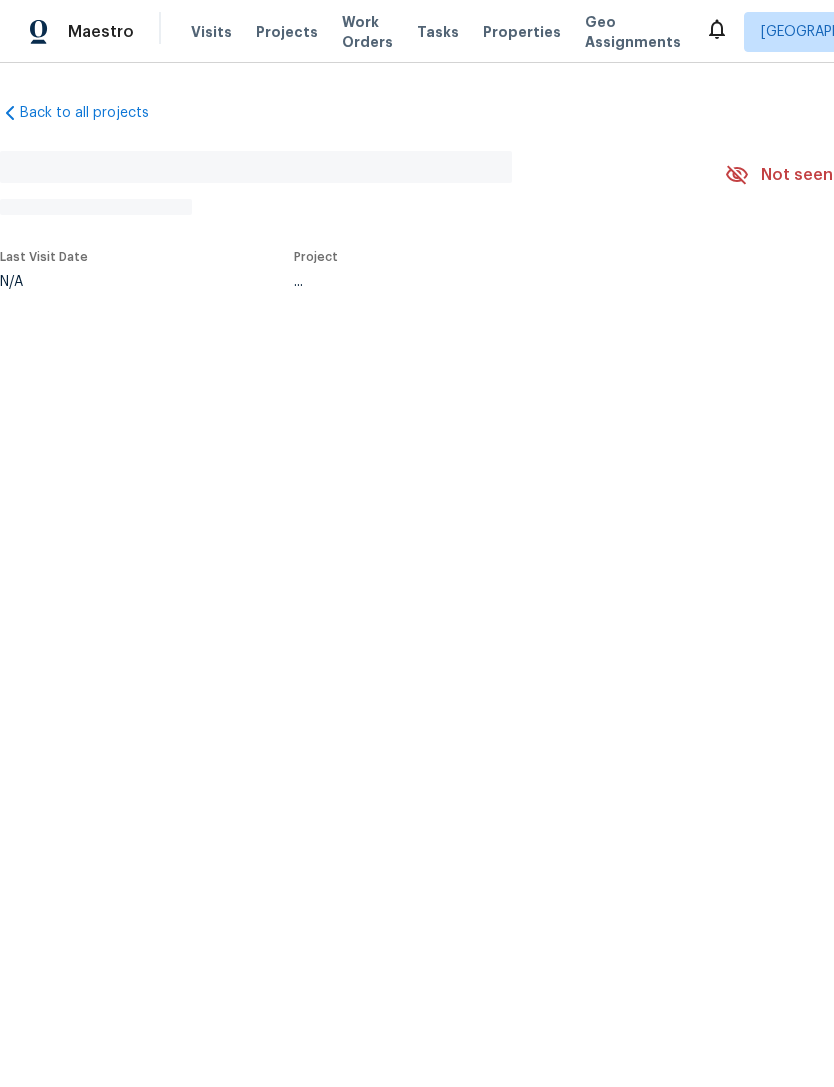 scroll, scrollTop: 0, scrollLeft: 0, axis: both 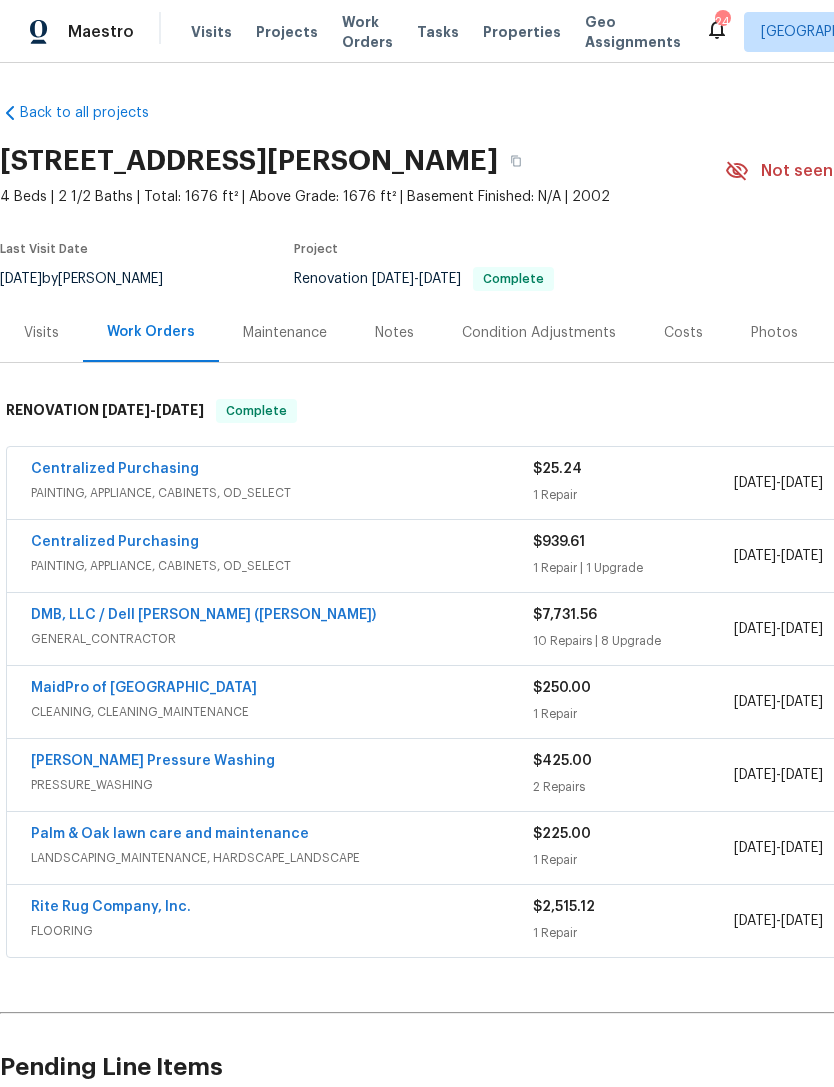 click on "Photos" at bounding box center (774, 333) 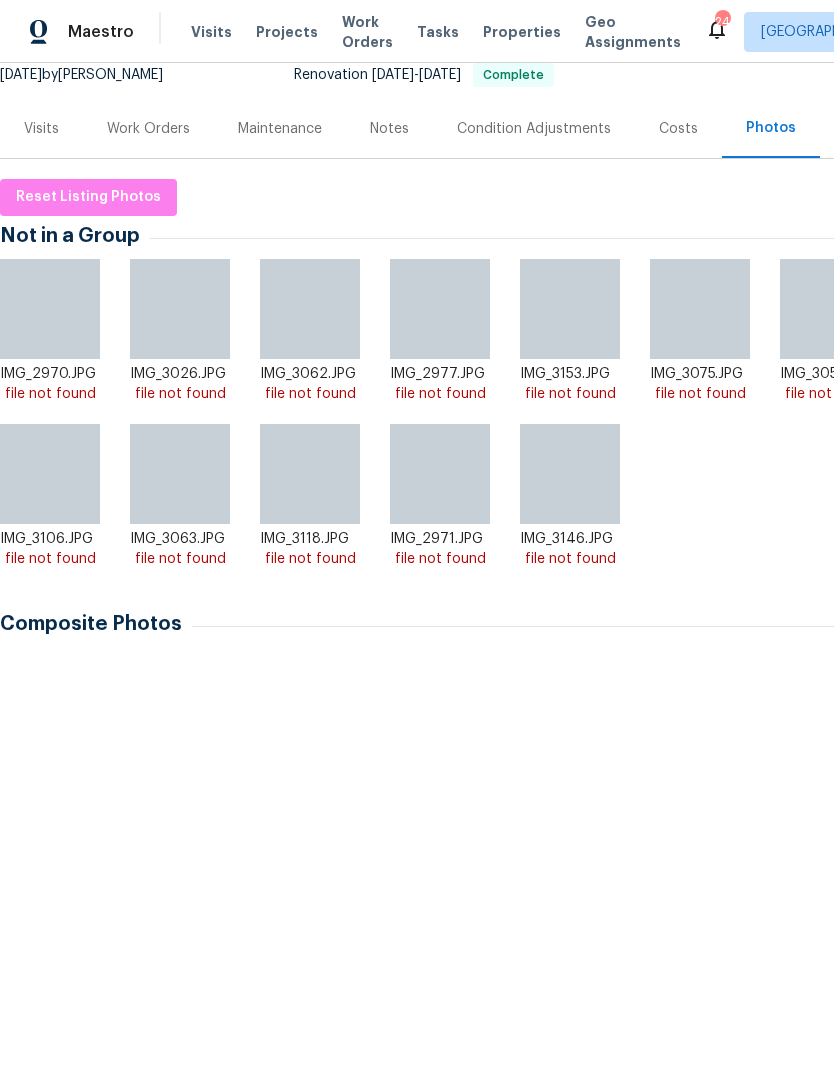scroll, scrollTop: 208, scrollLeft: 0, axis: vertical 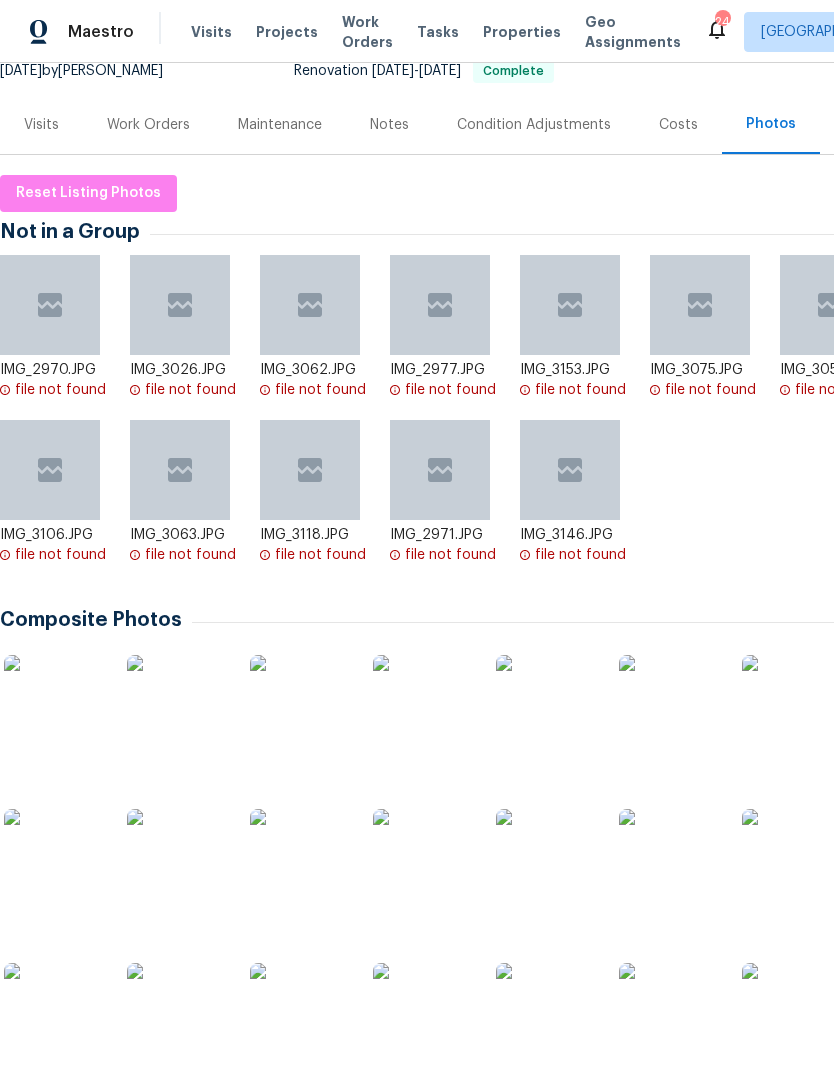 click at bounding box center [54, 705] 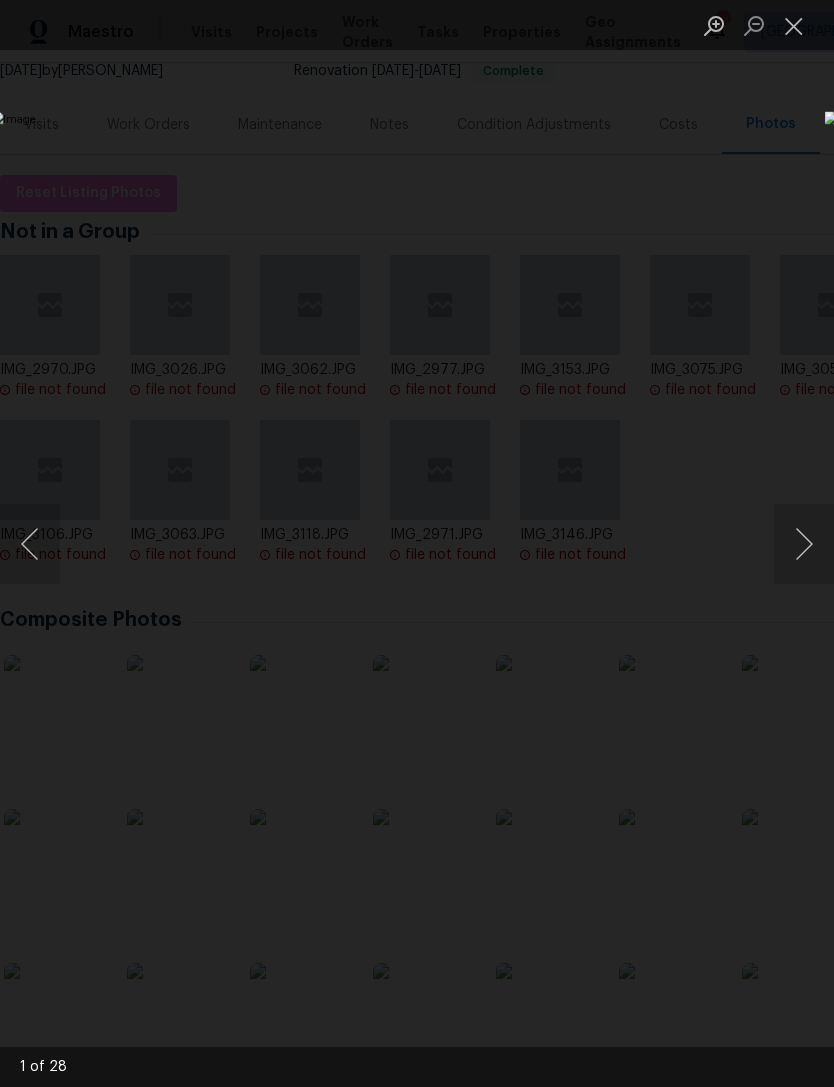 click at bounding box center [804, 544] 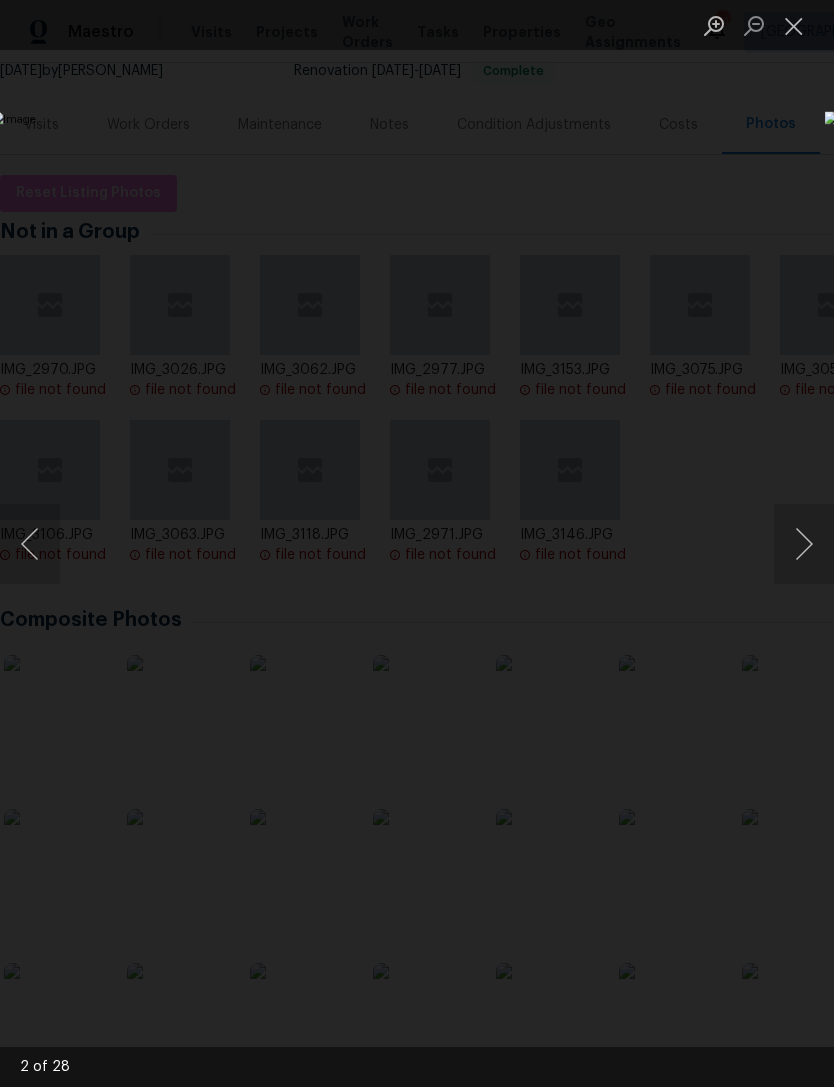 click at bounding box center [804, 544] 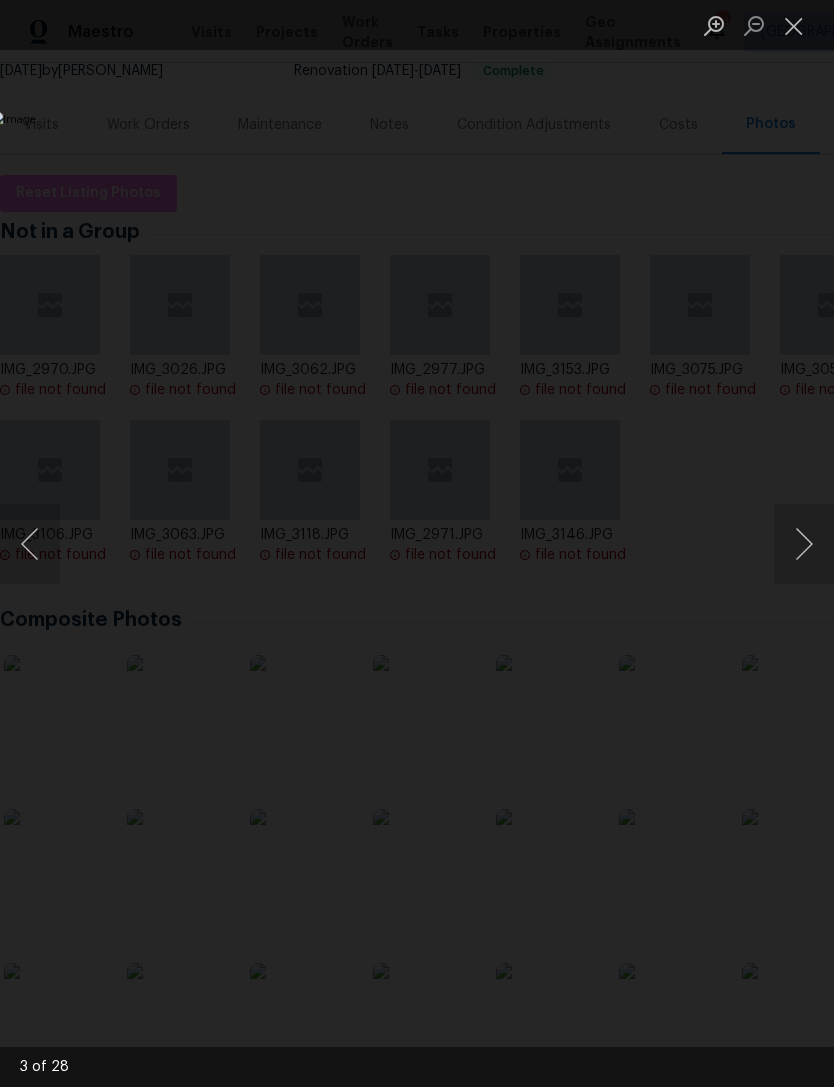 click at bounding box center (804, 544) 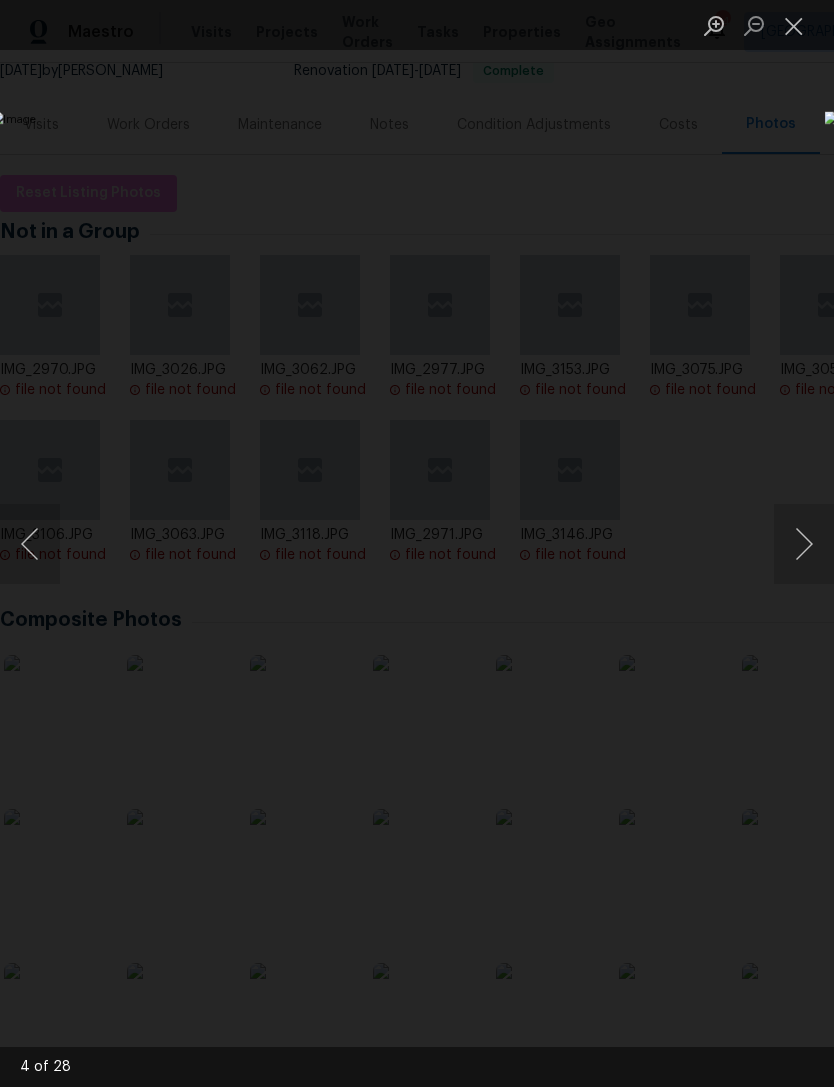 click at bounding box center (804, 544) 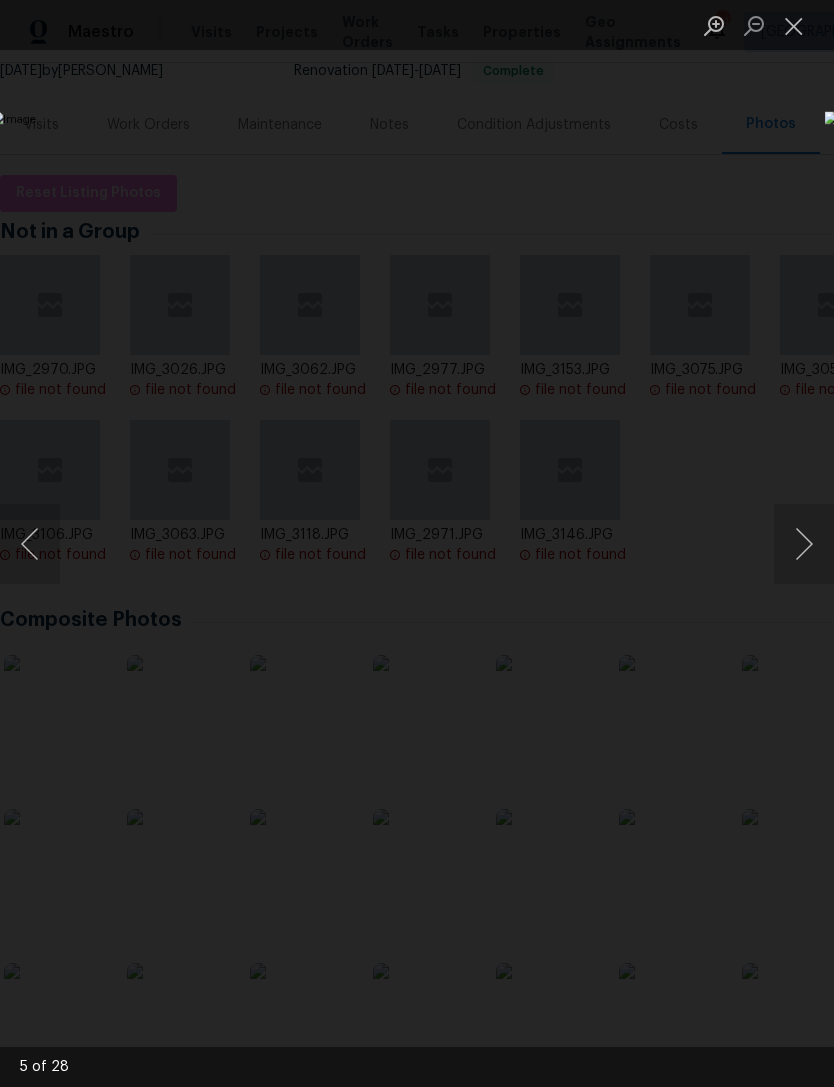 click at bounding box center (804, 544) 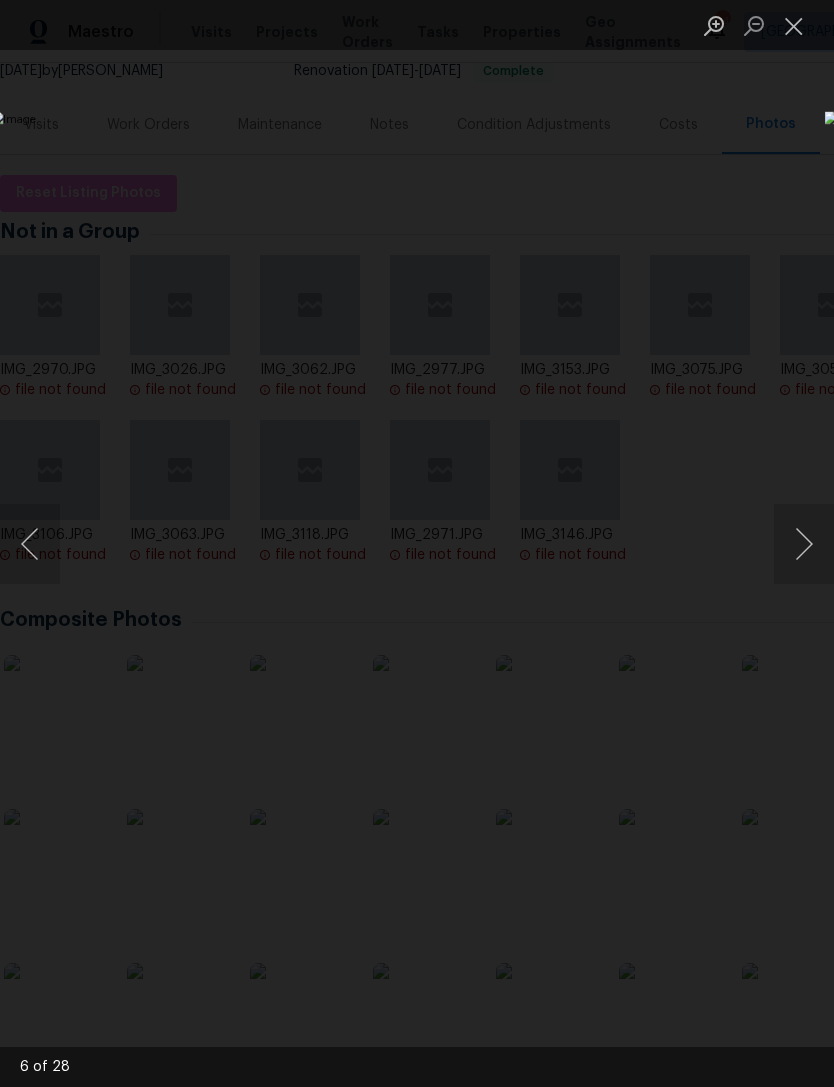 click at bounding box center [804, 544] 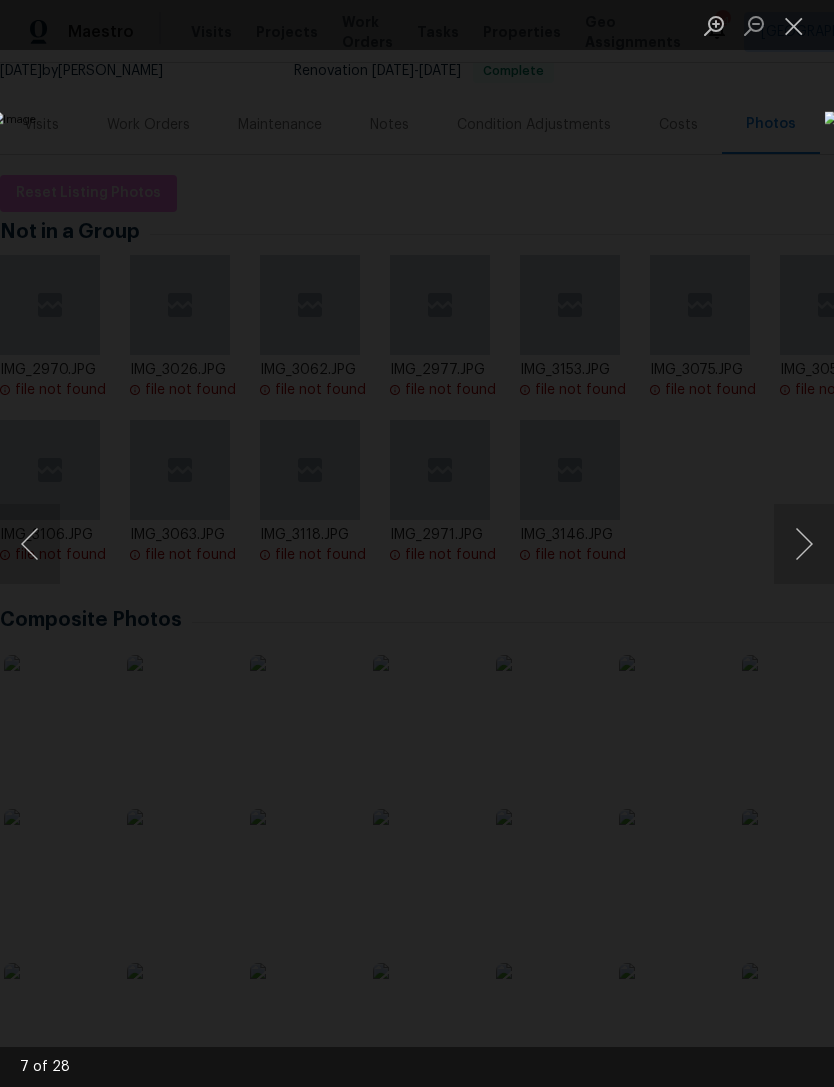 click at bounding box center (804, 544) 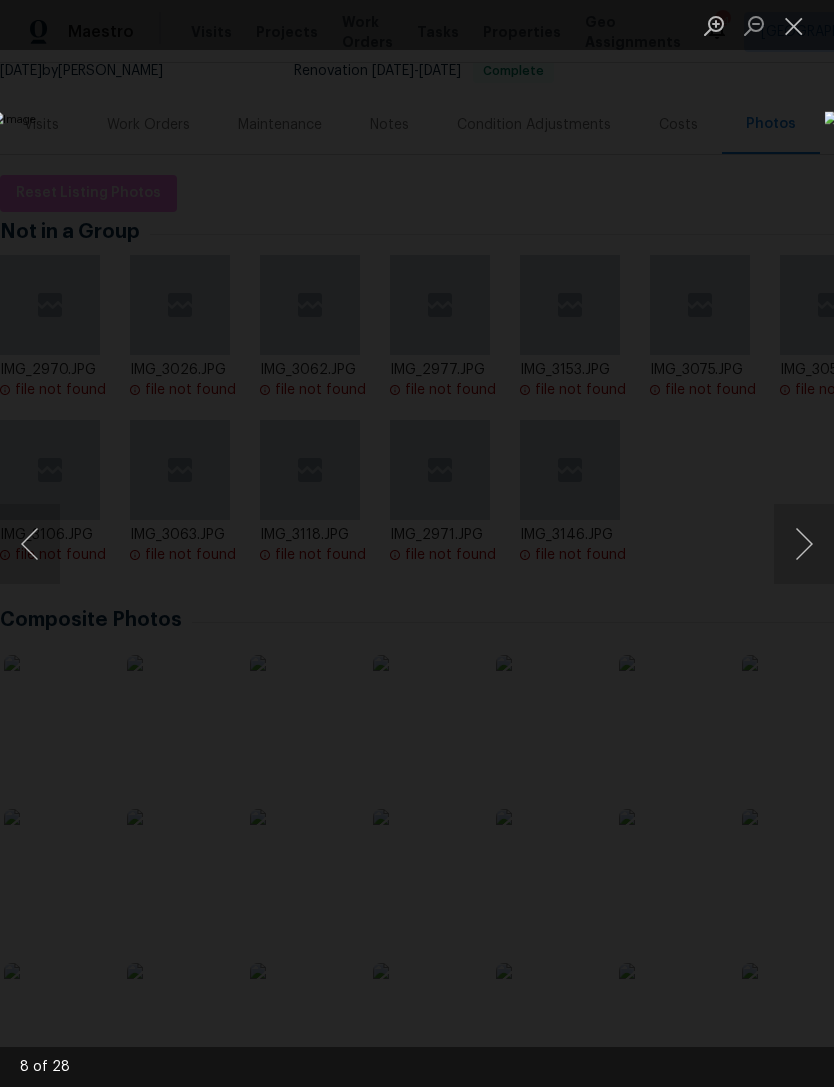 click at bounding box center [804, 544] 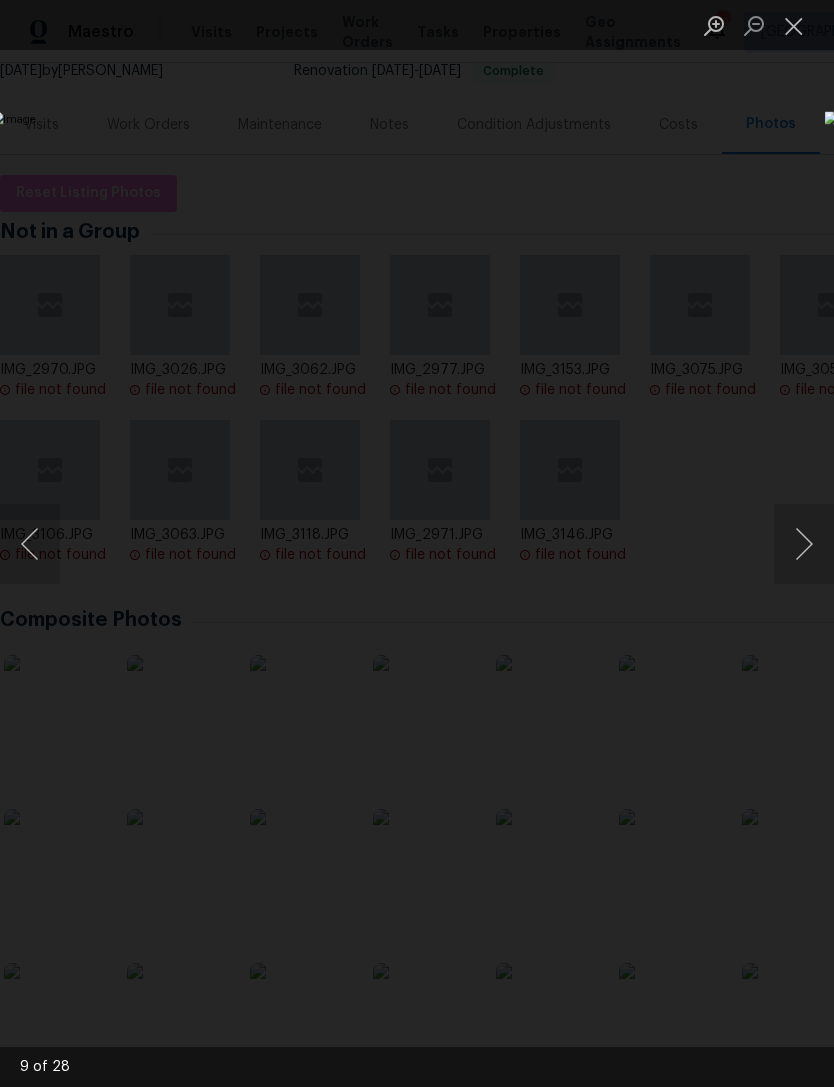 click at bounding box center [804, 544] 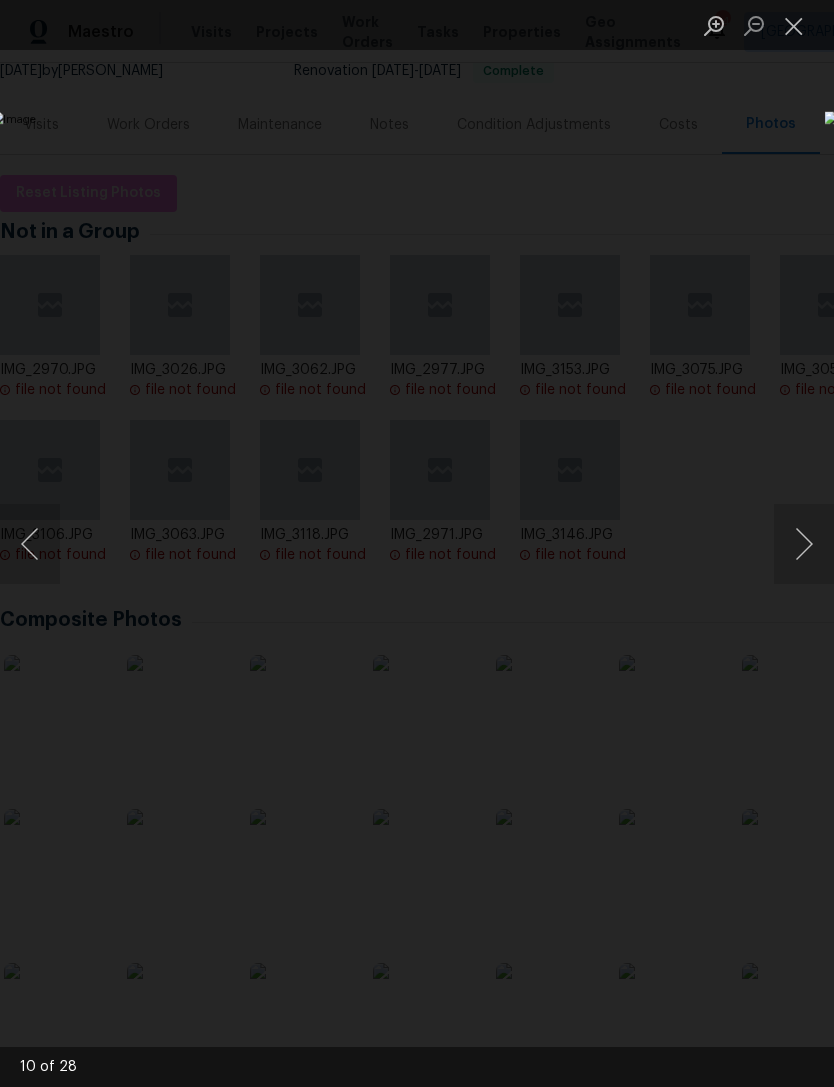 click at bounding box center [804, 544] 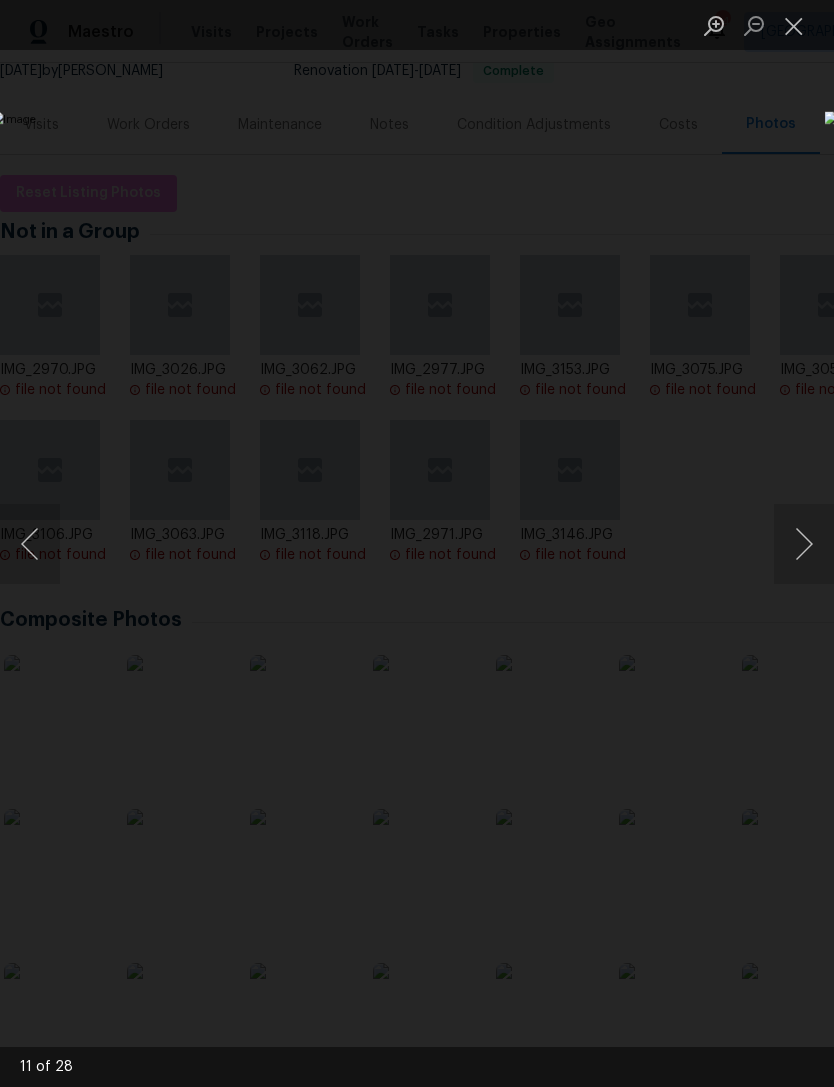 click at bounding box center (804, 544) 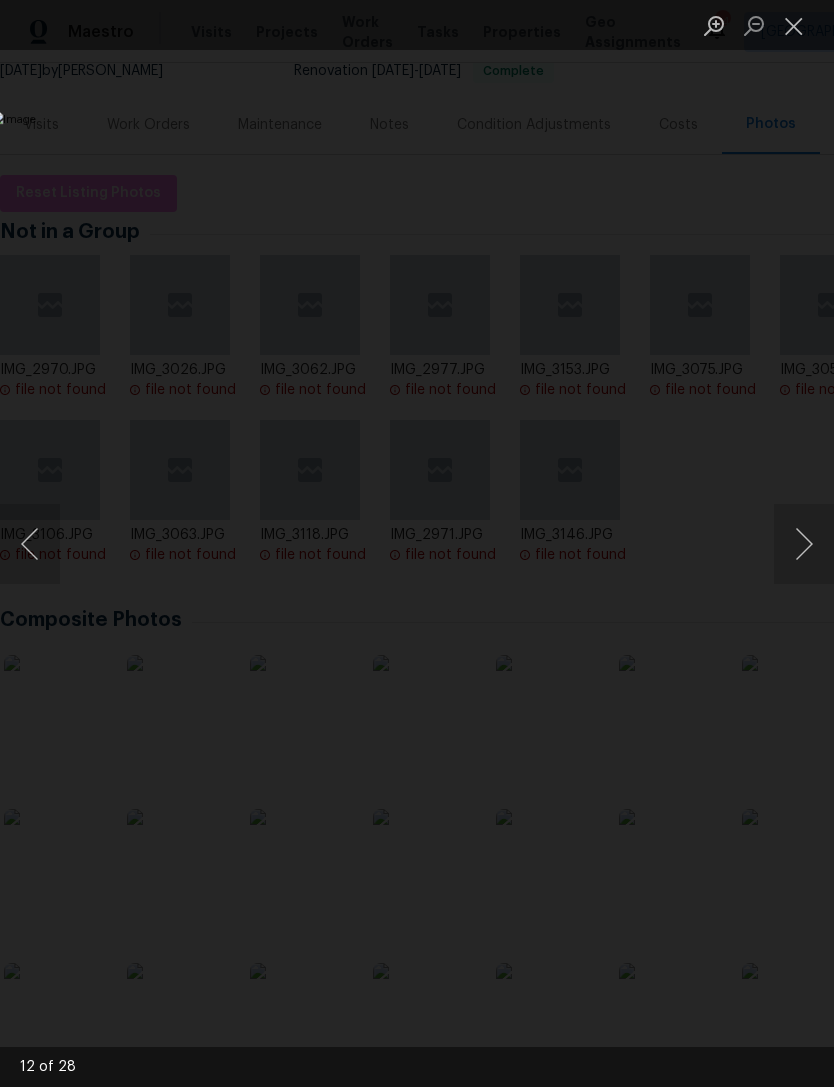 click at bounding box center (804, 544) 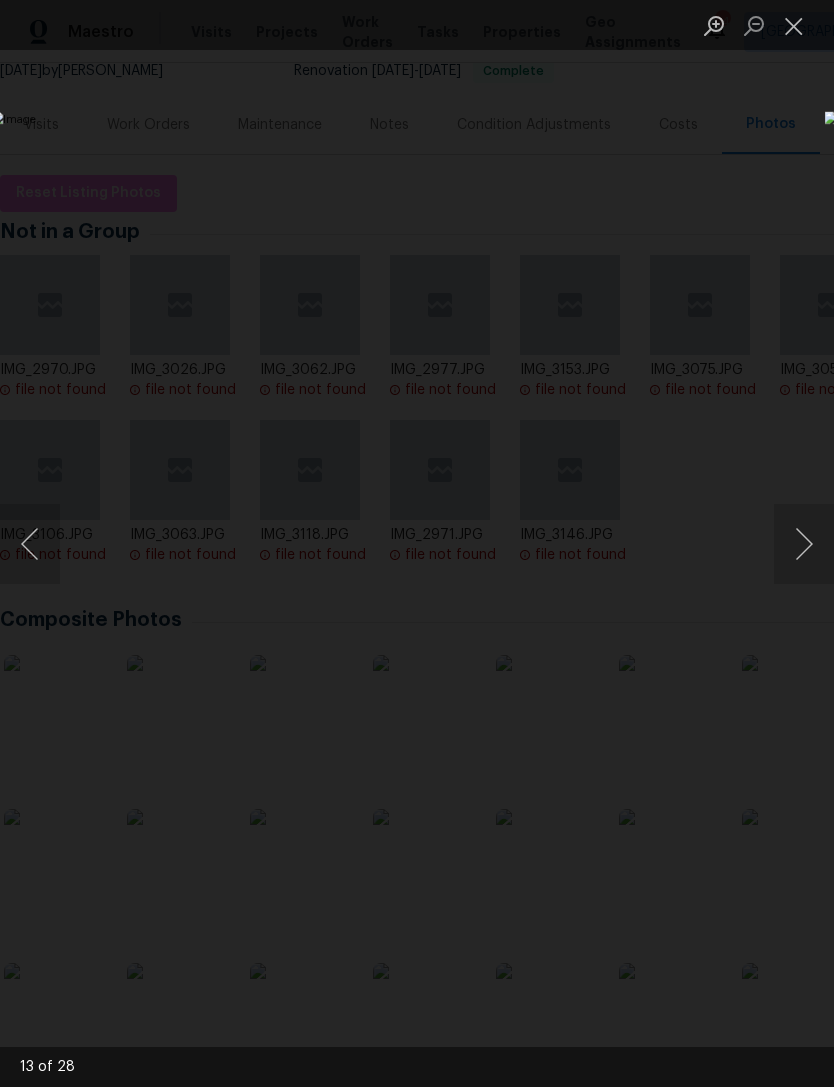 click at bounding box center [804, 544] 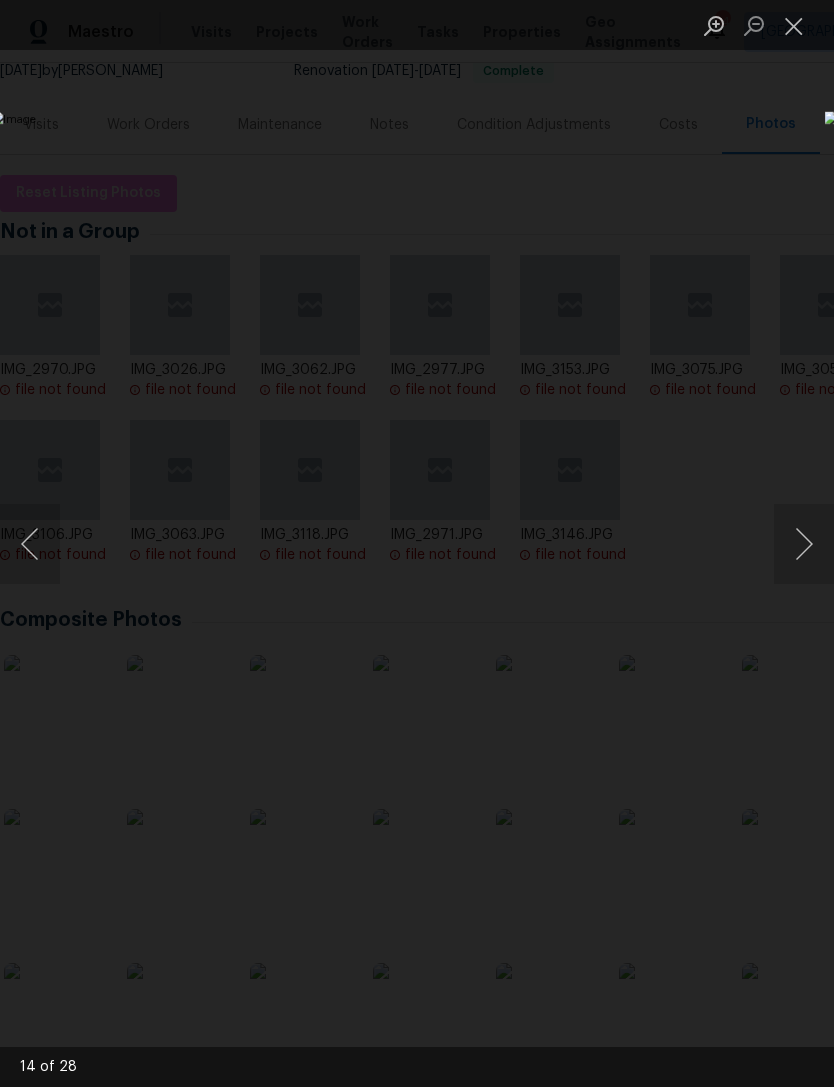 click at bounding box center (804, 544) 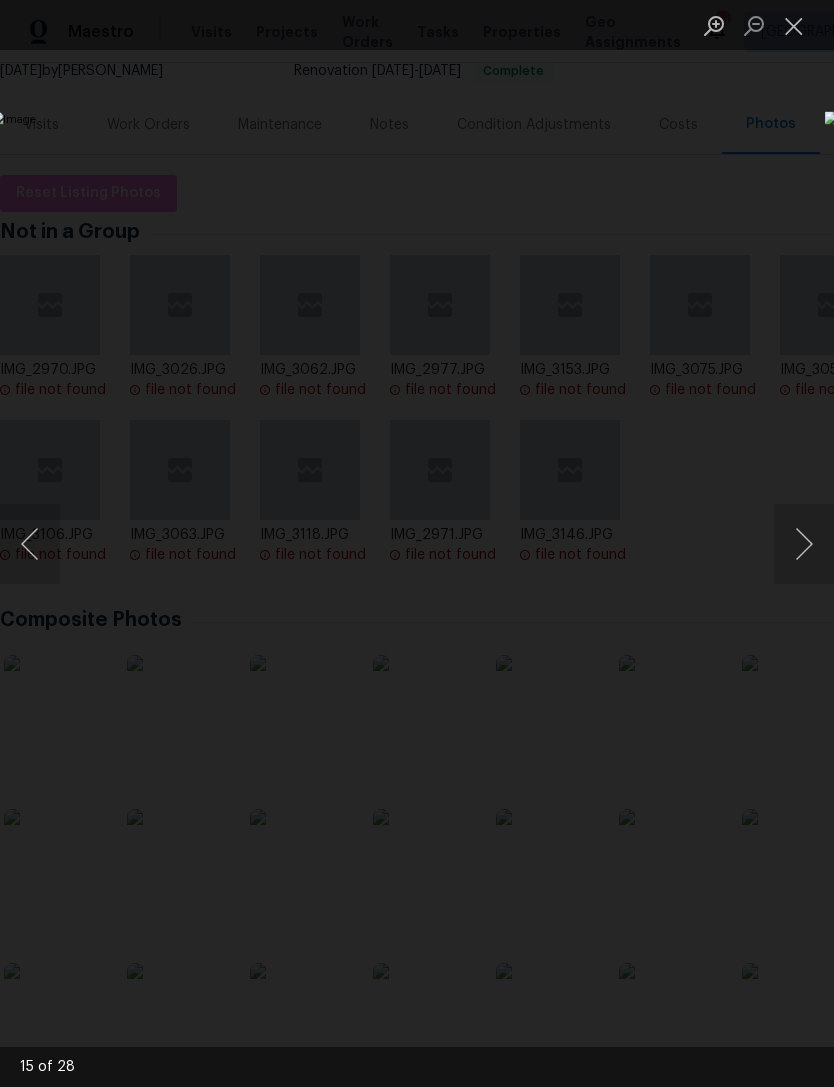 click at bounding box center [804, 544] 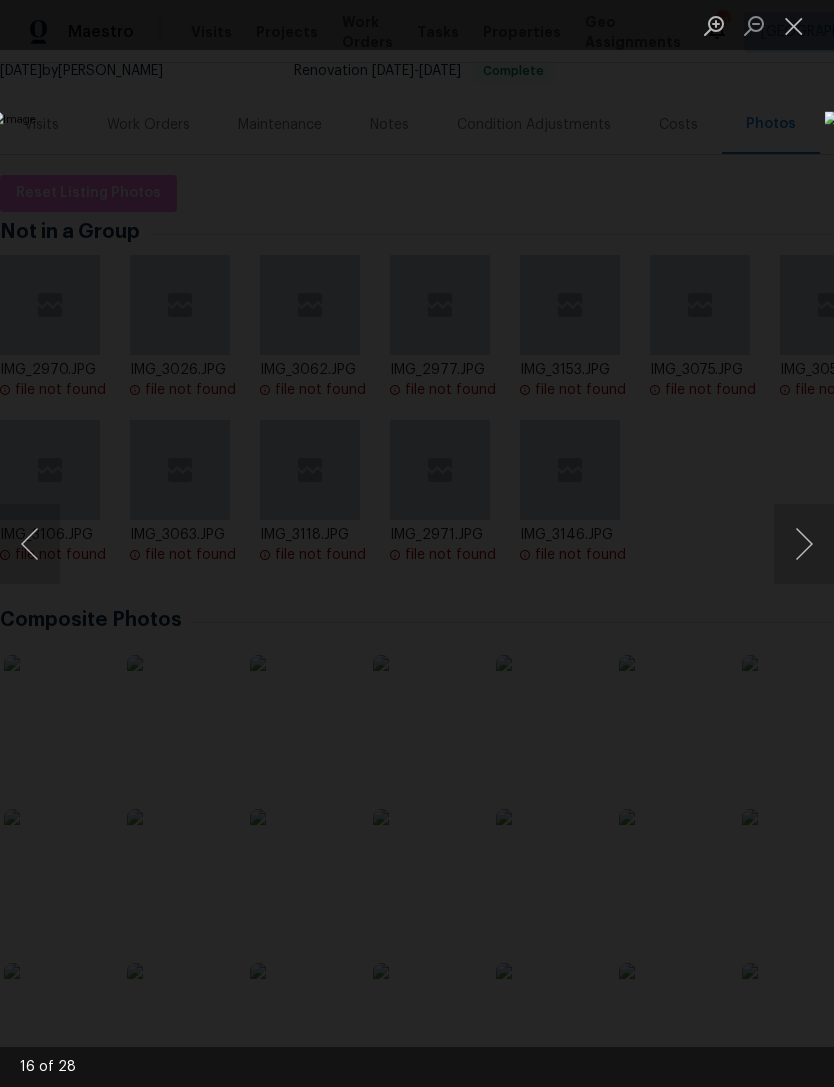 click at bounding box center (804, 544) 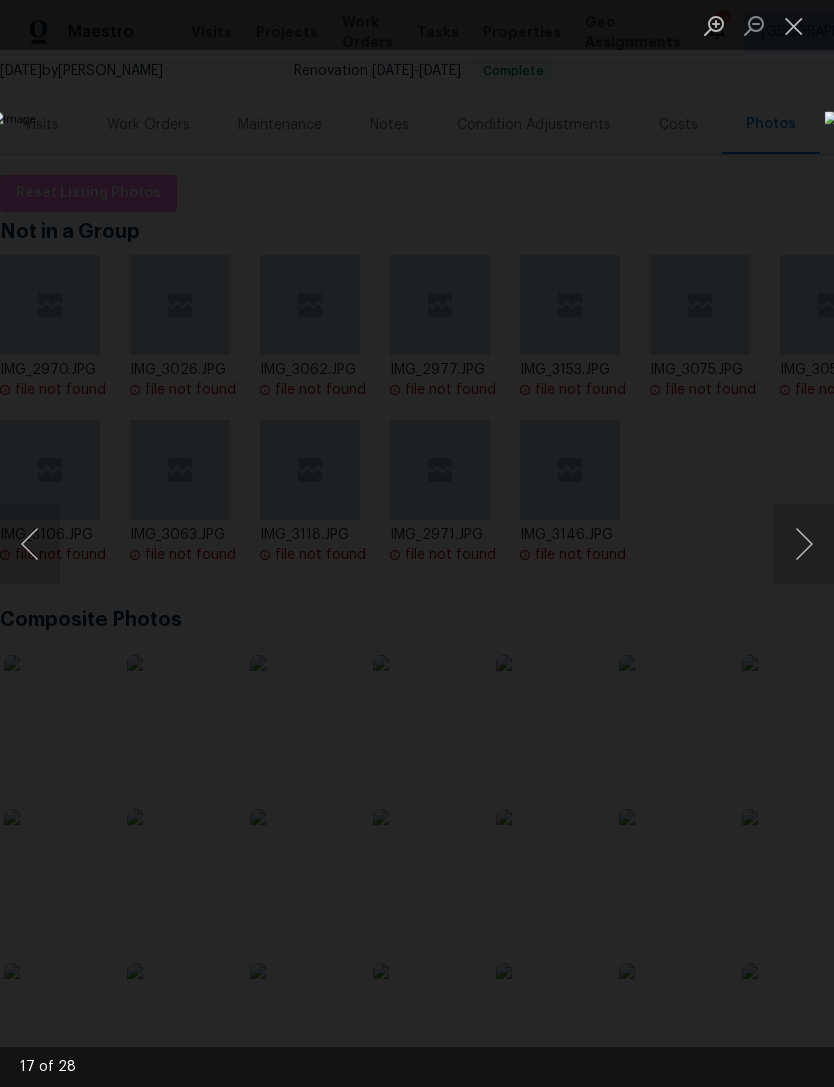 click at bounding box center [794, 25] 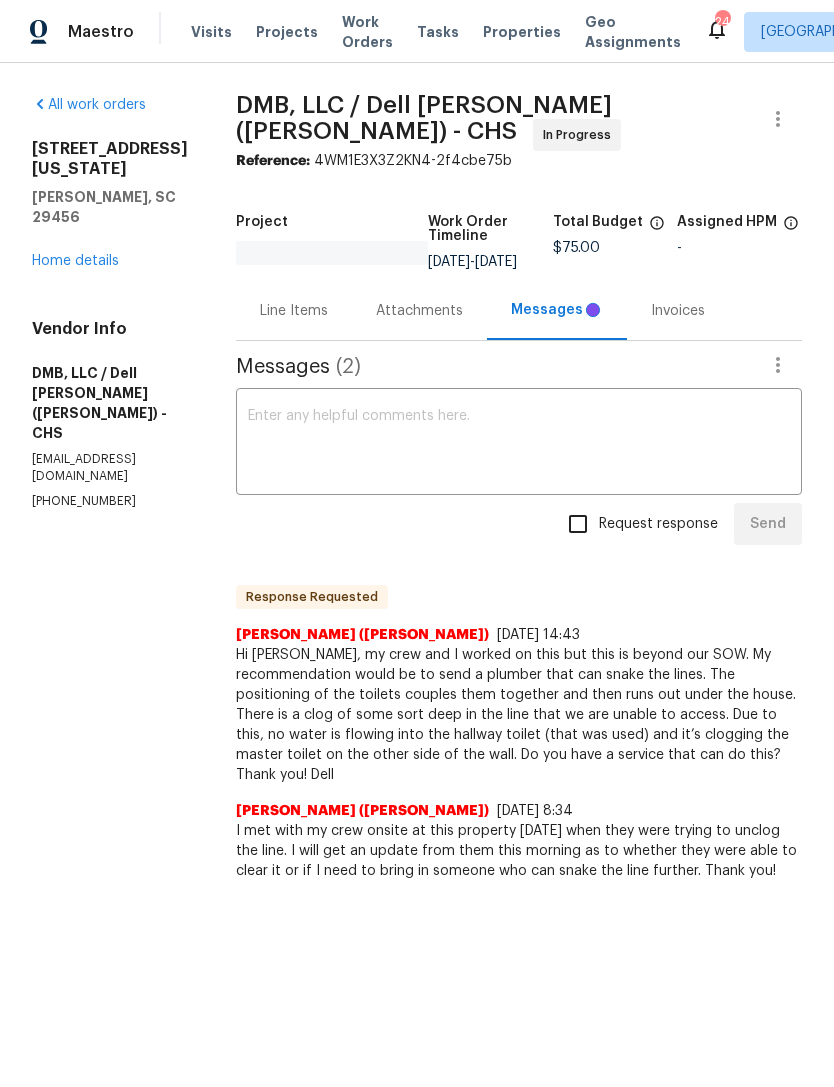 scroll, scrollTop: 0, scrollLeft: 0, axis: both 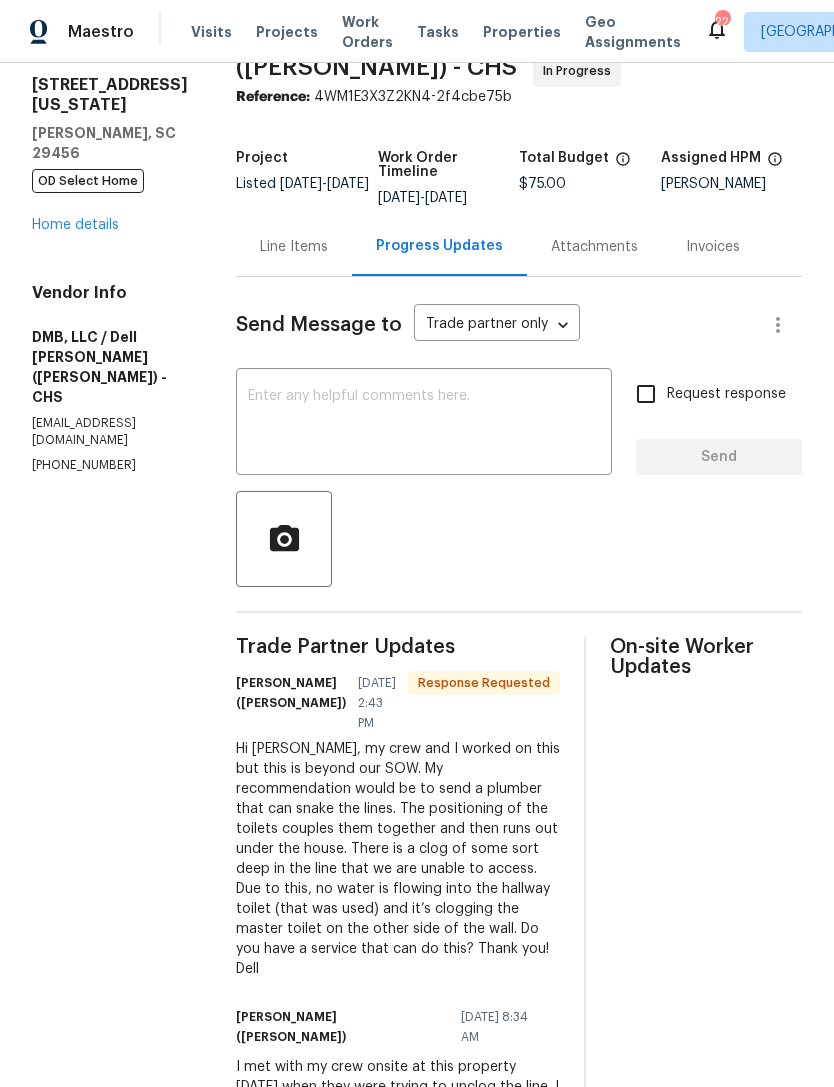 click on "Line Items" at bounding box center [294, 246] 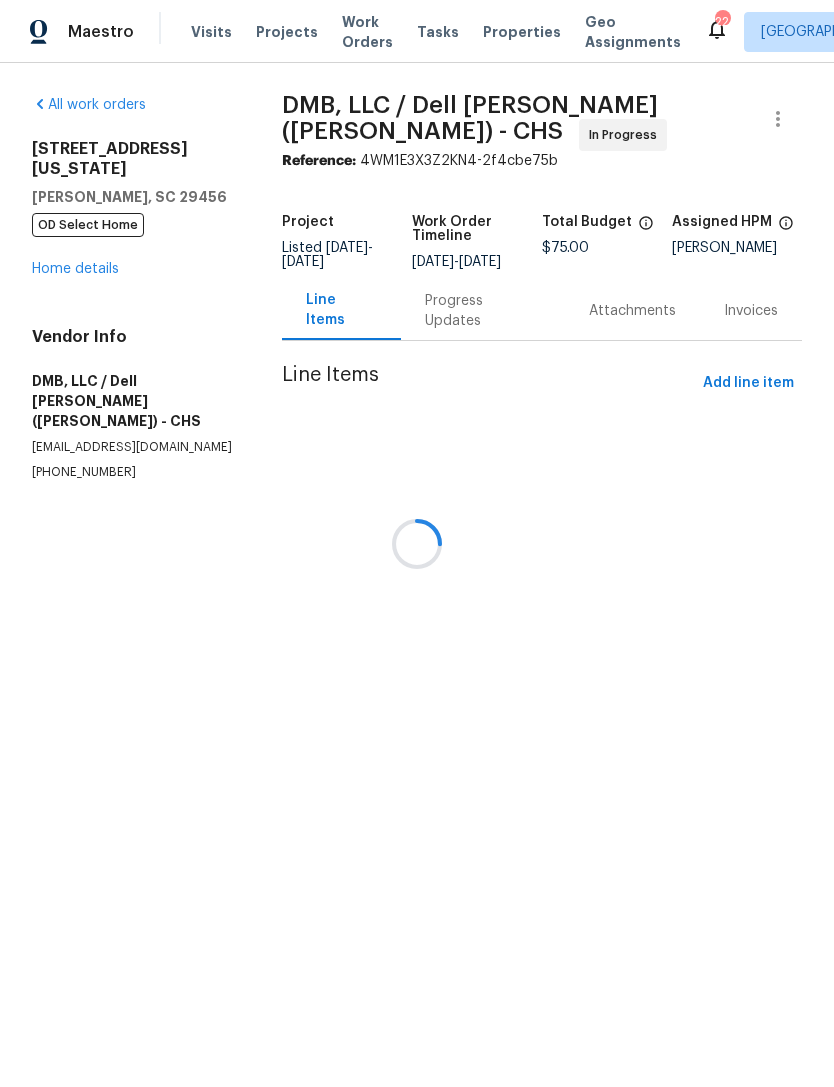 scroll, scrollTop: 0, scrollLeft: 0, axis: both 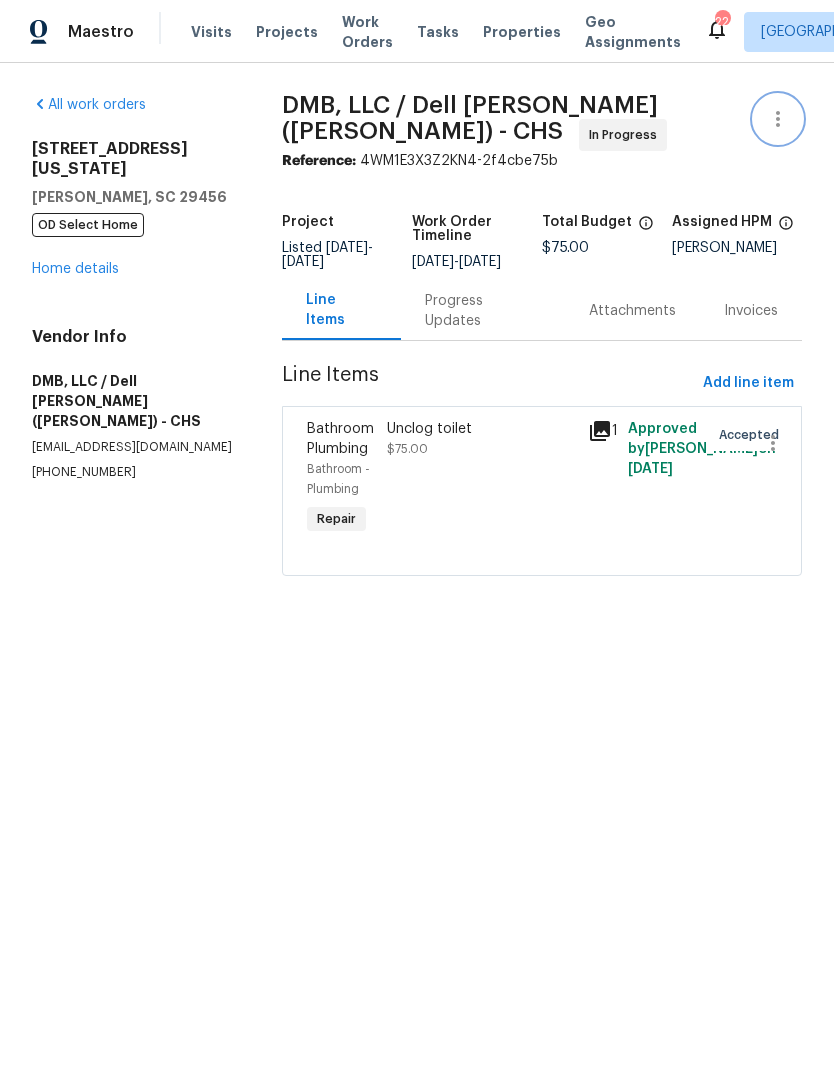 click at bounding box center [778, 119] 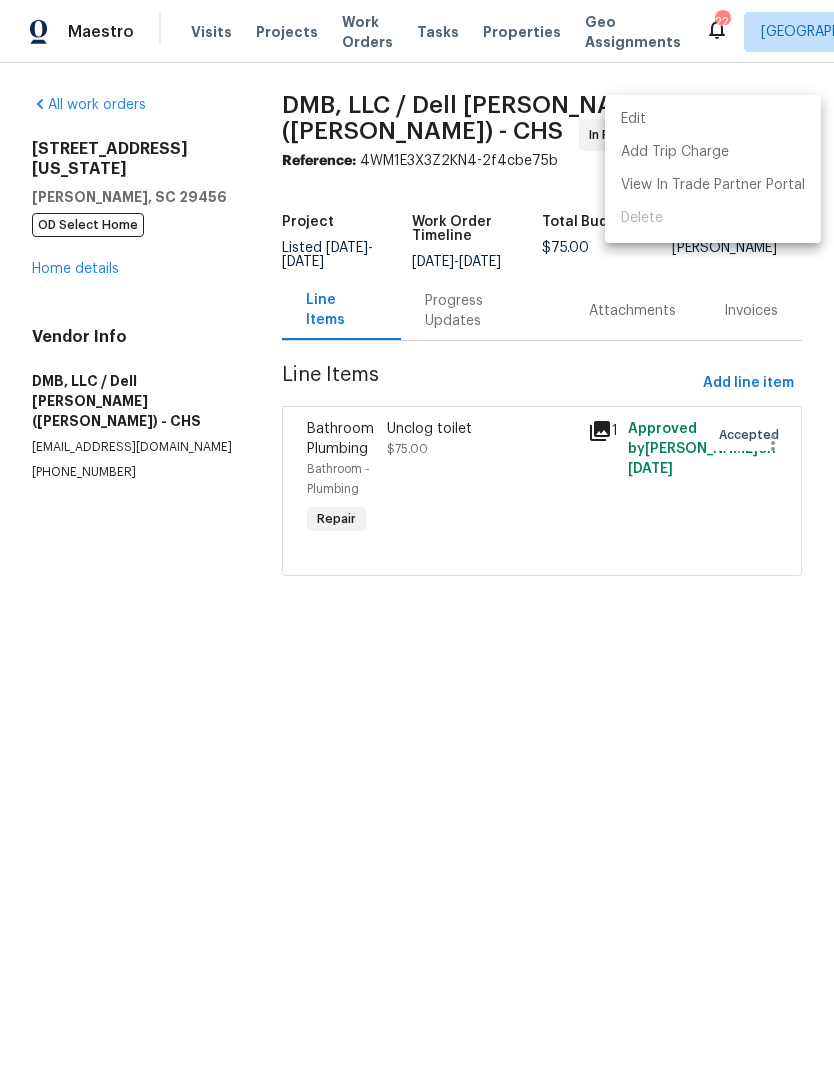 click on "Edit" at bounding box center (713, 119) 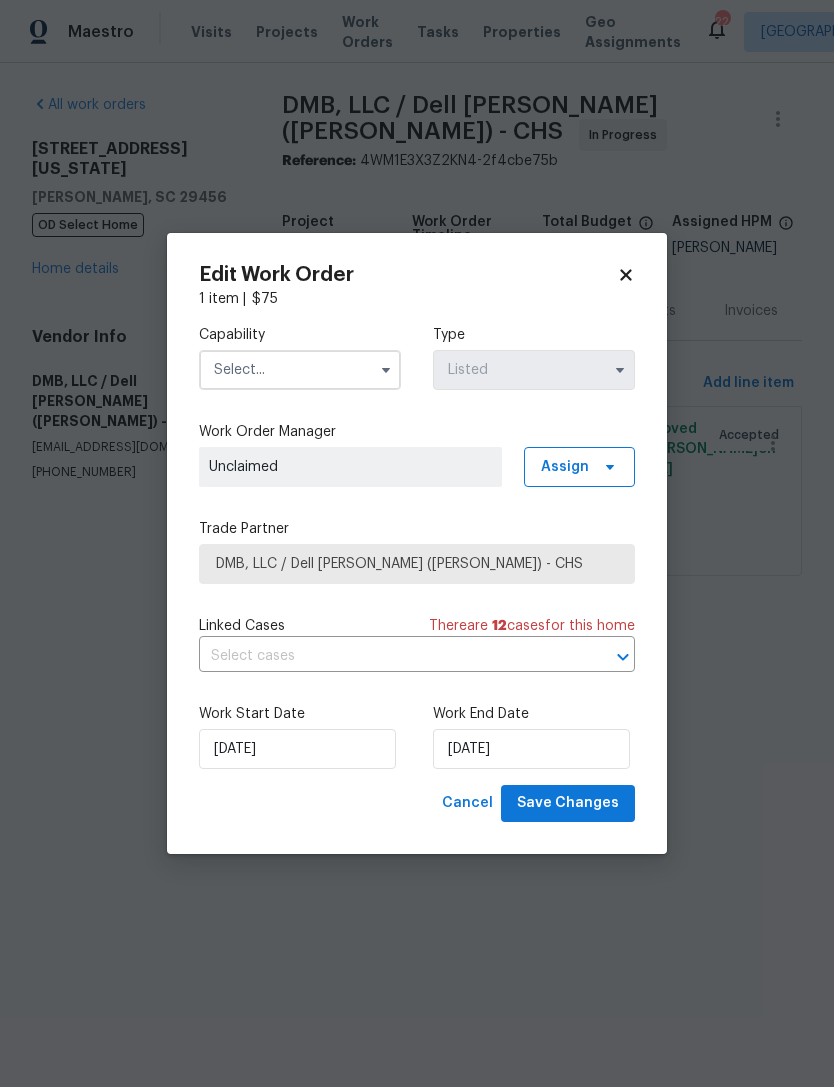 click at bounding box center [300, 370] 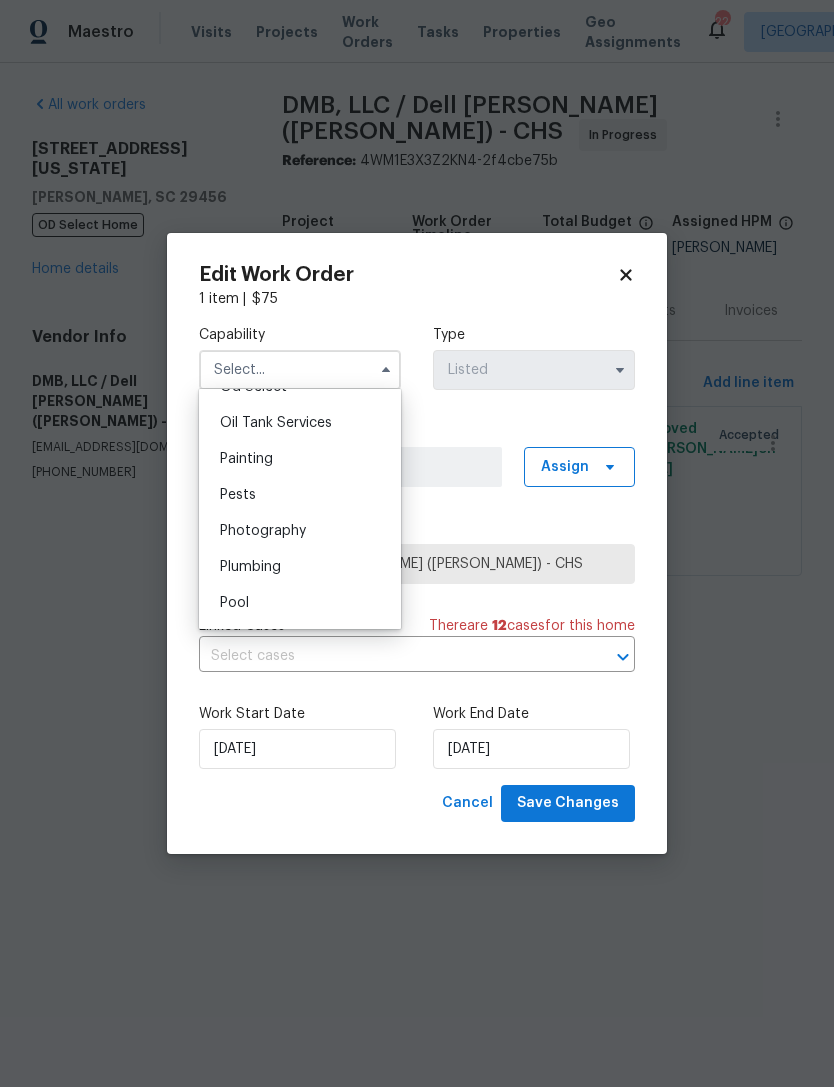 scroll, scrollTop: 1634, scrollLeft: 0, axis: vertical 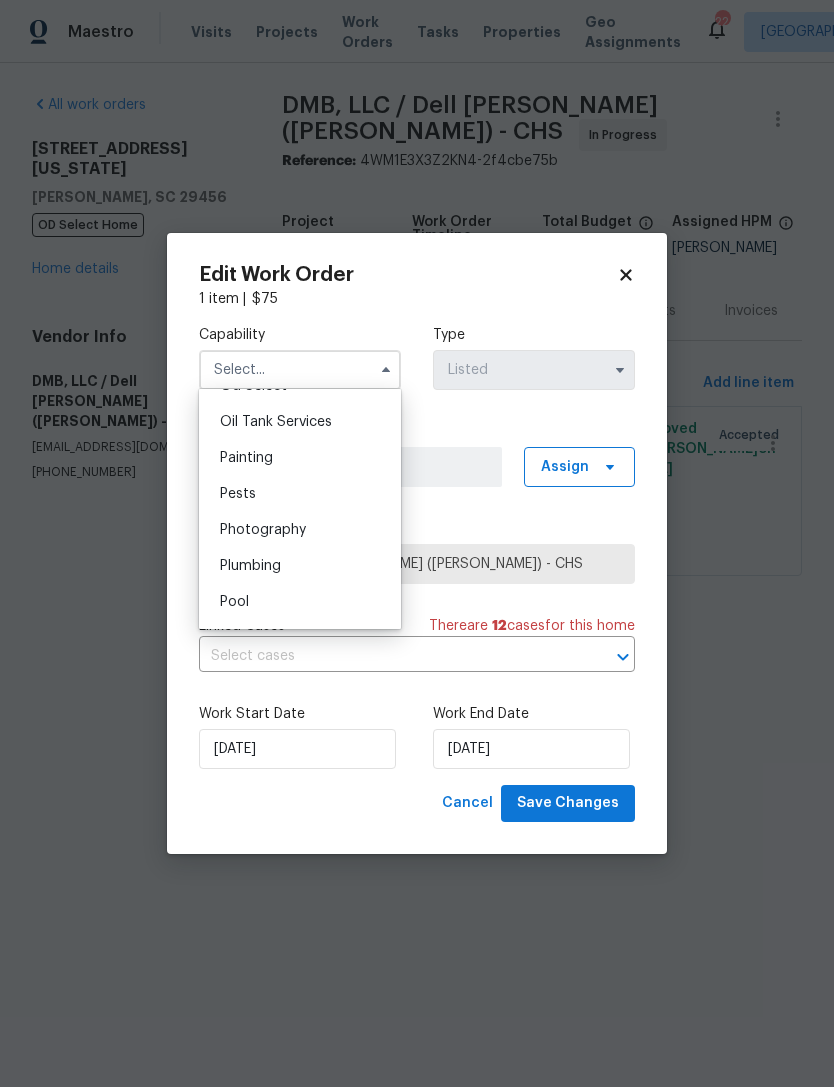 click on "Plumbing" at bounding box center (300, 566) 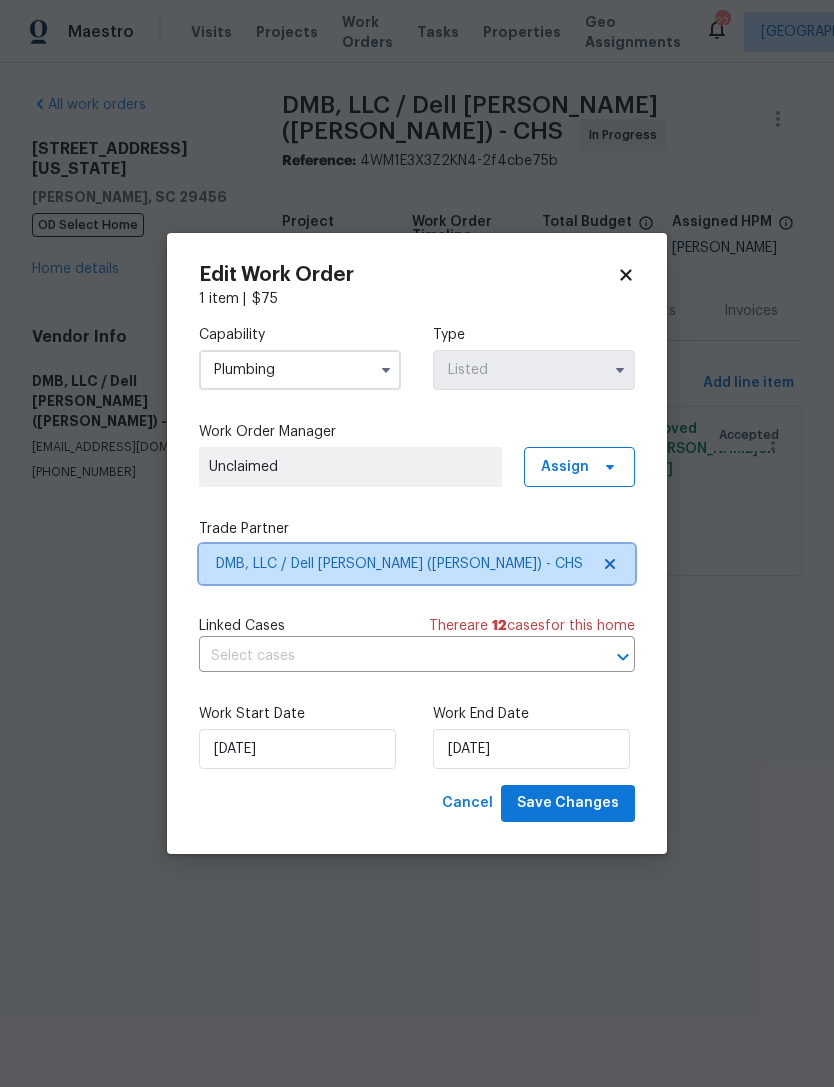 click 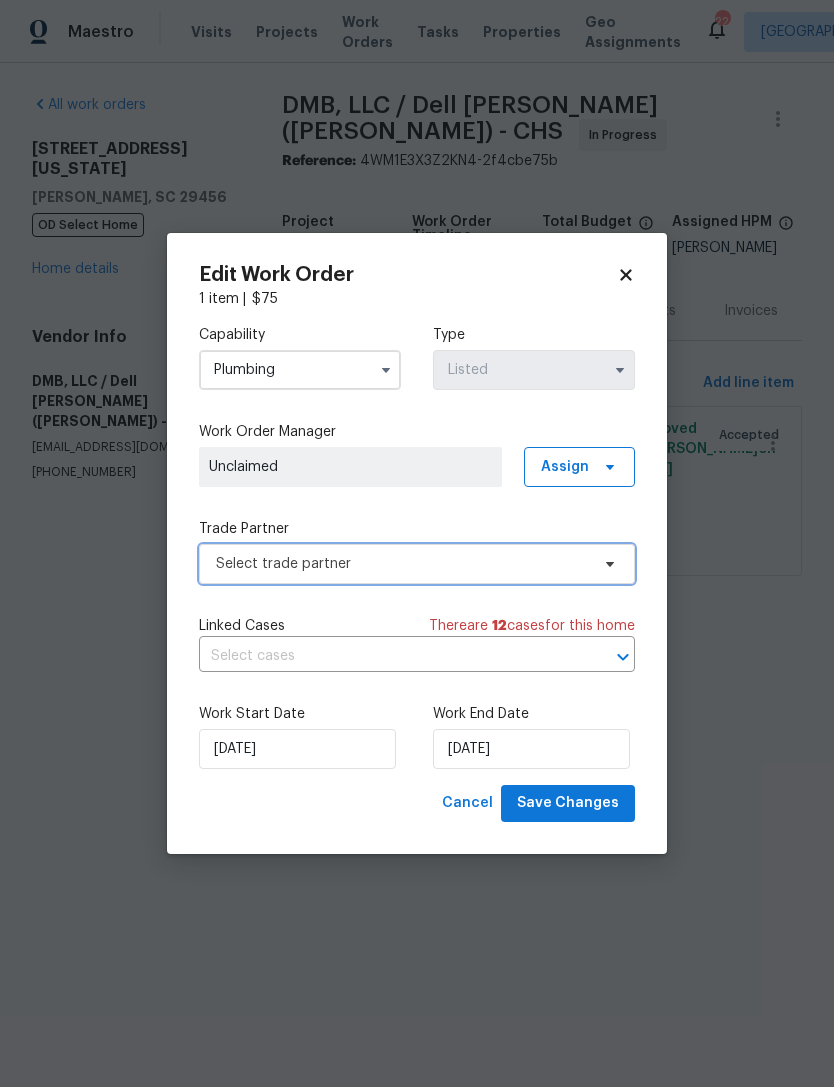 click on "Select trade partner" at bounding box center [402, 564] 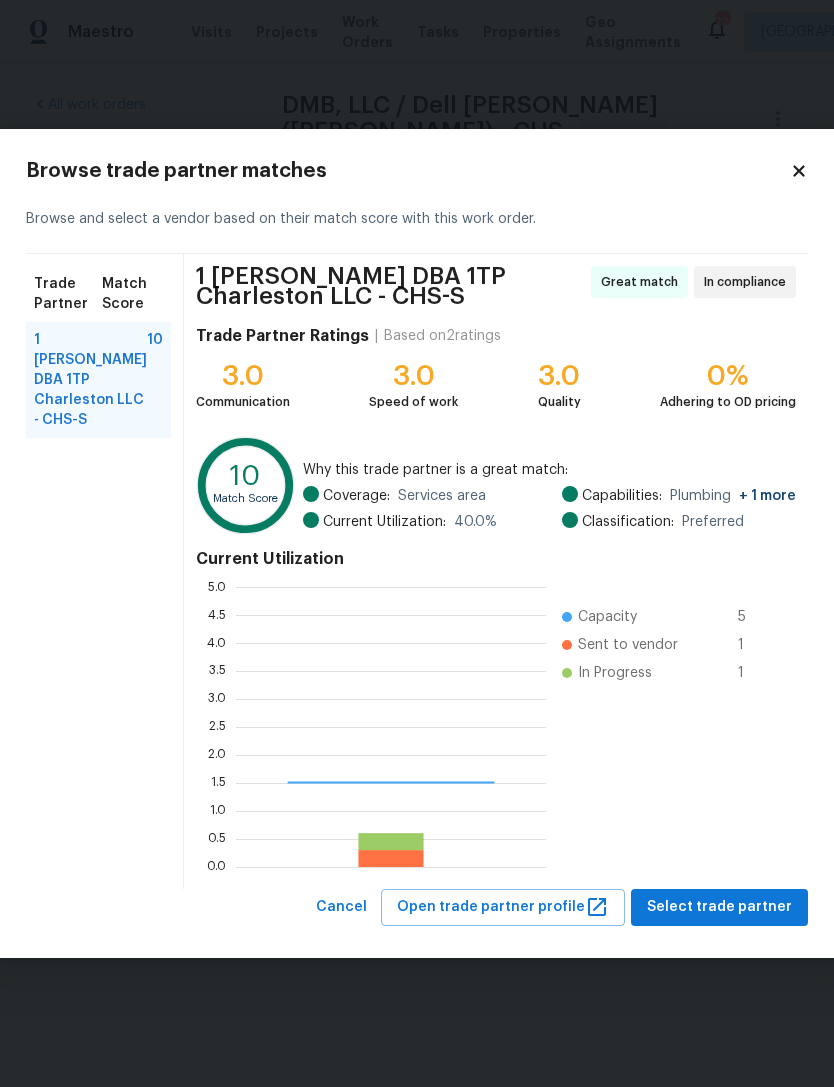 scroll, scrollTop: 2, scrollLeft: 2, axis: both 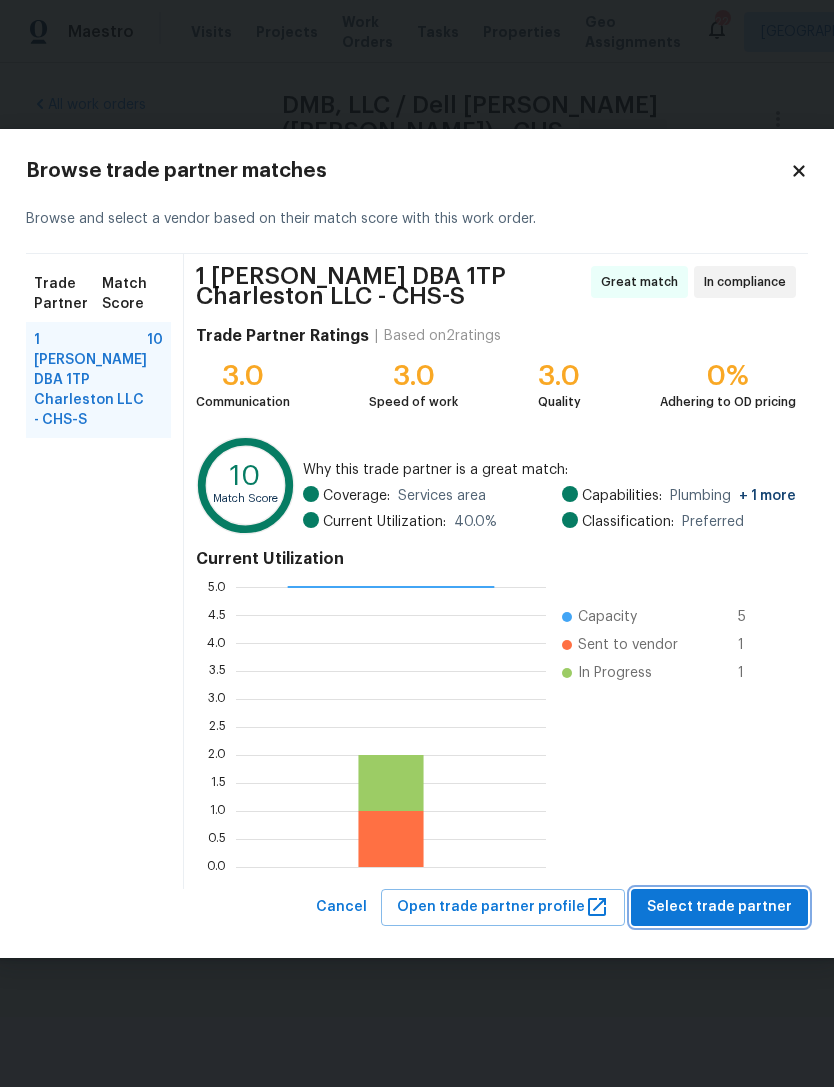 click on "Select trade partner" at bounding box center (719, 907) 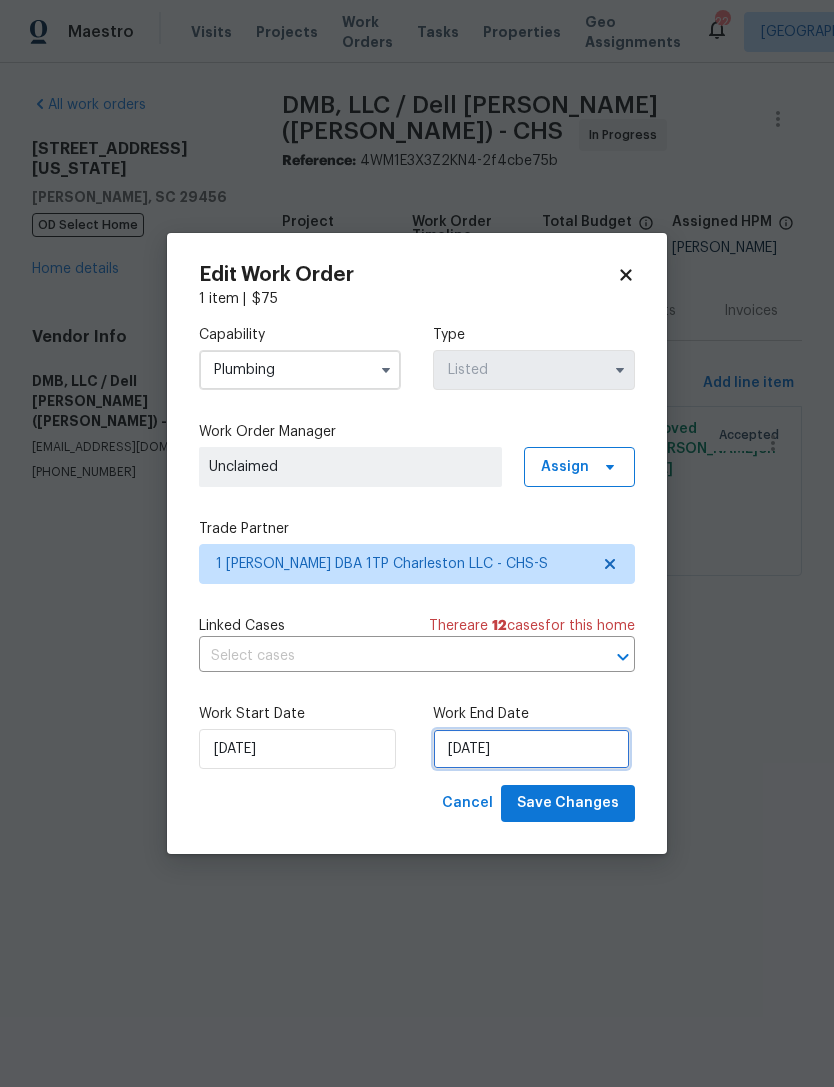 click on "7/9/2025" at bounding box center [531, 749] 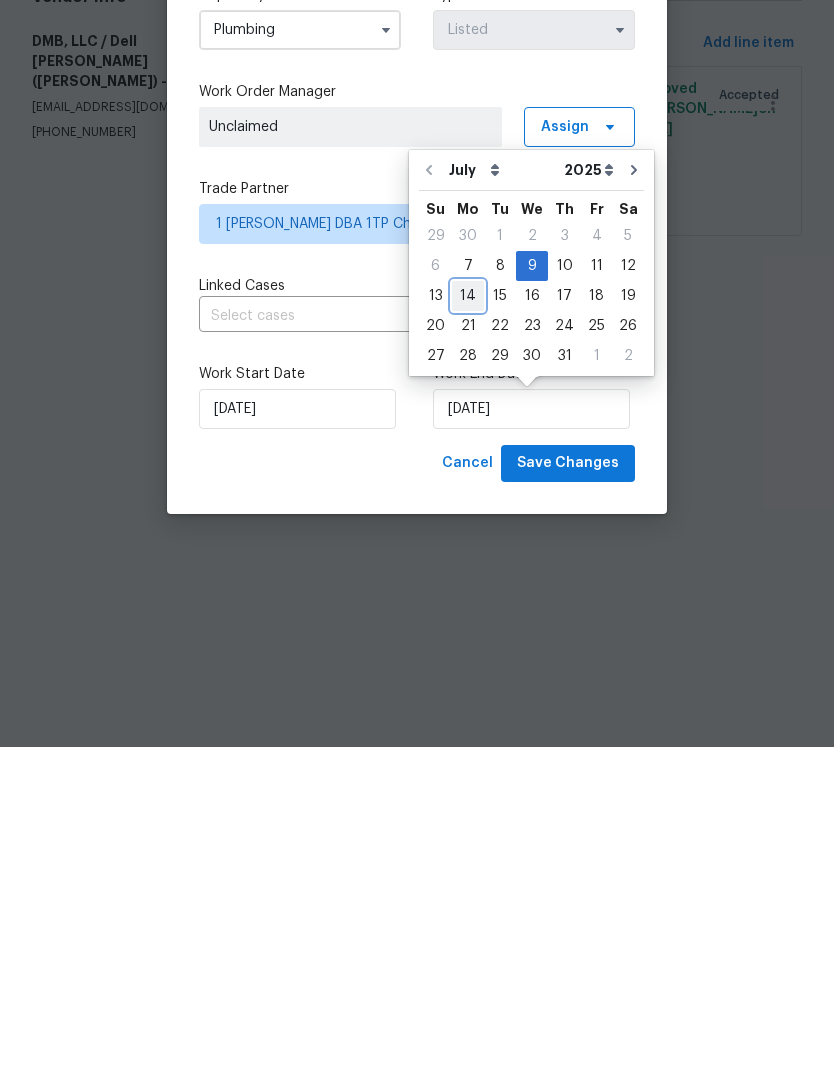 click on "14" at bounding box center (468, 636) 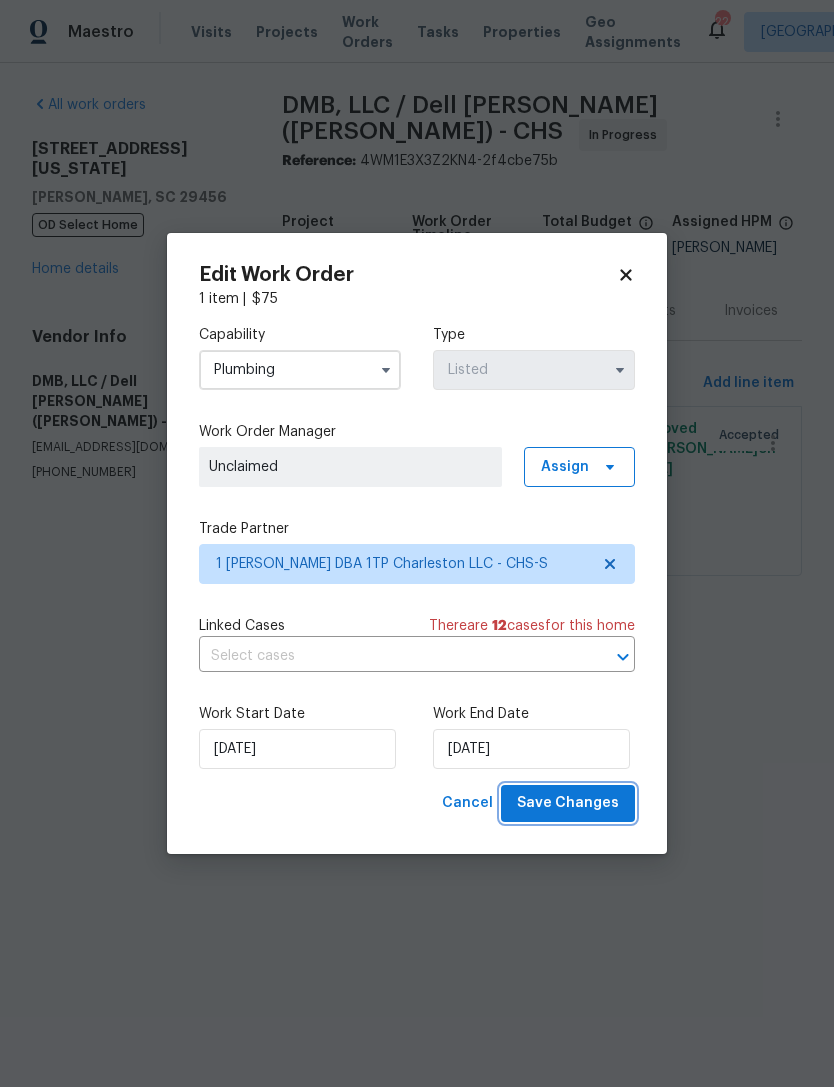 click on "Save Changes" at bounding box center [568, 803] 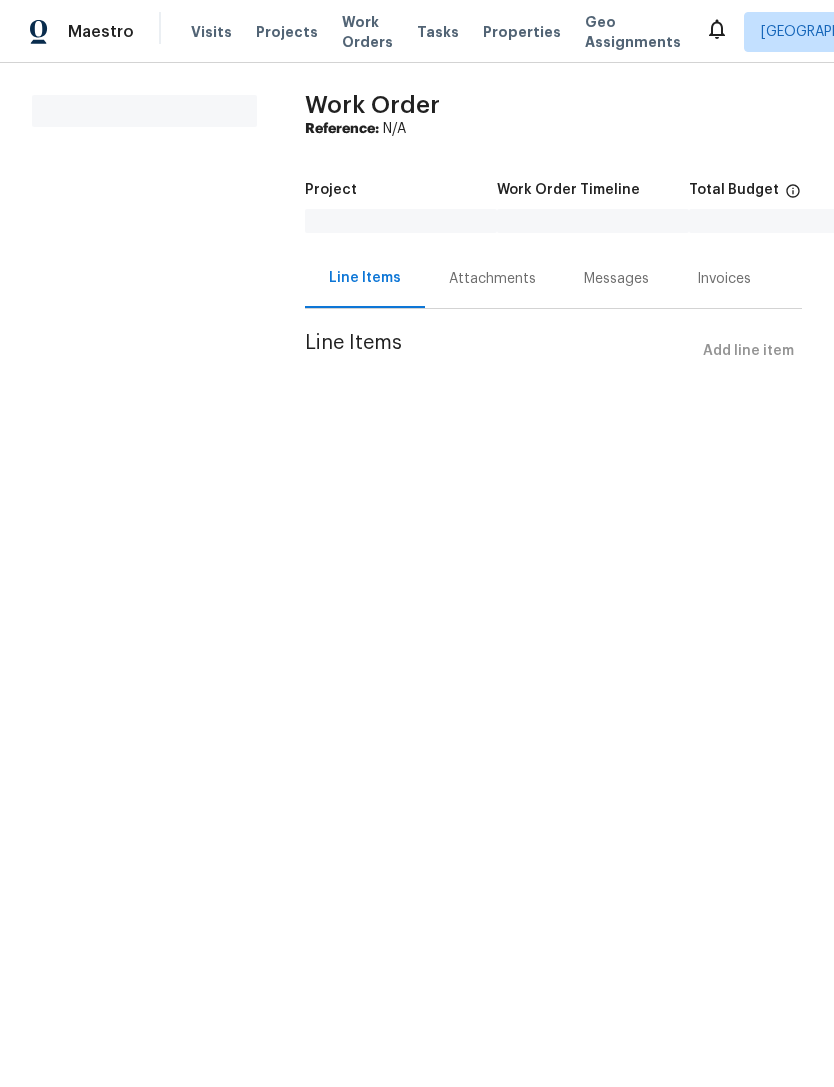 scroll, scrollTop: 0, scrollLeft: 0, axis: both 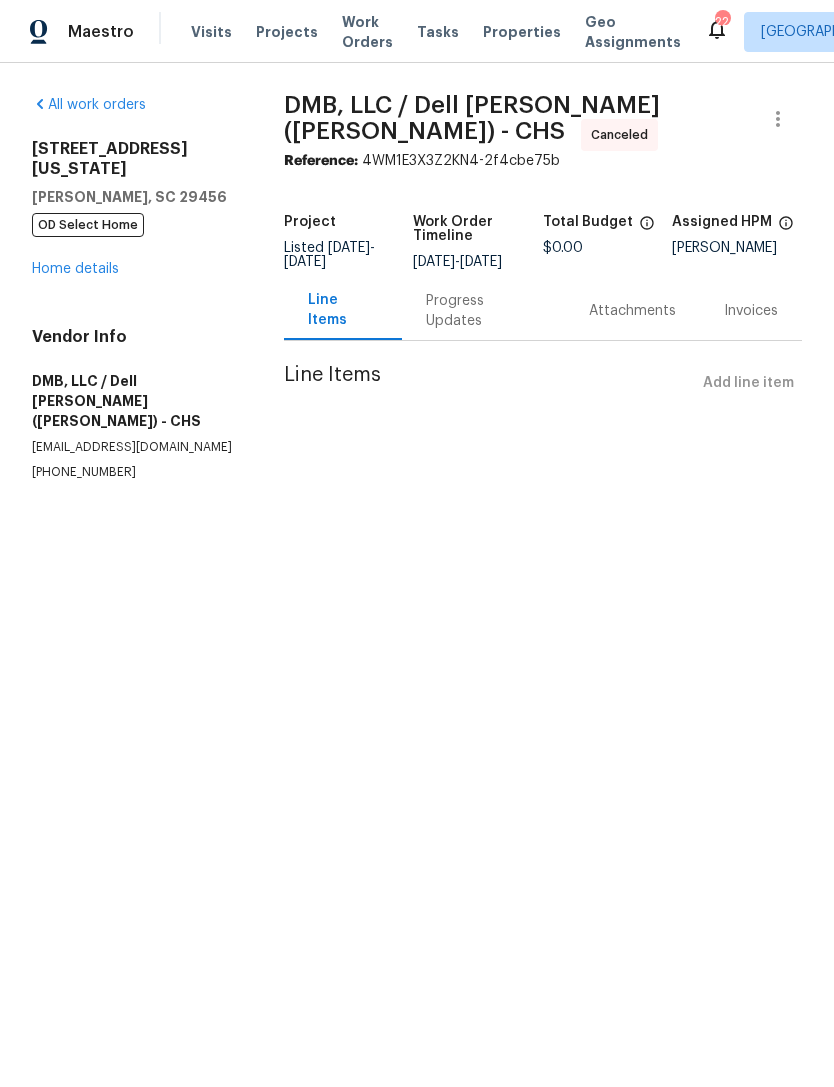 click on "Home details" at bounding box center [75, 269] 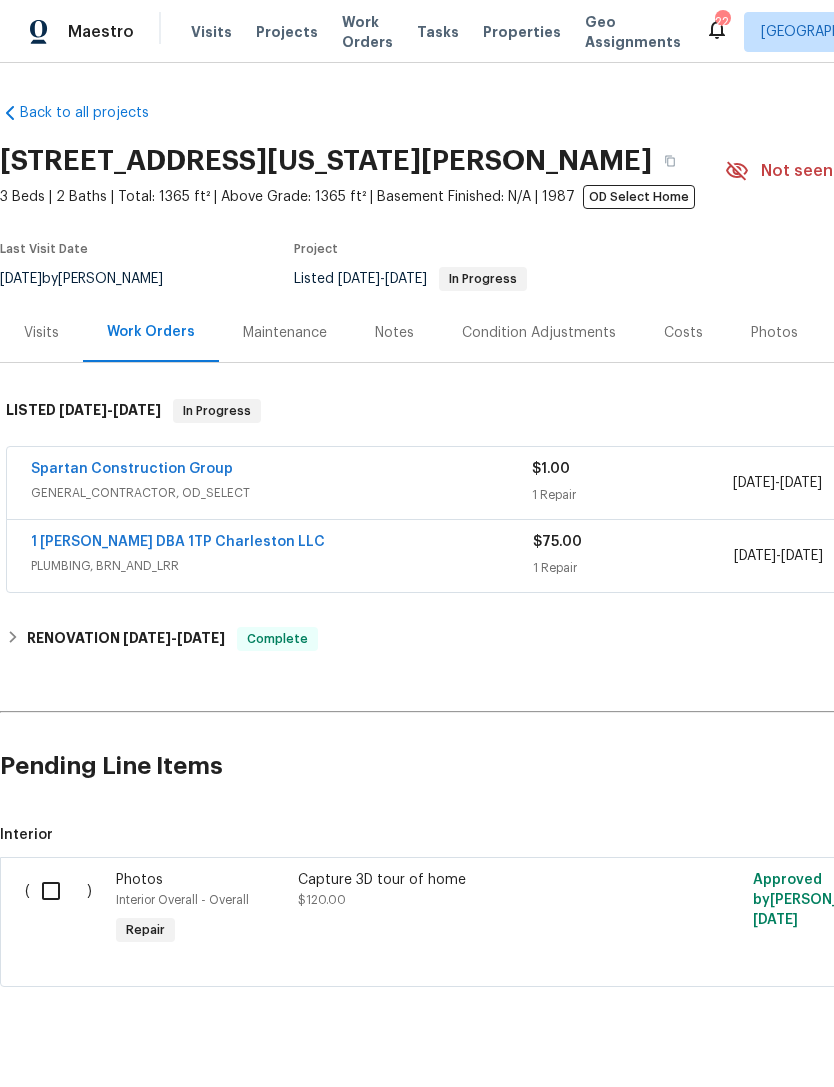 scroll, scrollTop: 0, scrollLeft: 0, axis: both 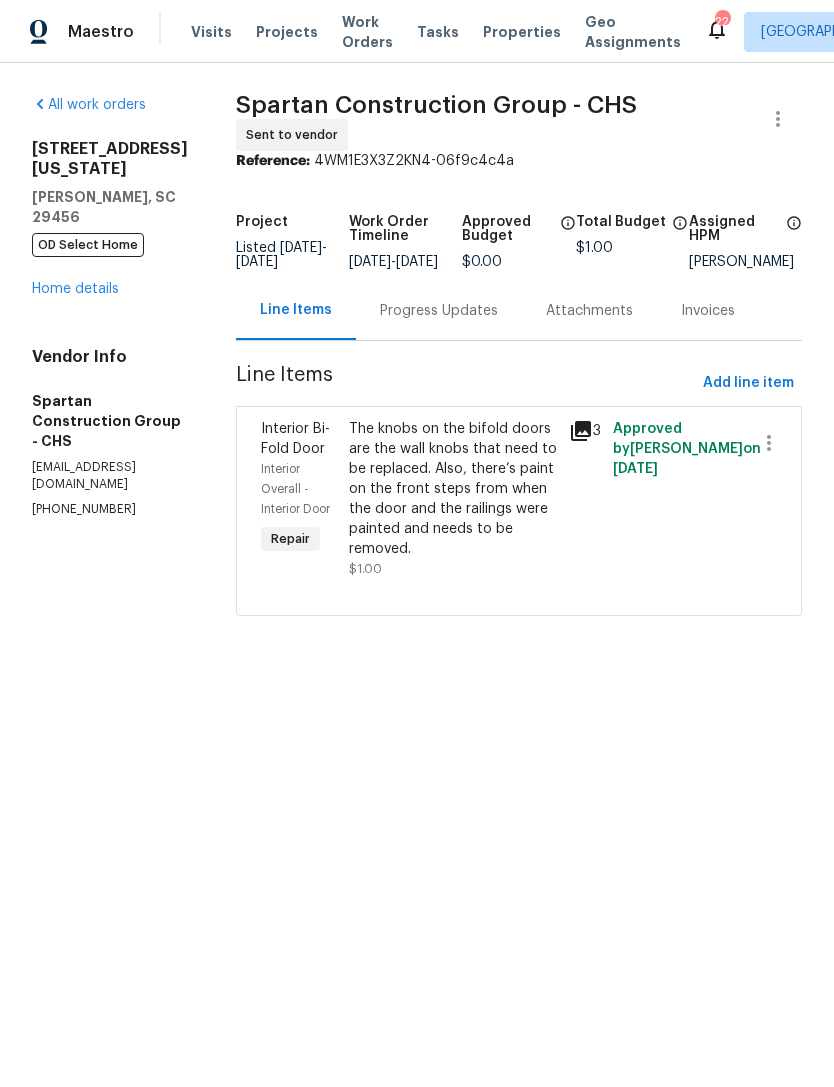 click on "Home details" at bounding box center [75, 289] 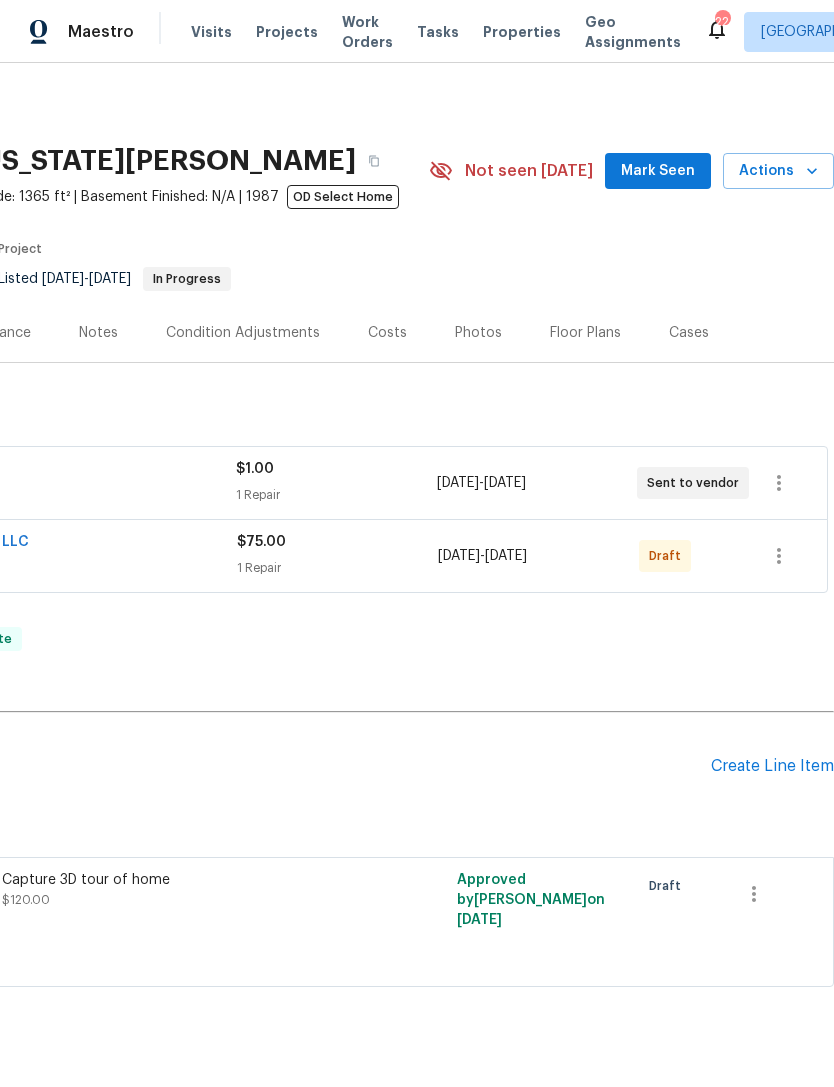 scroll, scrollTop: 0, scrollLeft: 296, axis: horizontal 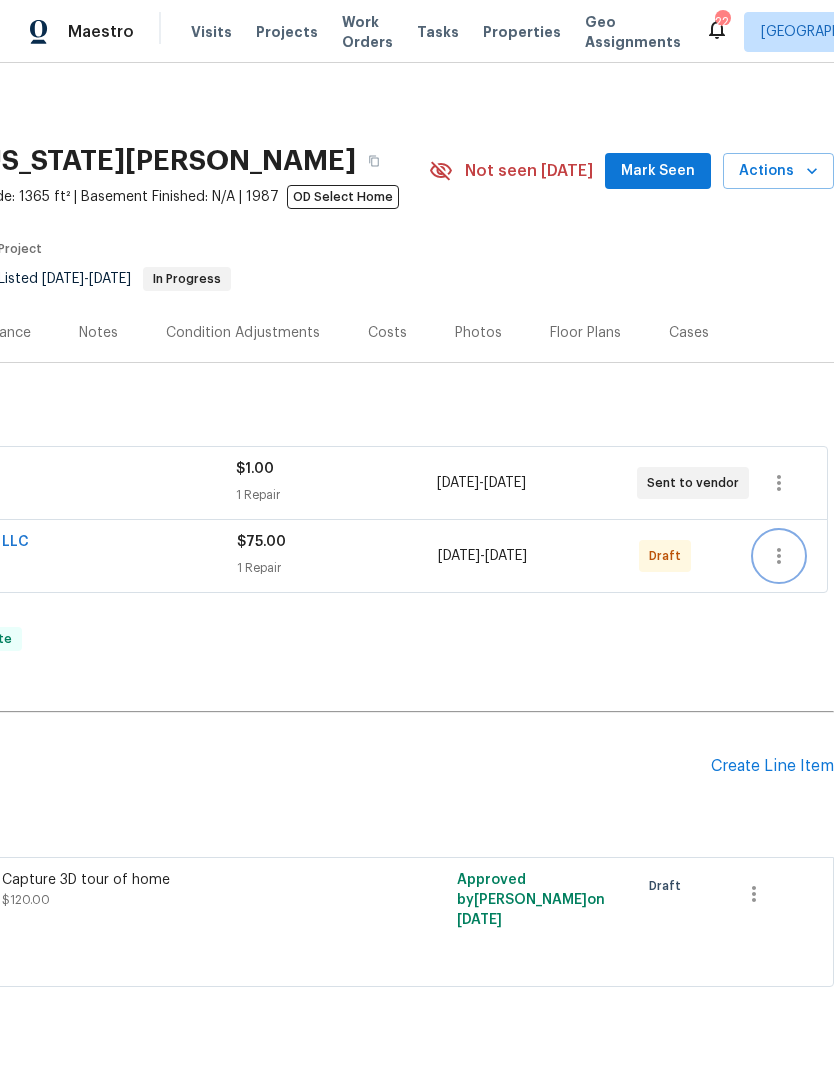 click 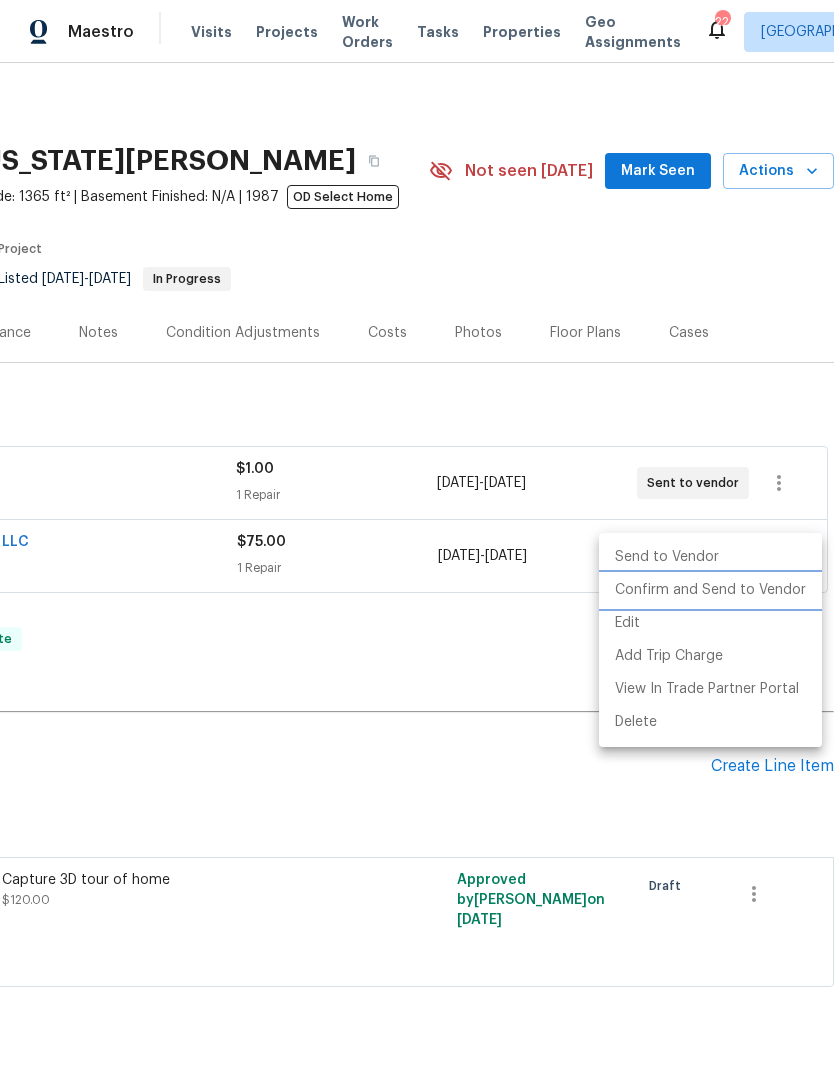 click on "Confirm and Send to Vendor" at bounding box center [710, 590] 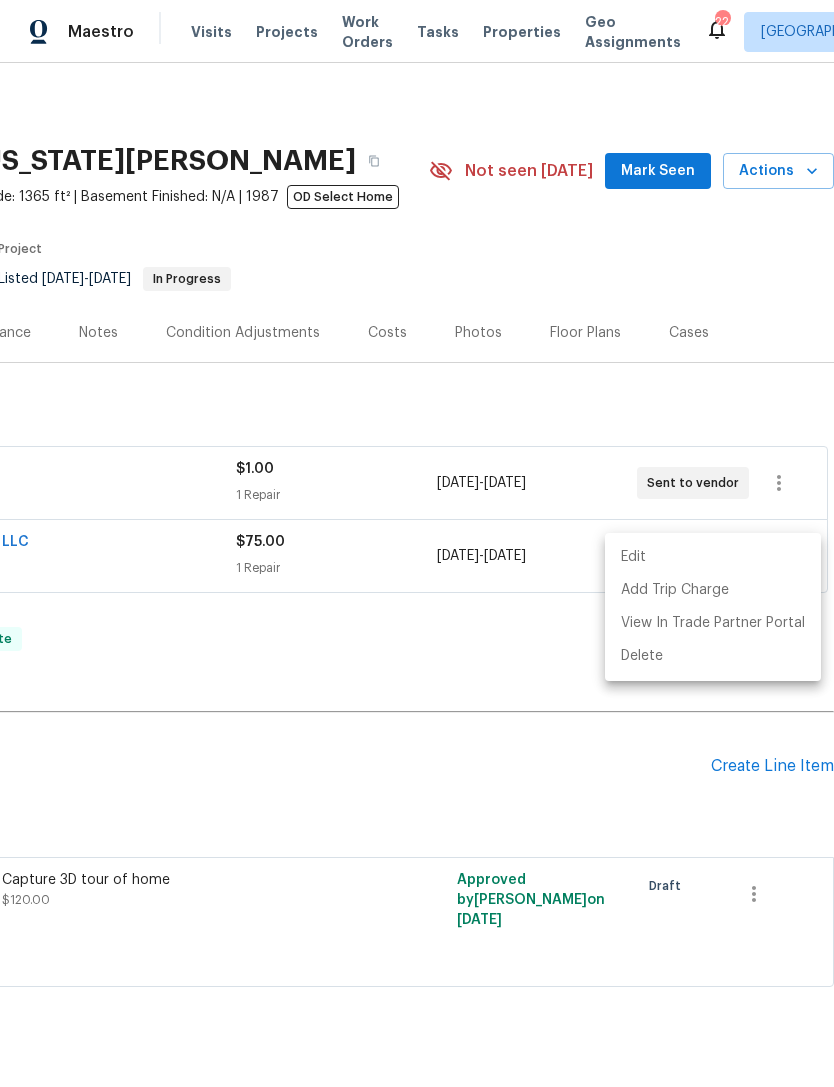 click at bounding box center (417, 543) 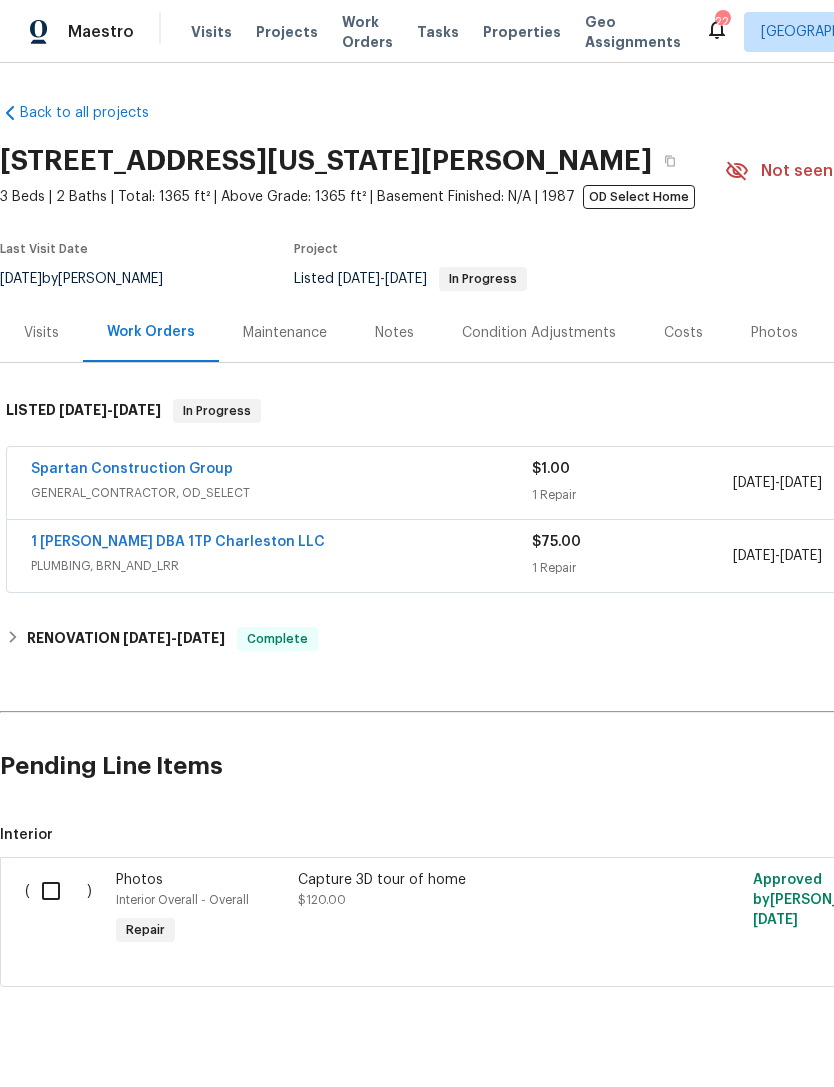 scroll, scrollTop: 0, scrollLeft: 0, axis: both 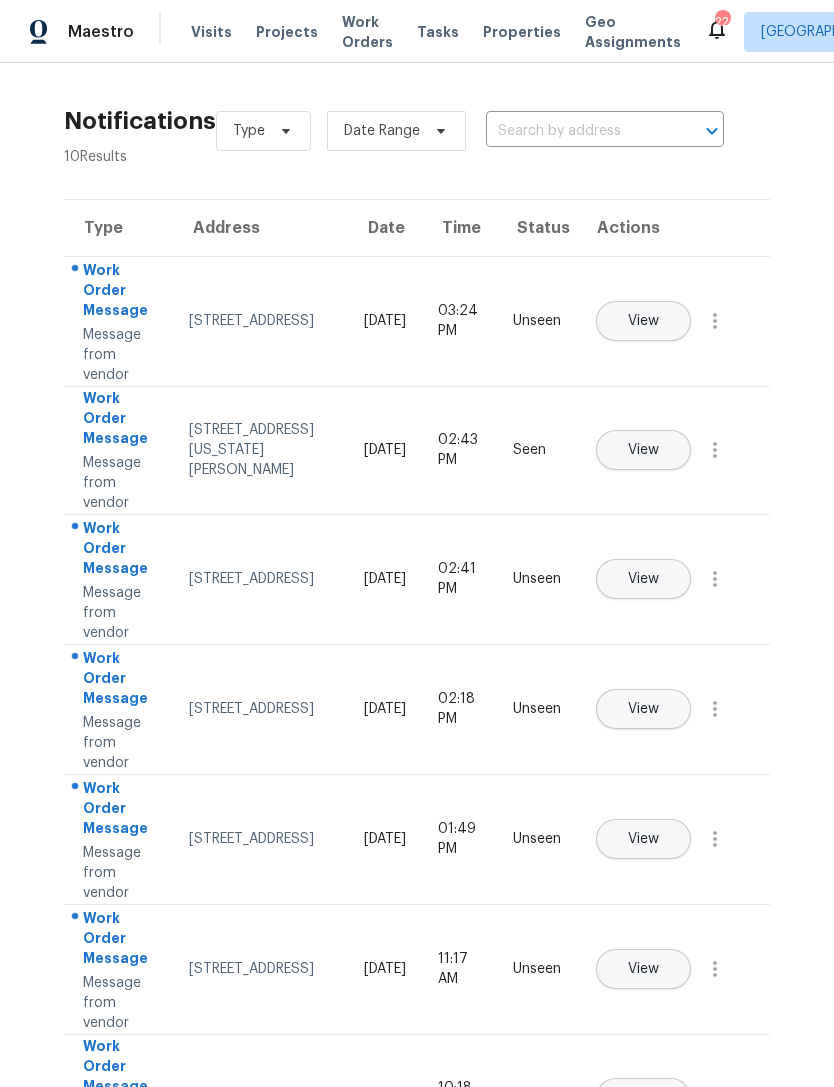 click on "View" at bounding box center (643, 450) 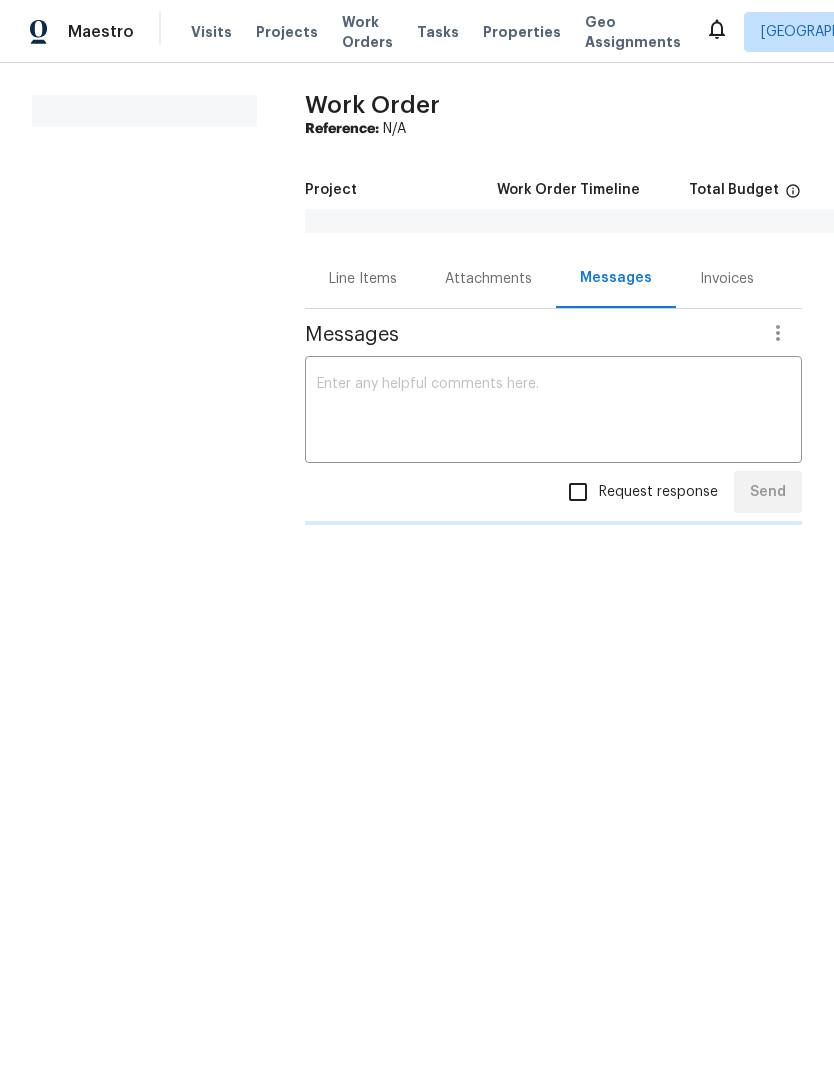 scroll, scrollTop: 0, scrollLeft: 0, axis: both 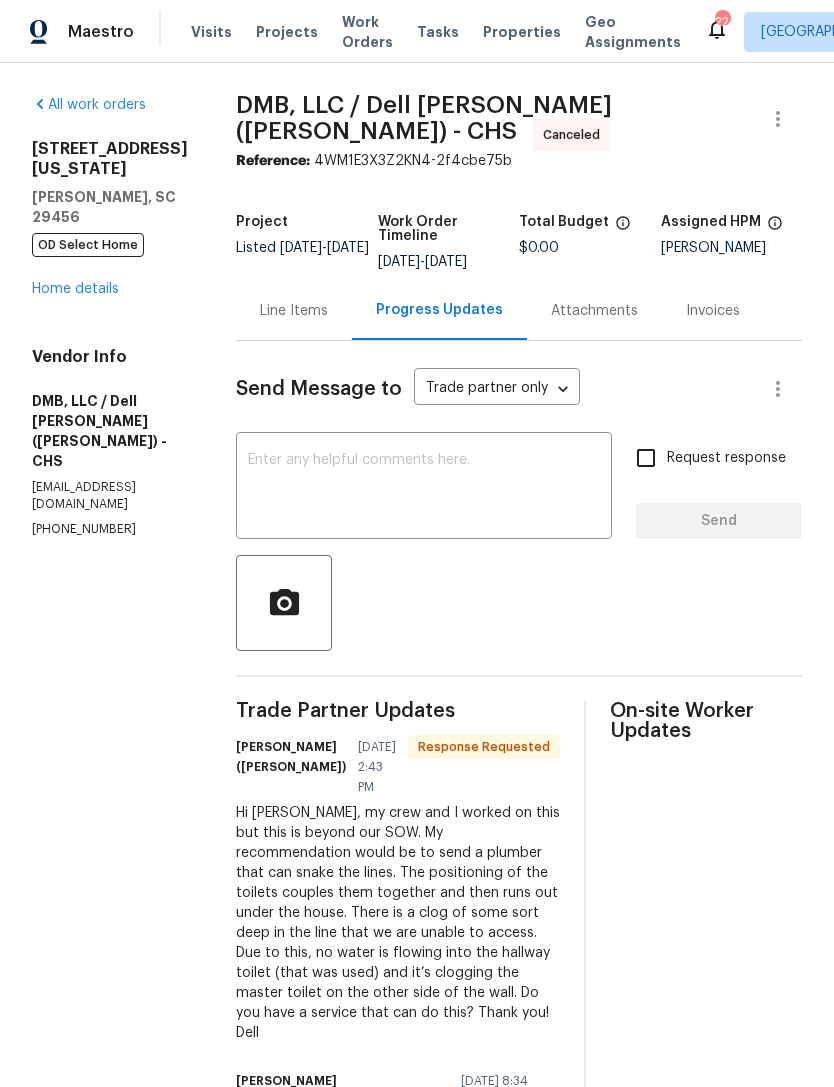 click at bounding box center [424, 488] 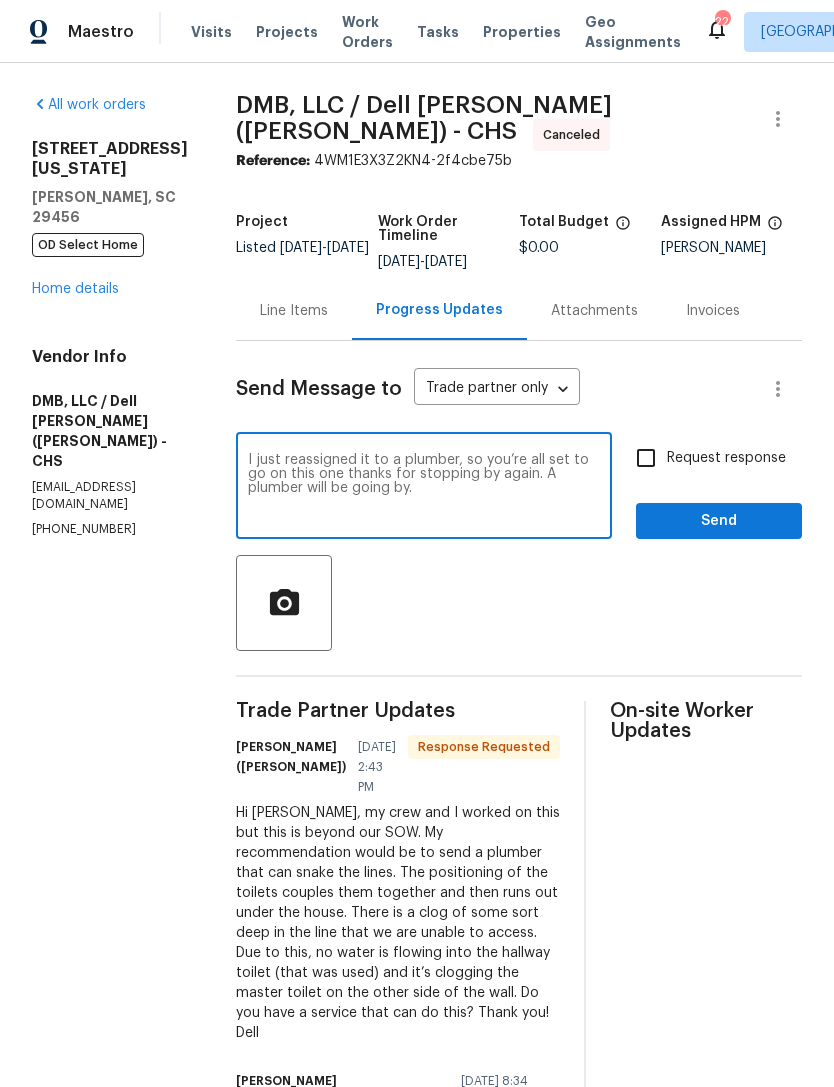 type on "I just reassigned it to a plumber, so you’re all set to go on this one thanks for stopping by again. A plumber will be going by." 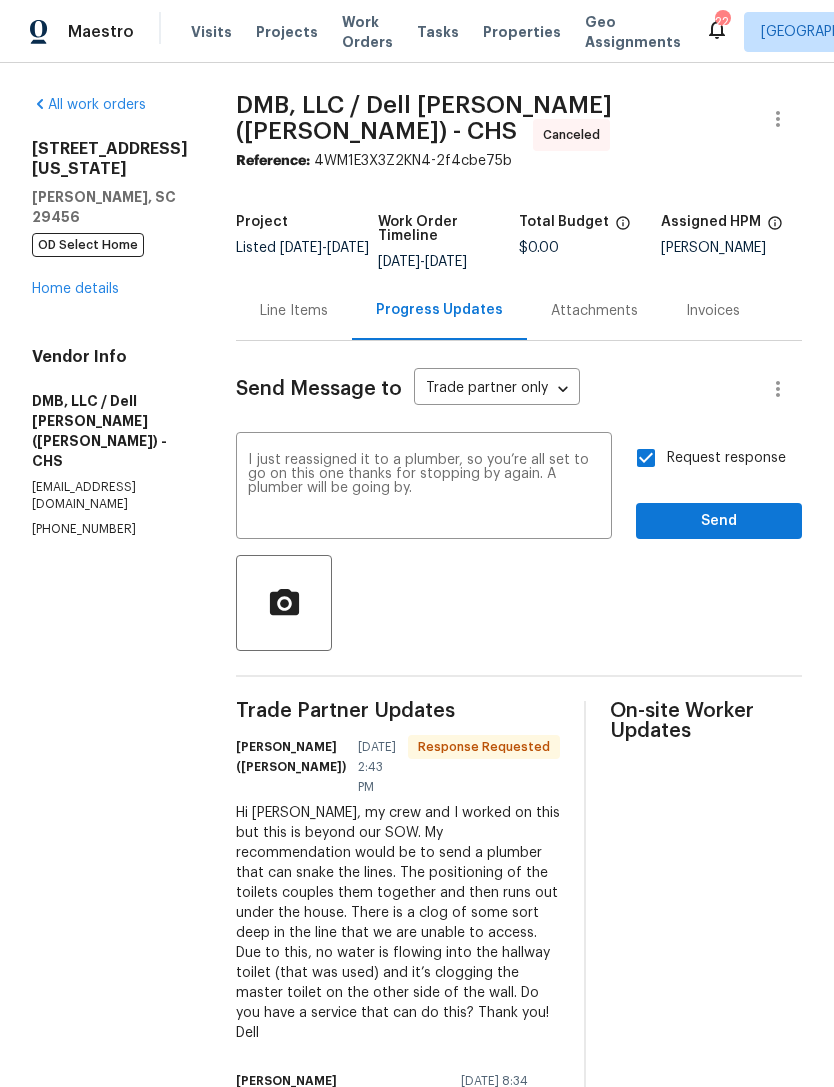 click on "Send" at bounding box center [719, 521] 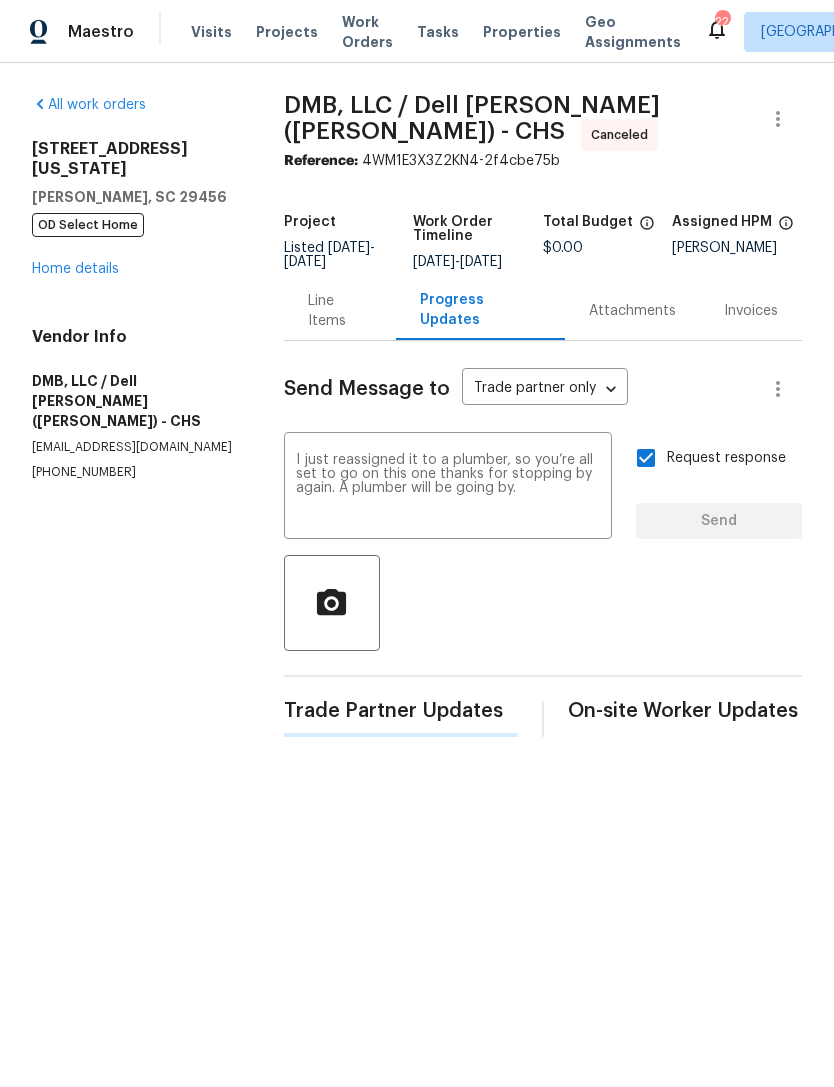 type 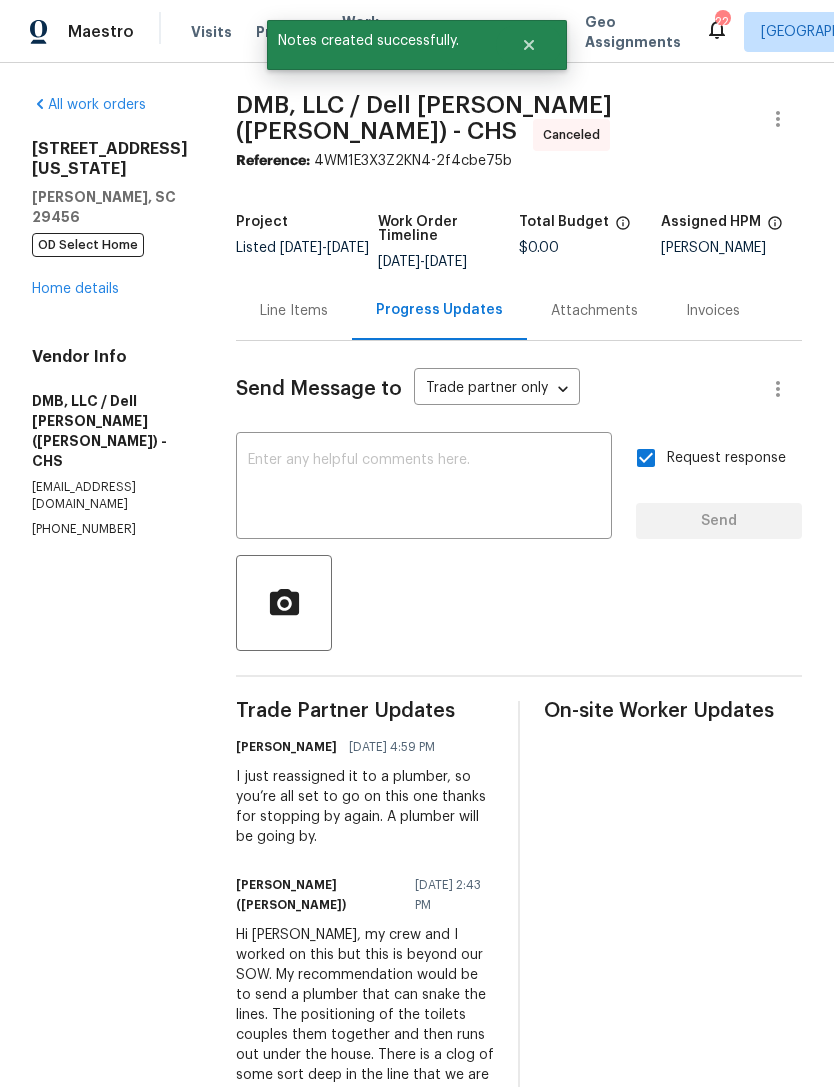 click on "All work orders [STREET_ADDRESS][US_STATE][PERSON_NAME] OD Select Home Home details Vendor Info DMB, LLC / Dell [PERSON_NAME] ([PERSON_NAME]) - CHS [EMAIL_ADDRESS][DOMAIN_NAME] [PHONE_NUMBER] DMB, LLC / Dell [PERSON_NAME] ([PERSON_NAME]) - CHS Canceled Reference:   4WM1E3X3Z2KN4-2f4cbe75b Project Listed   [DATE]  -  [DATE] Work Order Timeline [DATE]  -  [DATE] Total Budget $0.00 Assigned HPM [PERSON_NAME] Line Items Progress Updates Attachments Invoices Send Message to Trade partner only Trade partner only ​ x ​ Request response Send Trade Partner Updates [PERSON_NAME] [DATE] 4:59 PM I just reassigned it to a plumber, so you’re all set to go on this one thanks for stopping by again. A plumber will be going by. [PERSON_NAME] ([PERSON_NAME]) [DATE] 2:43 PM [PERSON_NAME] ([PERSON_NAME]) [DATE] 8:34 AM On-site Worker Updates" at bounding box center [417, 771] 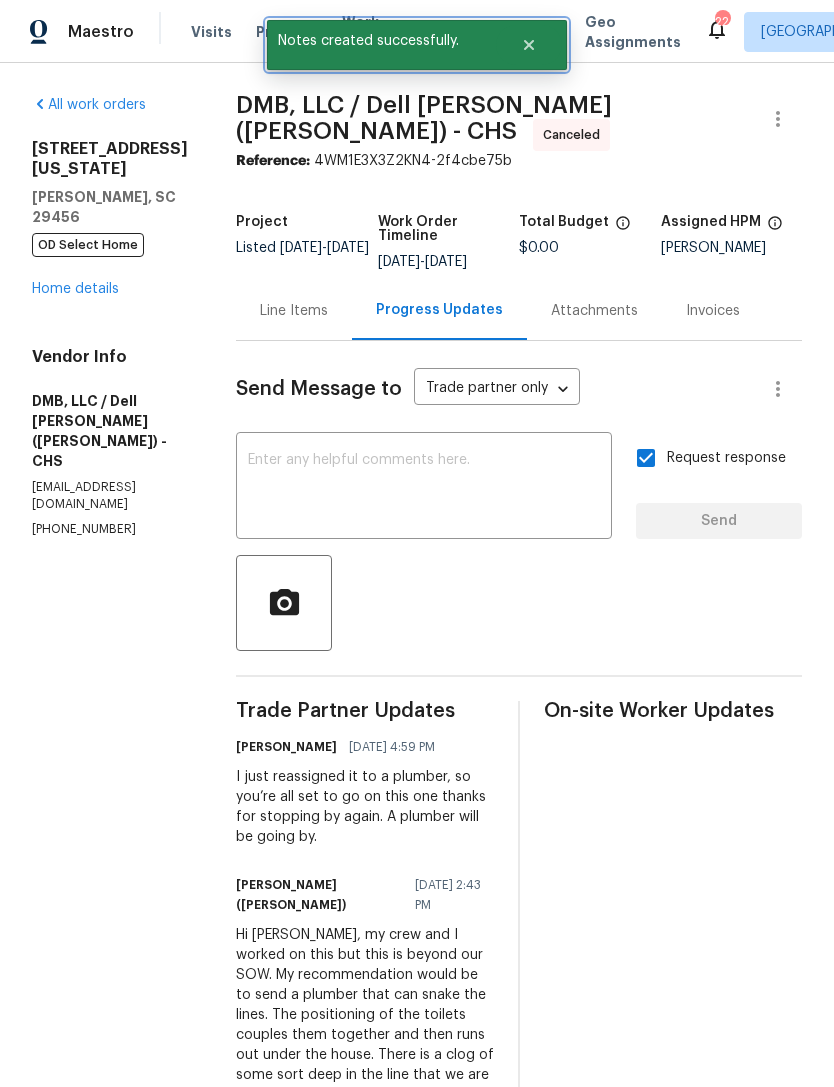 click 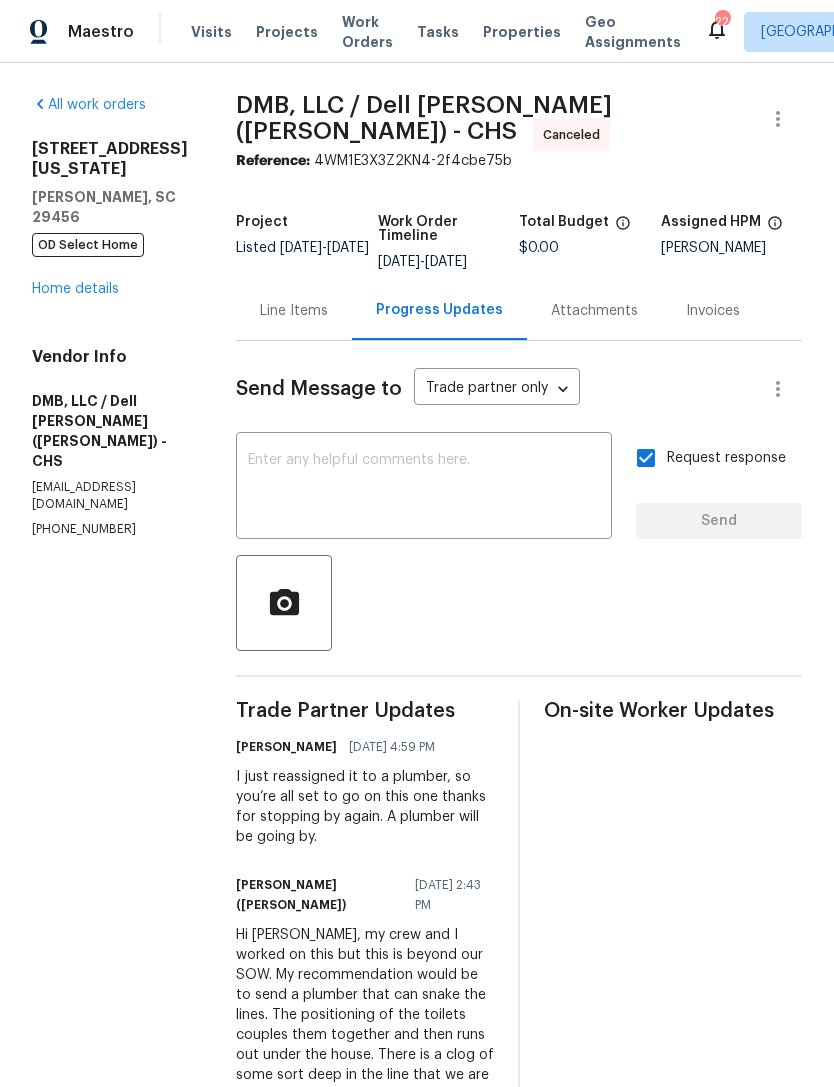 click on "Work Orders" at bounding box center (367, 32) 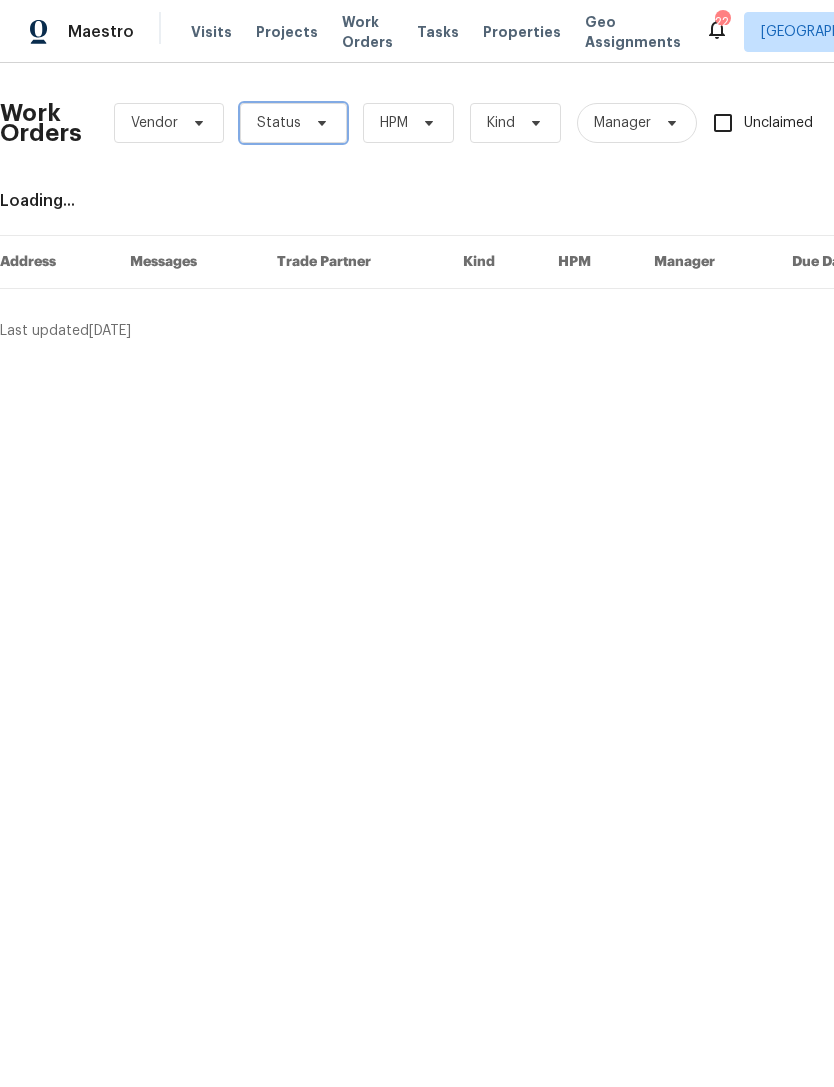 click 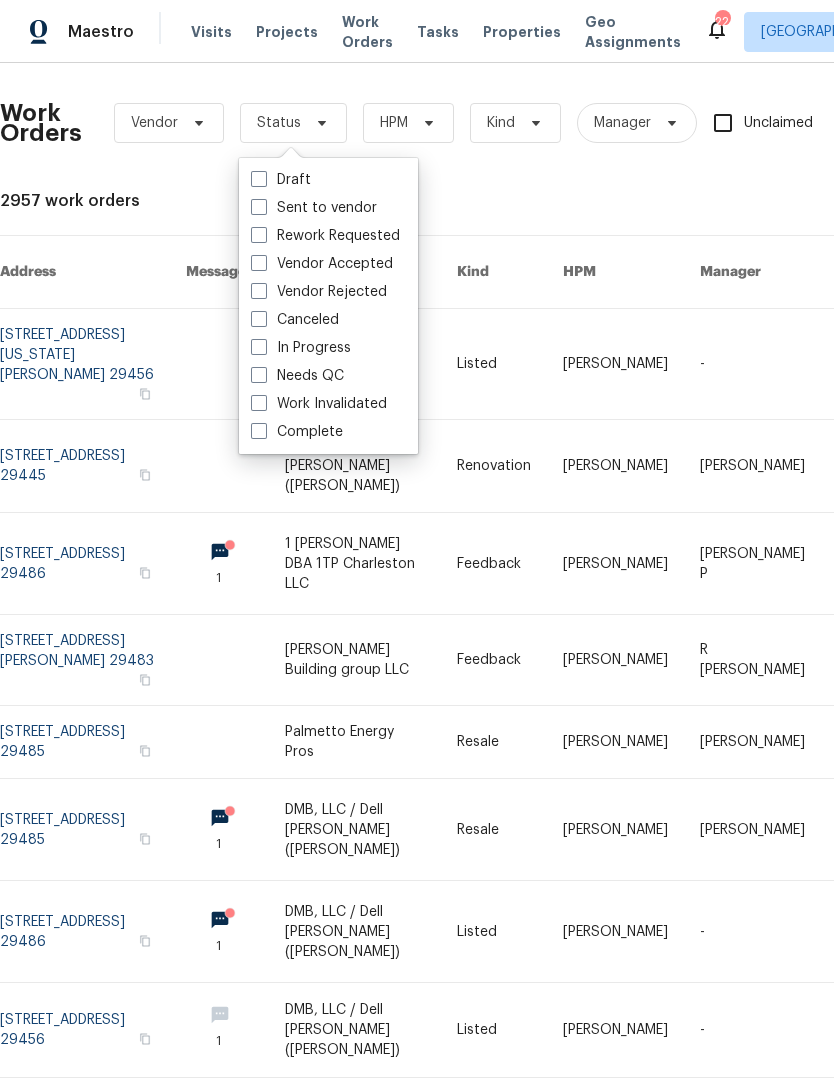 click at bounding box center (259, 375) 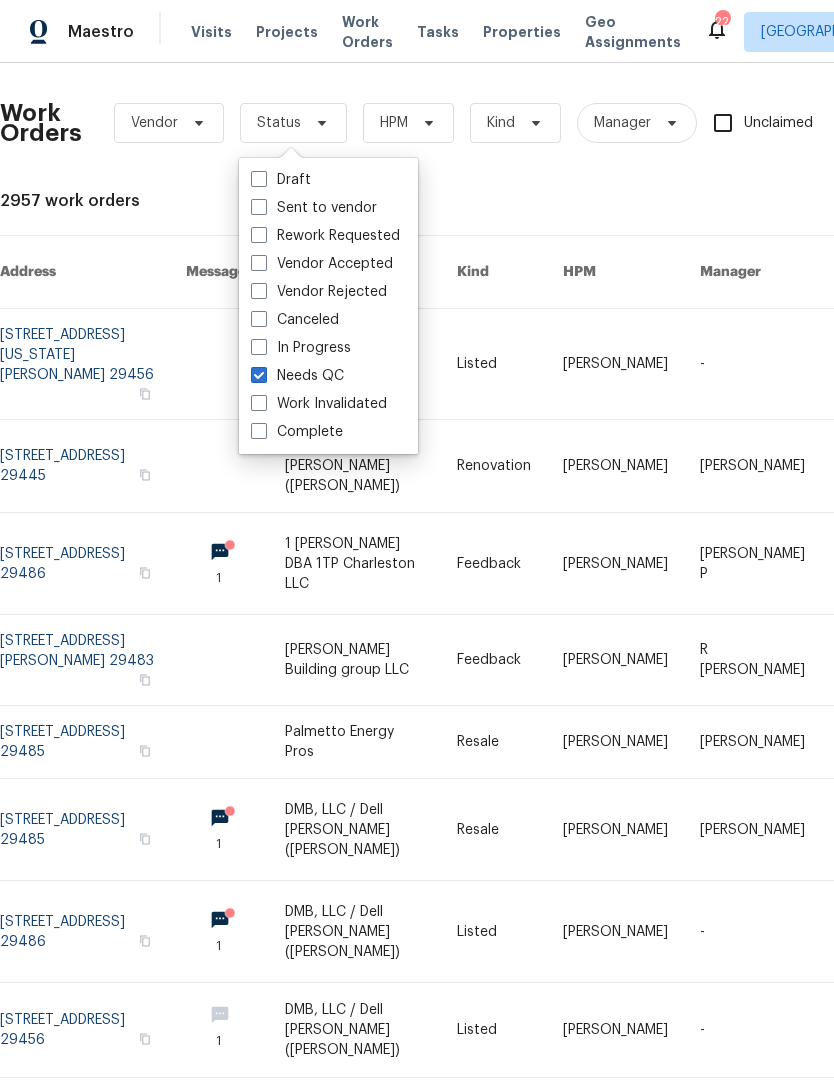 checkbox on "true" 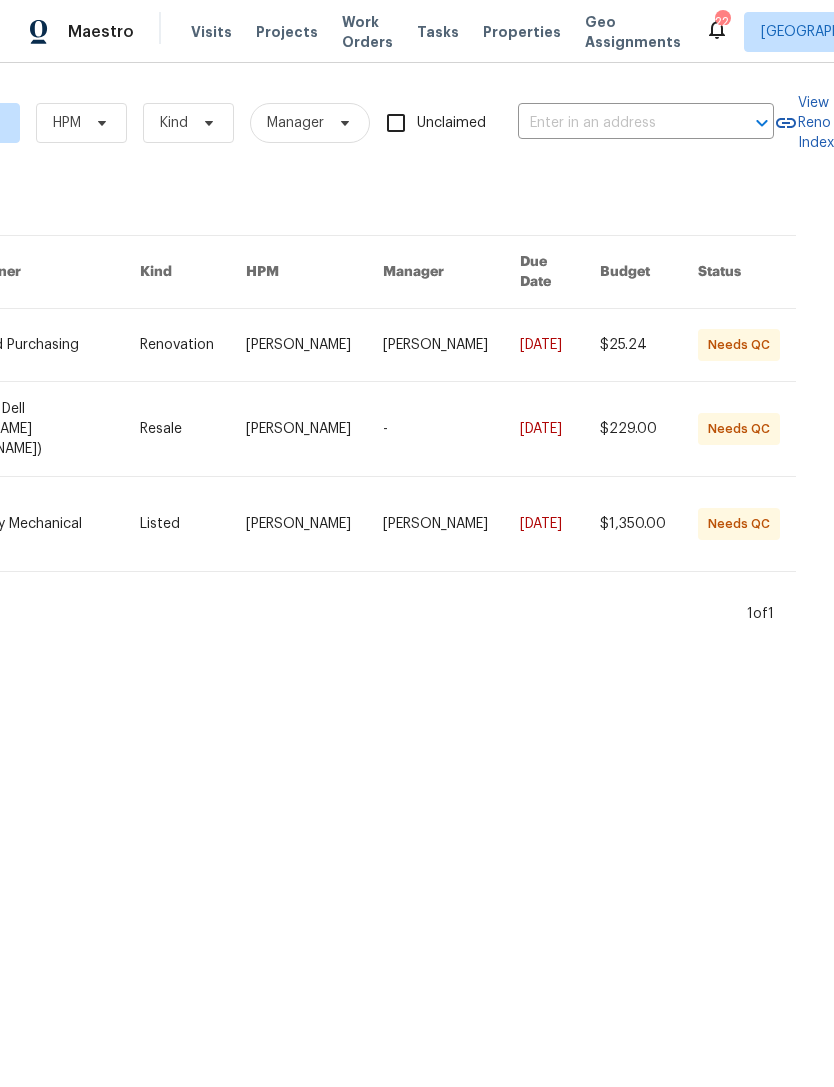 scroll, scrollTop: 0, scrollLeft: 354, axis: horizontal 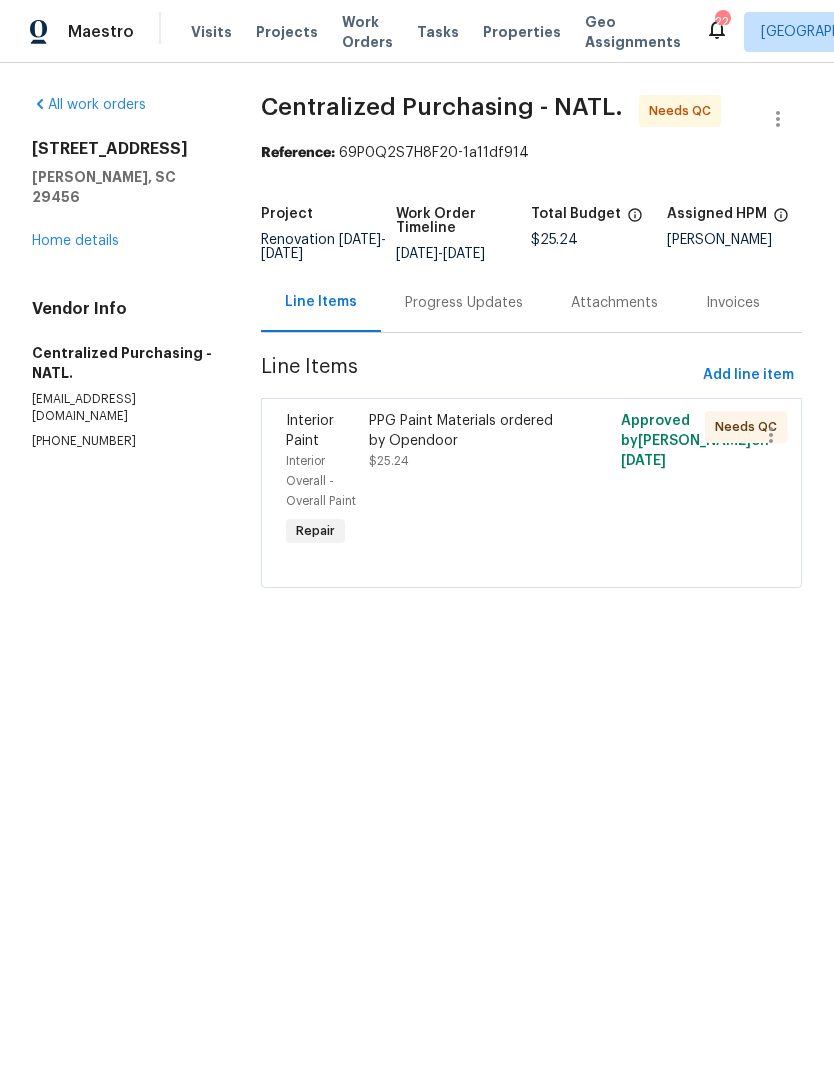 click on "PPG Paint Materials ordered by Opendoor $25.24" at bounding box center (468, 441) 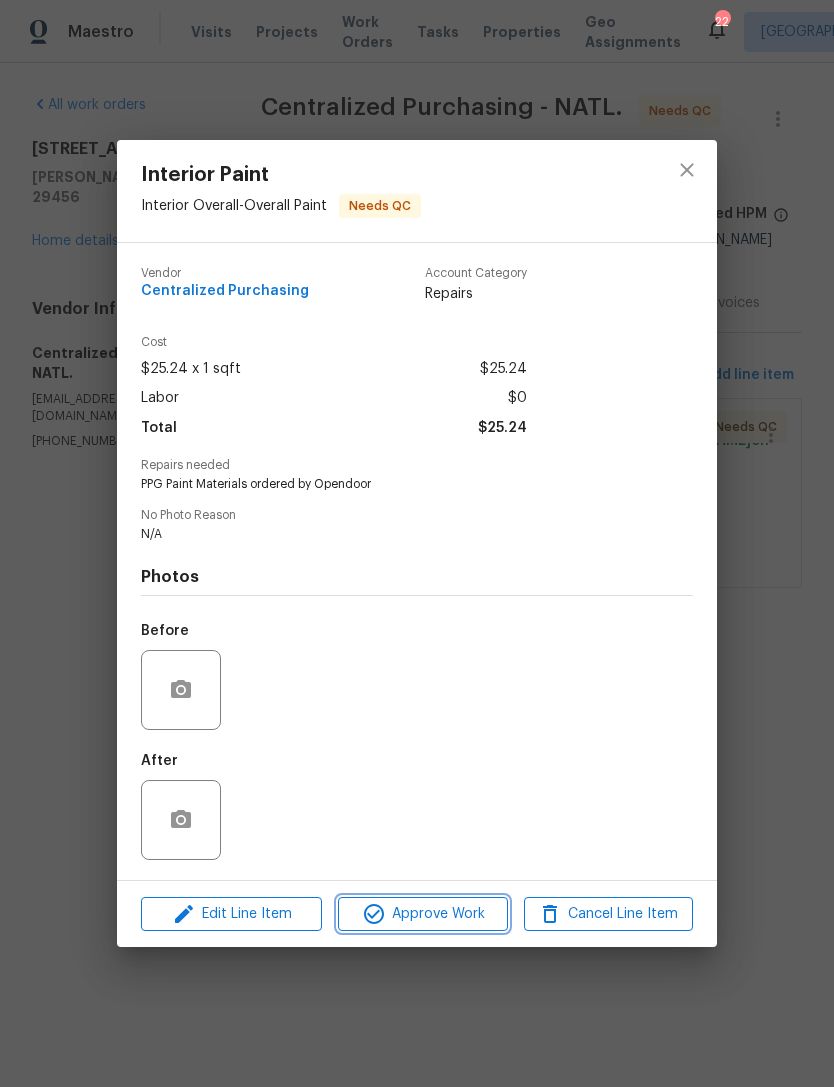 click on "Approve Work" at bounding box center [422, 914] 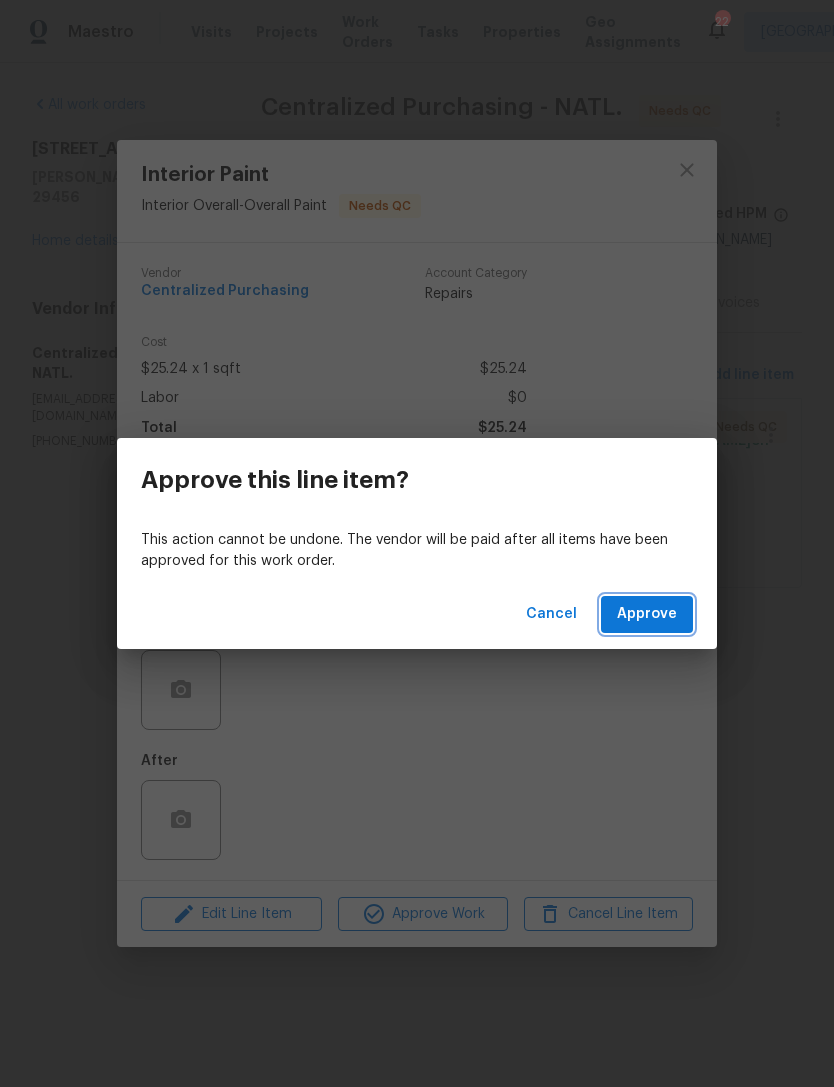 click on "Approve" at bounding box center [647, 614] 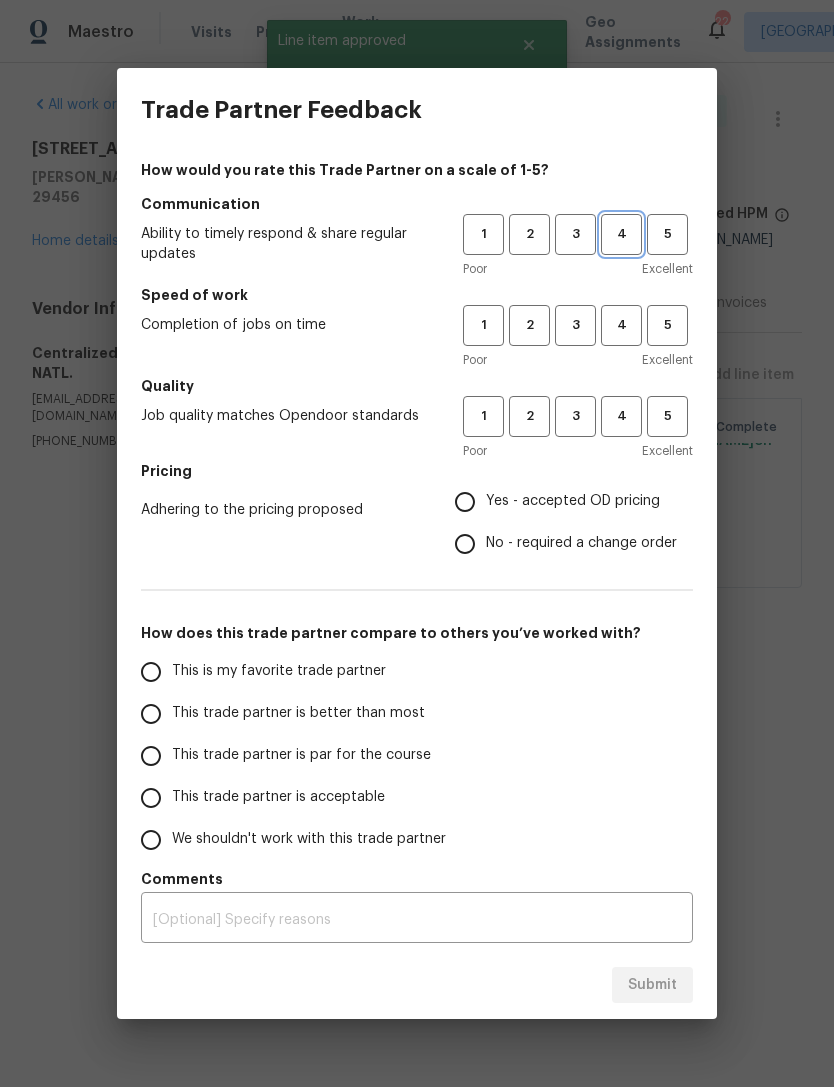 click on "4" at bounding box center (621, 234) 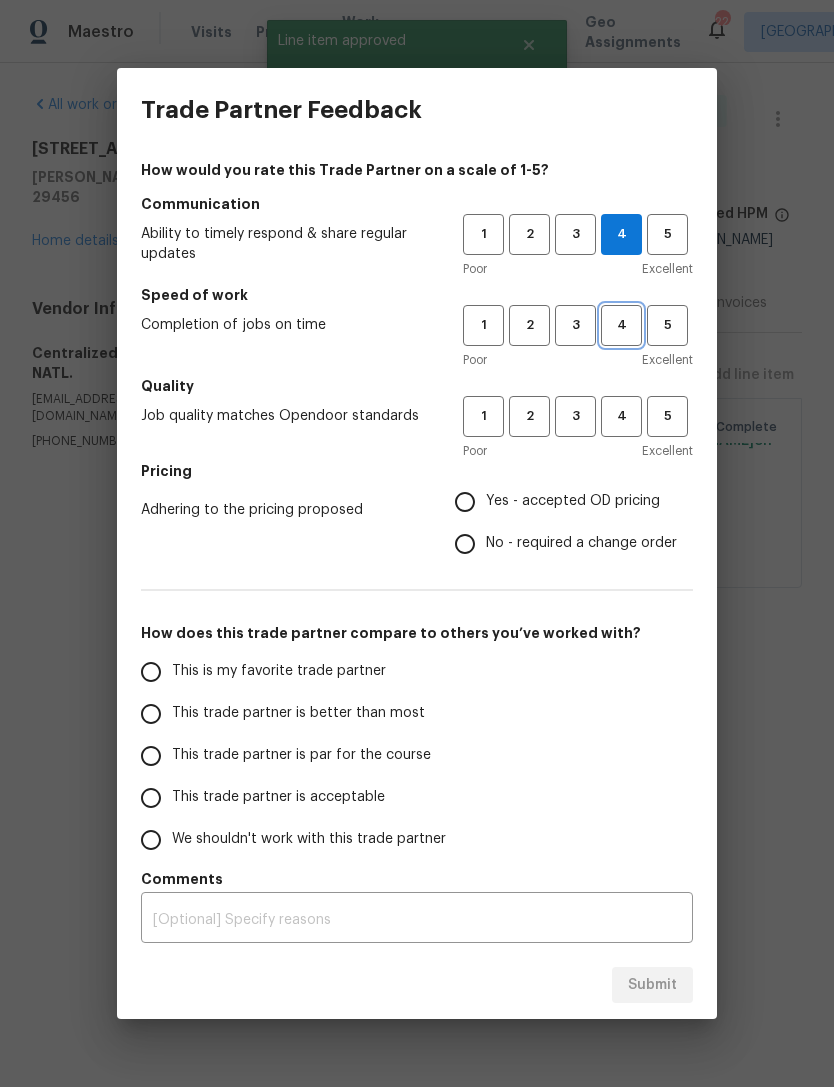 click on "4" at bounding box center [621, 325] 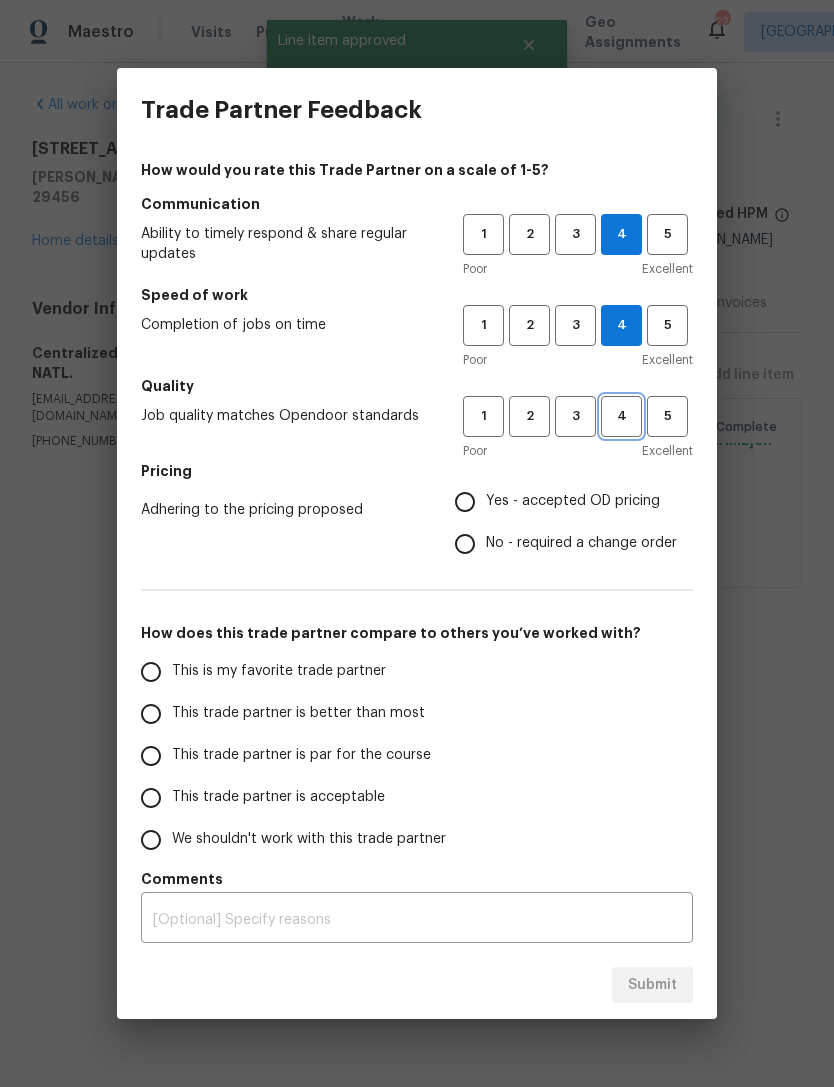 click on "4" at bounding box center [621, 416] 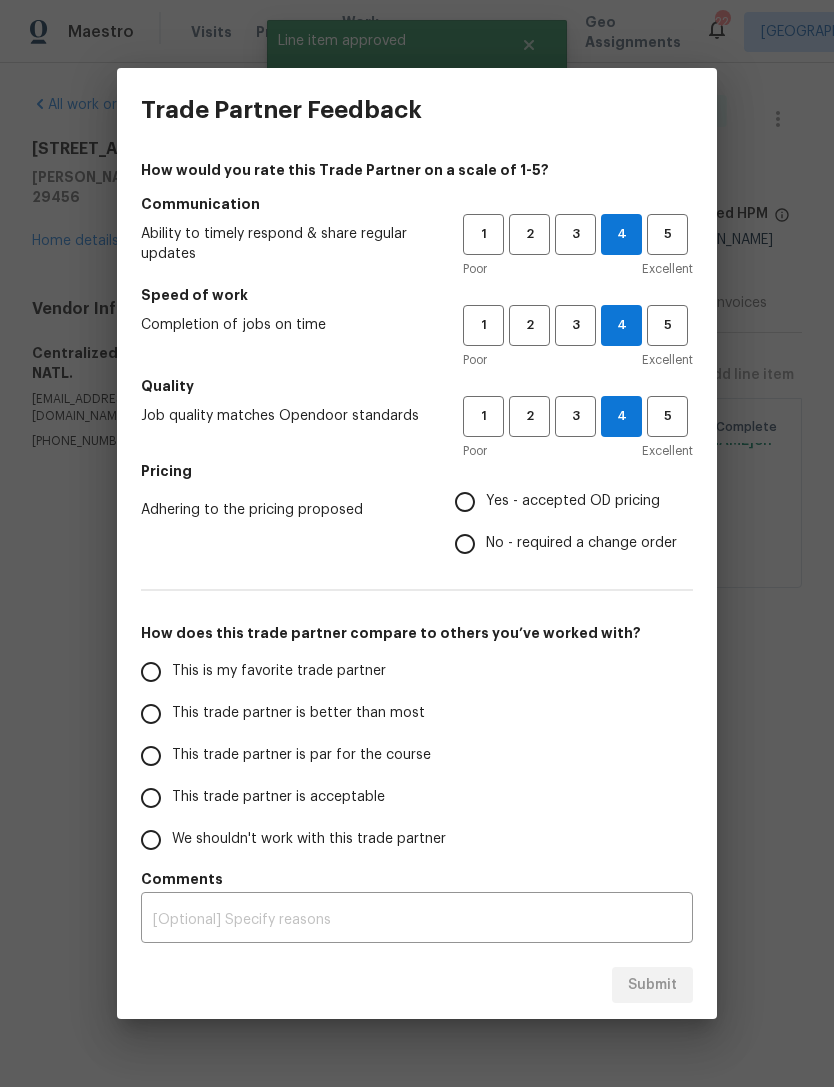 click on "Yes - accepted OD pricing" at bounding box center [465, 502] 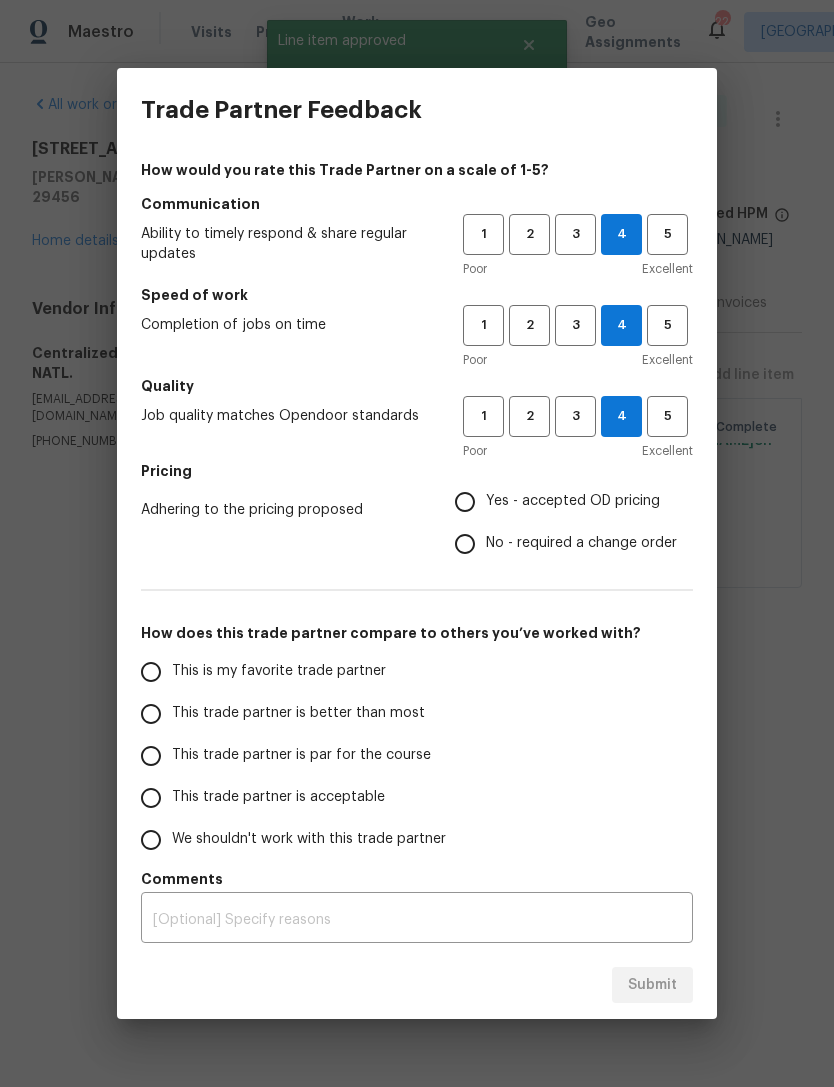 radio on "true" 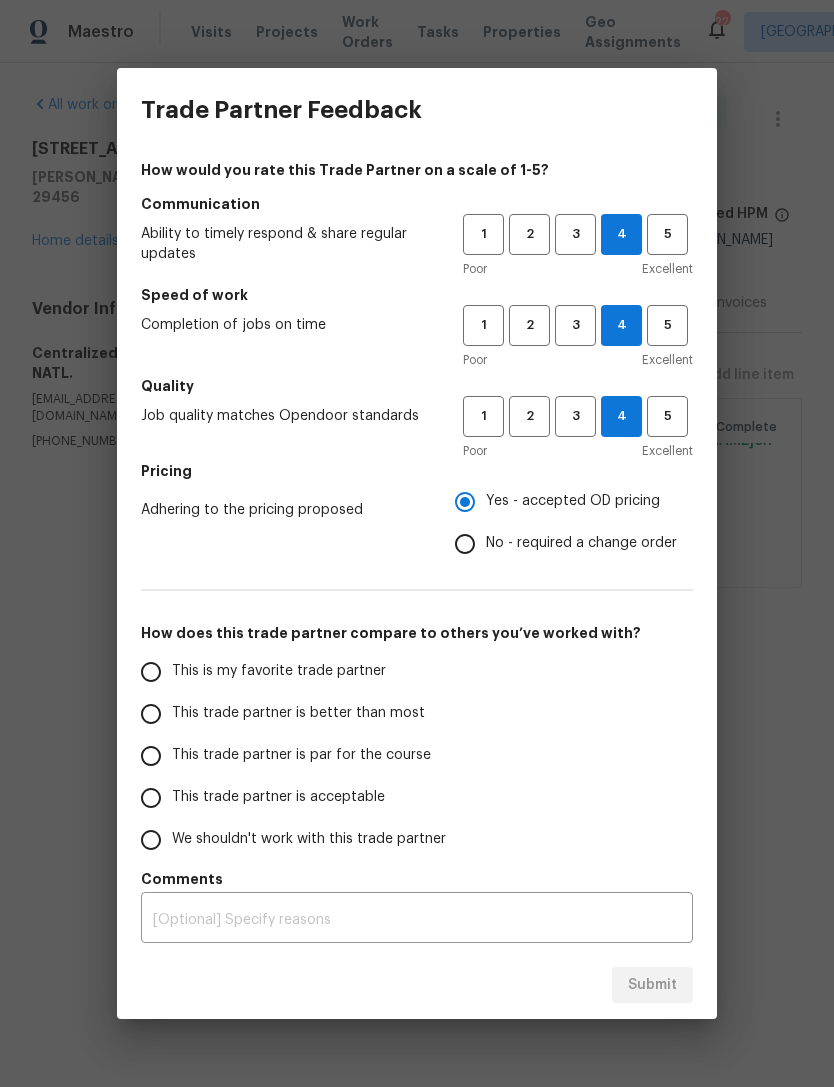 click on "This trade partner is better than most" at bounding box center (151, 714) 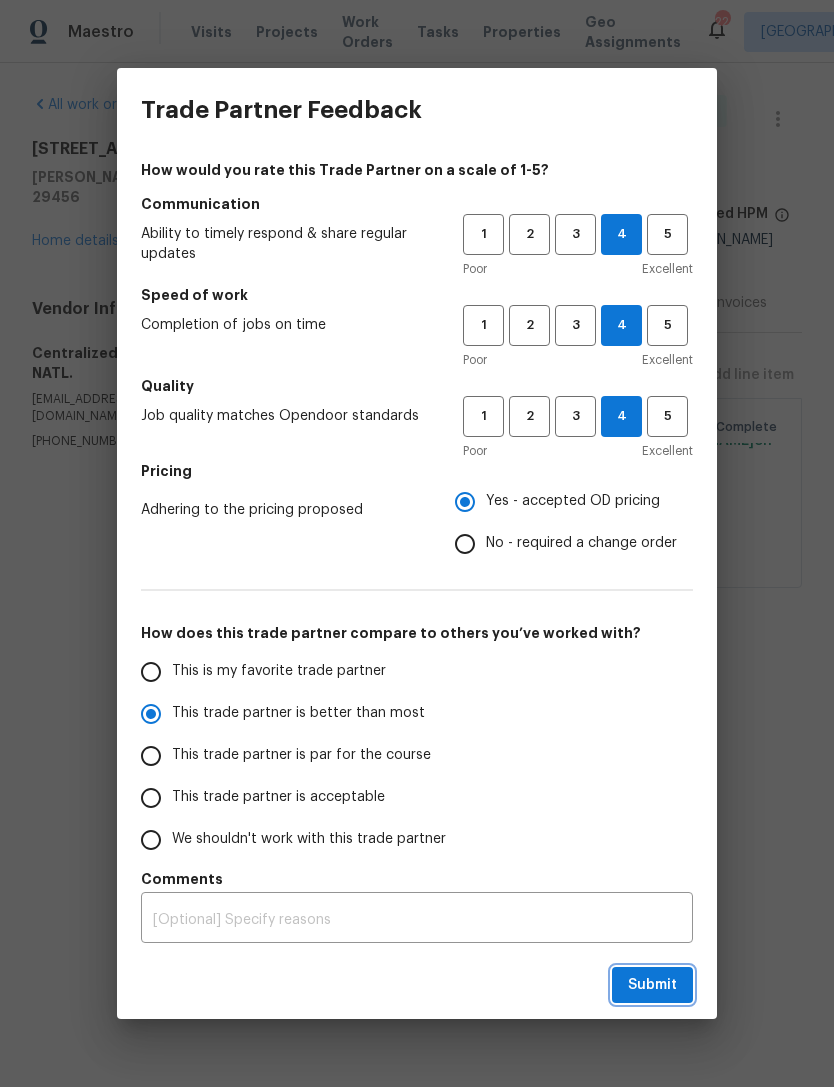 click on "Submit" at bounding box center (652, 985) 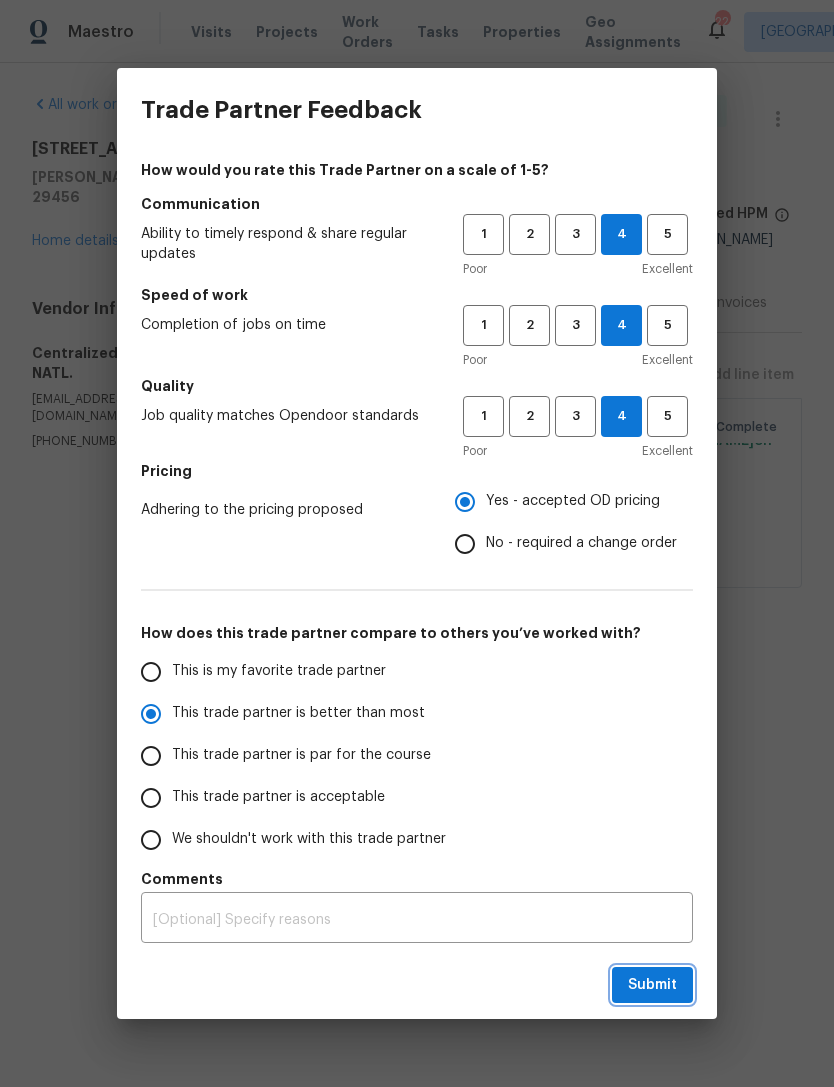 radio on "true" 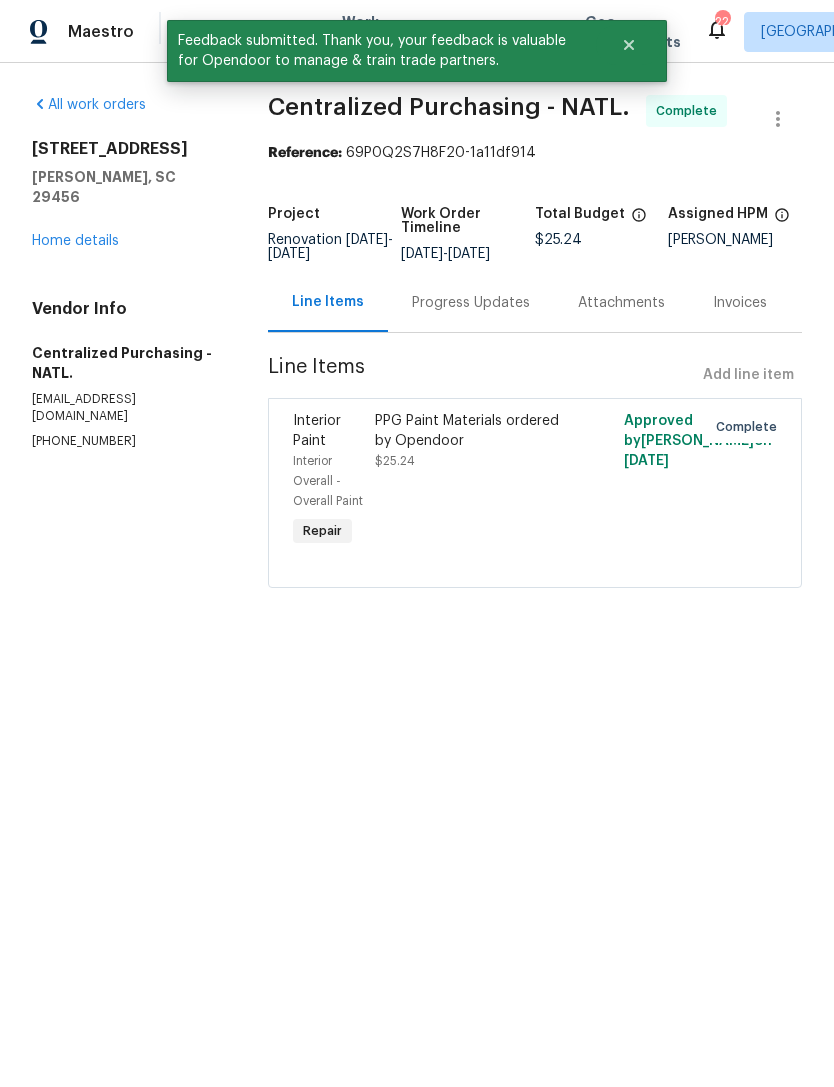click on "Maestro Visits Projects Work Orders Tasks Properties Geo Assignments 22 [GEOGRAPHIC_DATA], [GEOGRAPHIC_DATA] [PERSON_NAME] All work orders [STREET_ADDRESS][PERSON_NAME] Home details Vendor Info Centralized Purchasing - NATL. [EMAIL_ADDRESS][DOMAIN_NAME] [PHONE_NUMBER] Centralized Purchasing - NATL. Complete Reference:   69P0Q2S7H8F20-1a11df914 Project Renovation   [DATE]  -  [DATE] Work Order Timeline [DATE]  -  [DATE] Total Budget $25.24 Assigned HPM [PERSON_NAME] Line Items Progress Updates Attachments Invoices Line Items Add line item Interior Paint Interior Overall - Overall Paint Repair PPG Paint Materials ordered by Opendoor $25.24 Approved by  [PERSON_NAME]  on   [DATE] Complete Feedback submitted. Thank you, your feedback is valuable for Opendoor to manage & train trade partners." at bounding box center [417, 322] 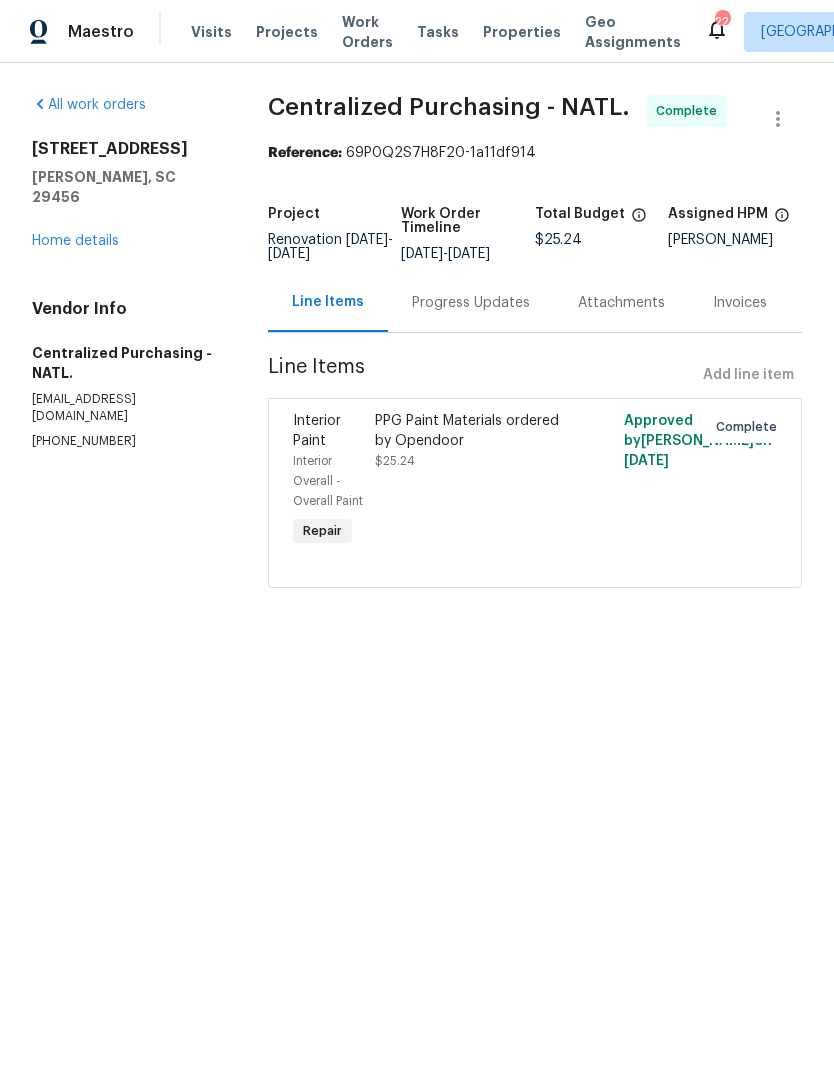 click on "All work orders" at bounding box center [89, 105] 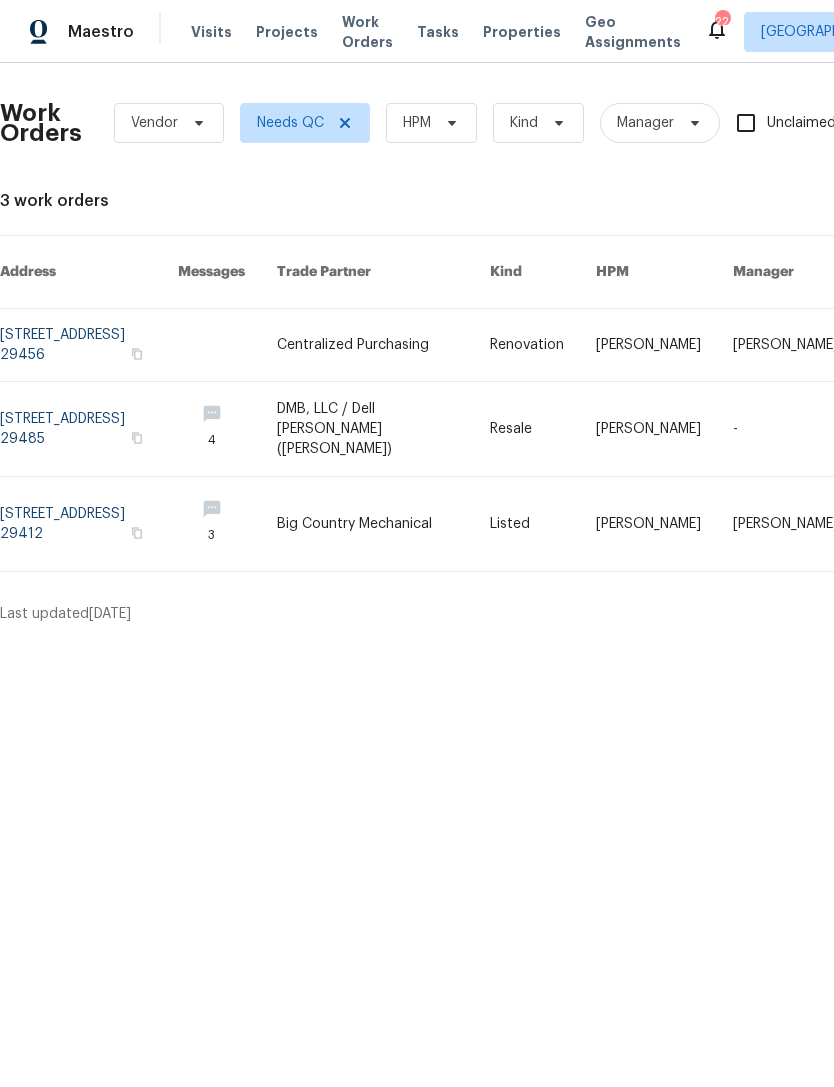 click on "Work Orders" at bounding box center [367, 32] 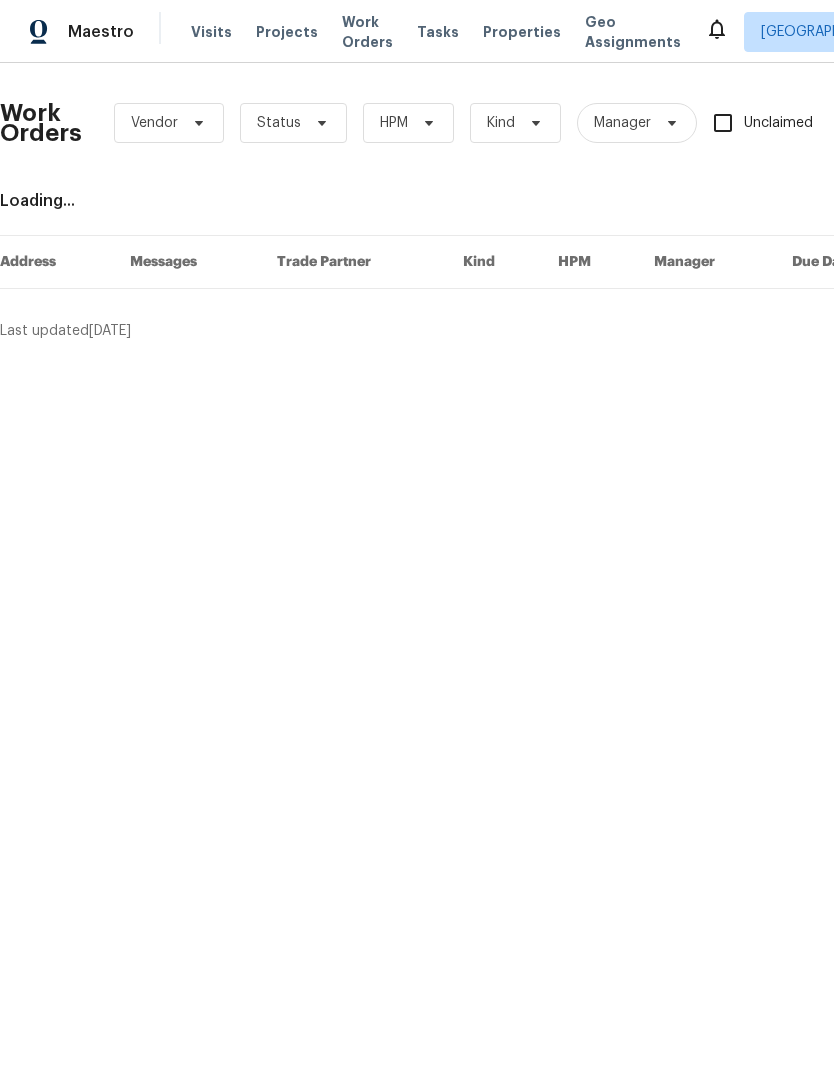 scroll, scrollTop: 0, scrollLeft: 0, axis: both 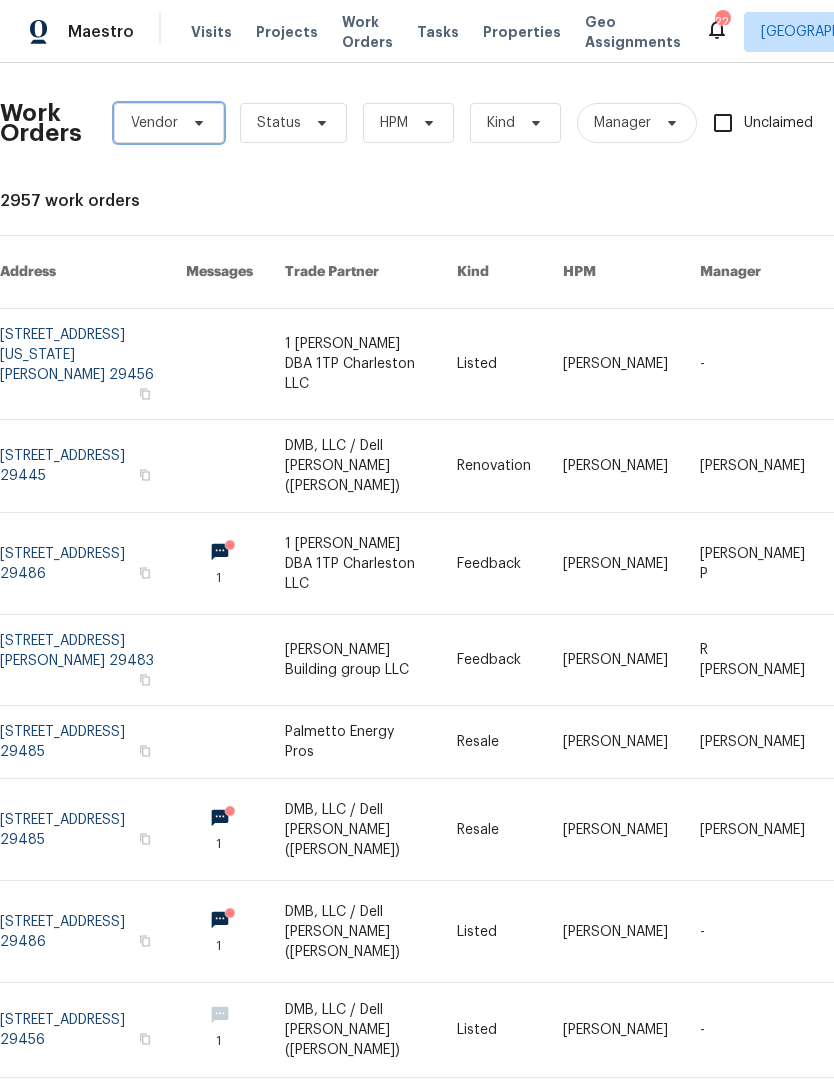 click on "Vendor" at bounding box center [169, 123] 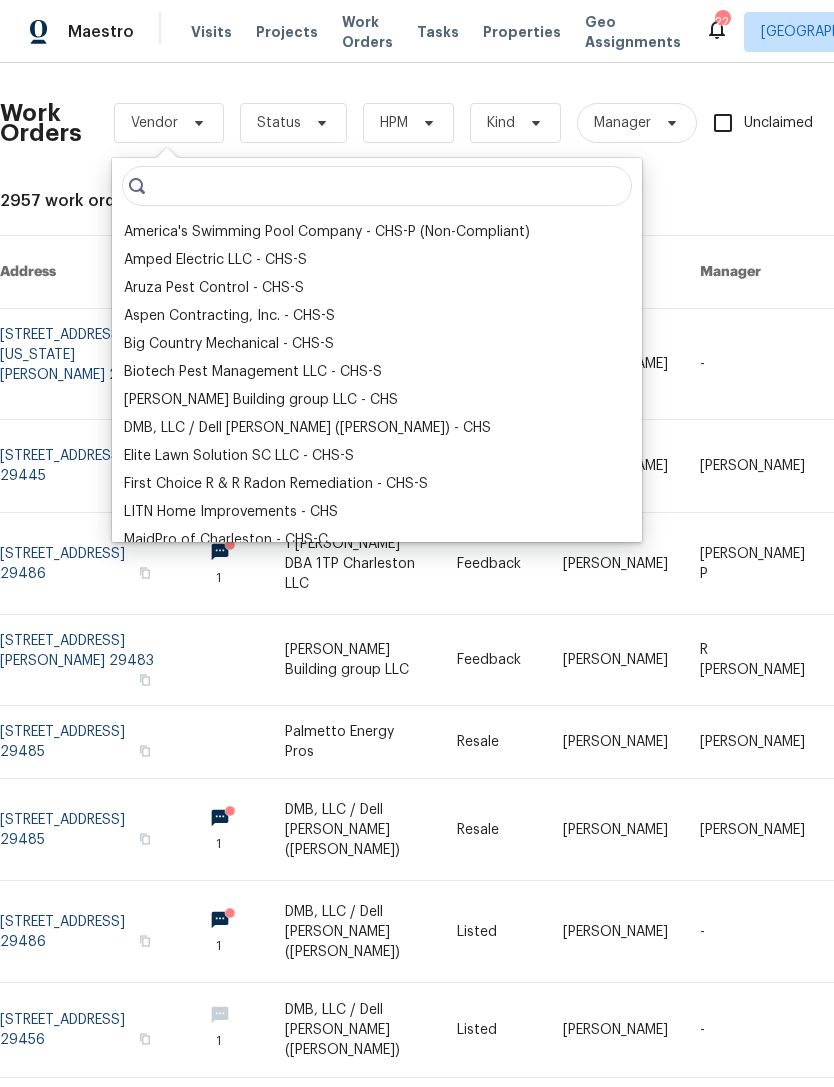 click on "DMB, LLC / Dell [PERSON_NAME] ([PERSON_NAME]) - CHS" at bounding box center [307, 428] 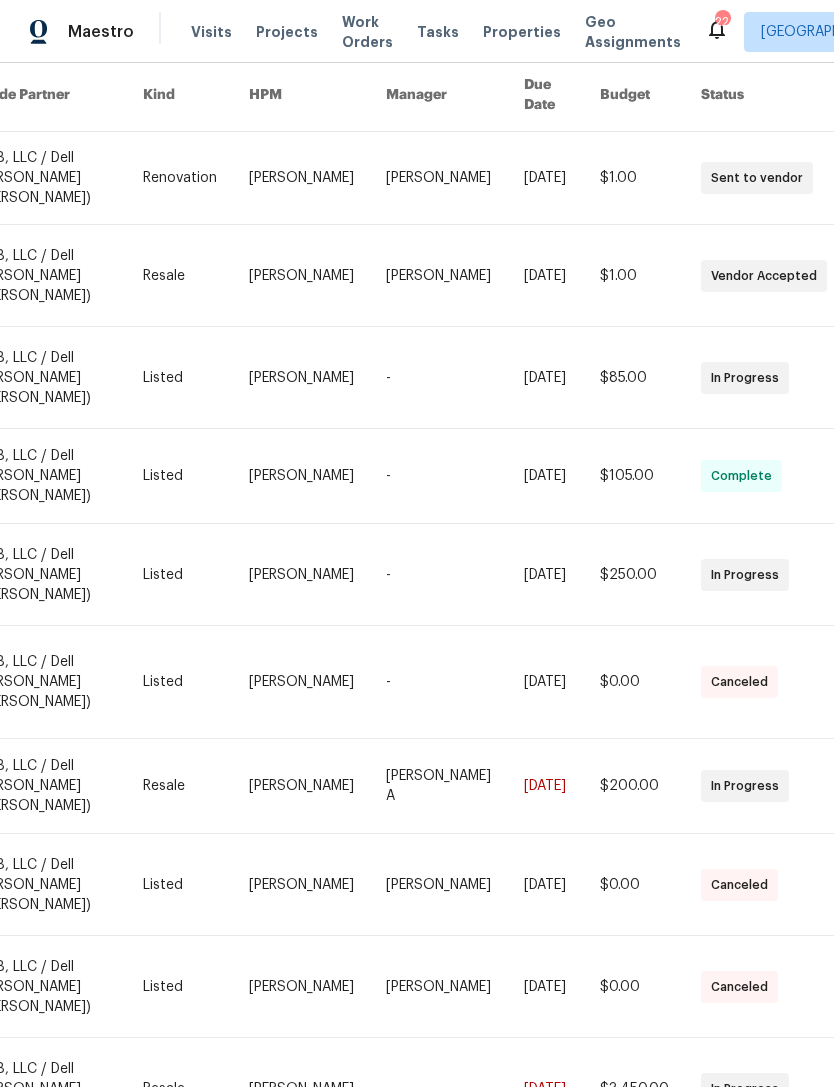 scroll, scrollTop: 175, scrollLeft: 303, axis: both 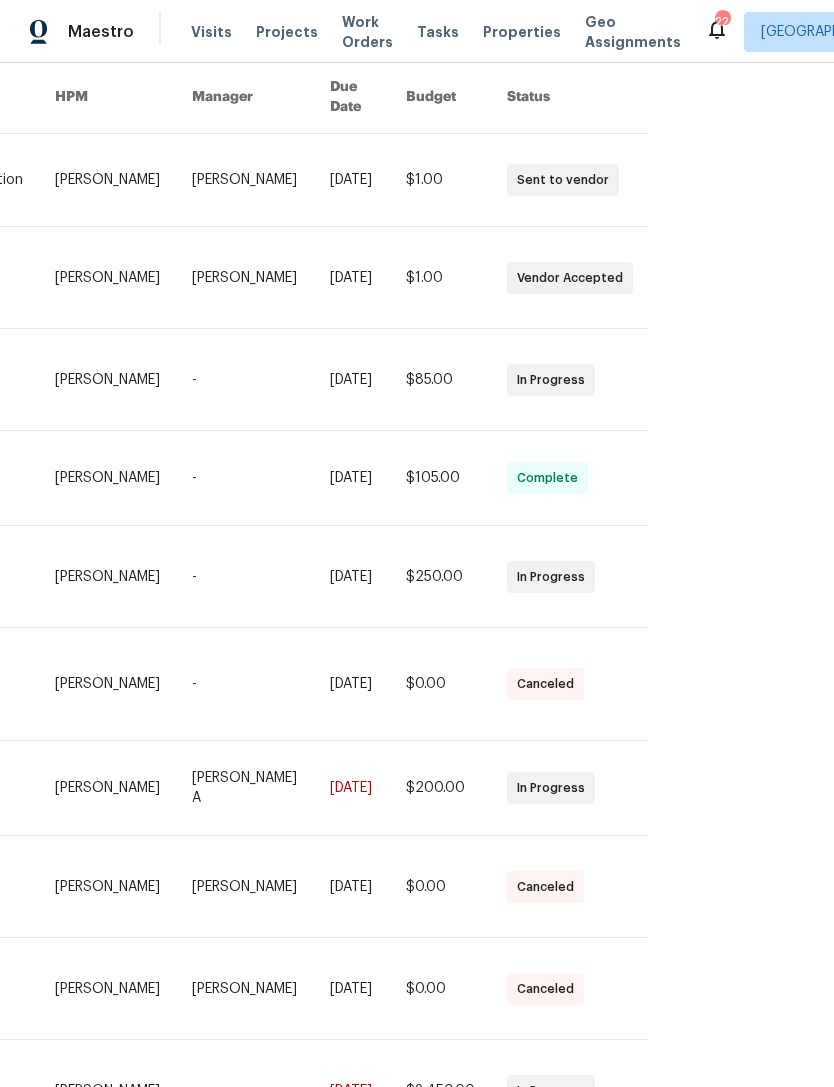 click 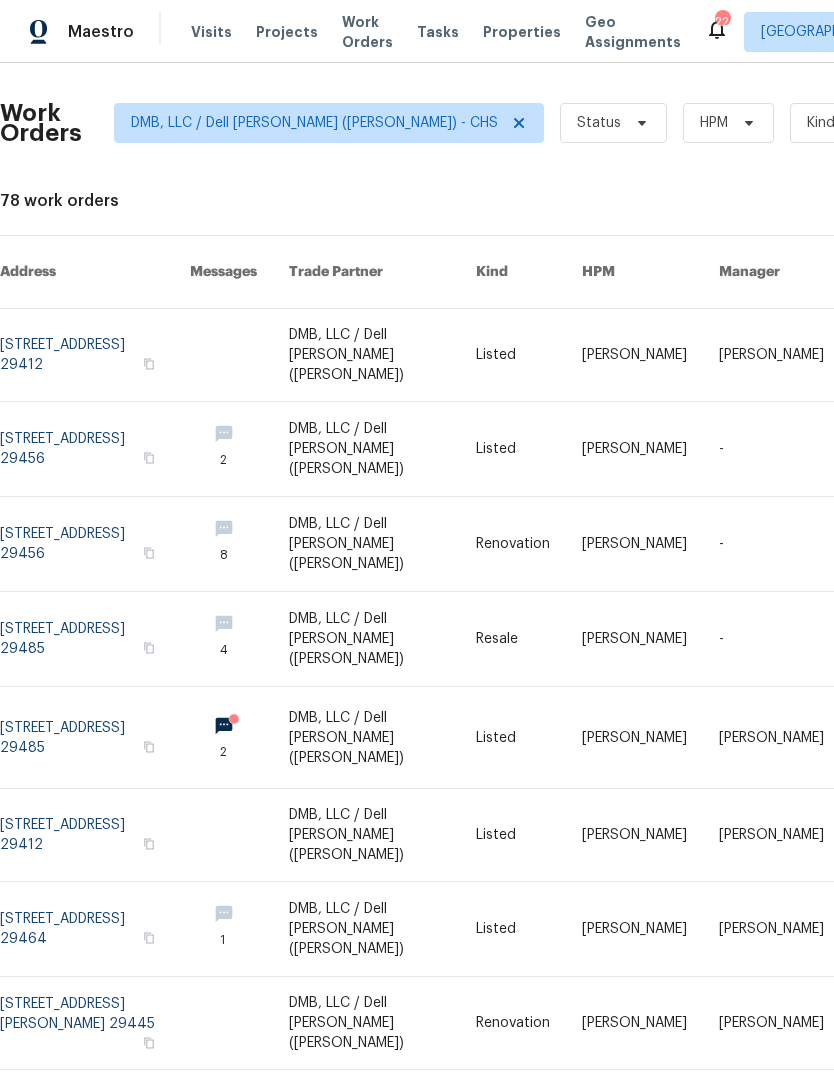 scroll, scrollTop: 0, scrollLeft: 0, axis: both 